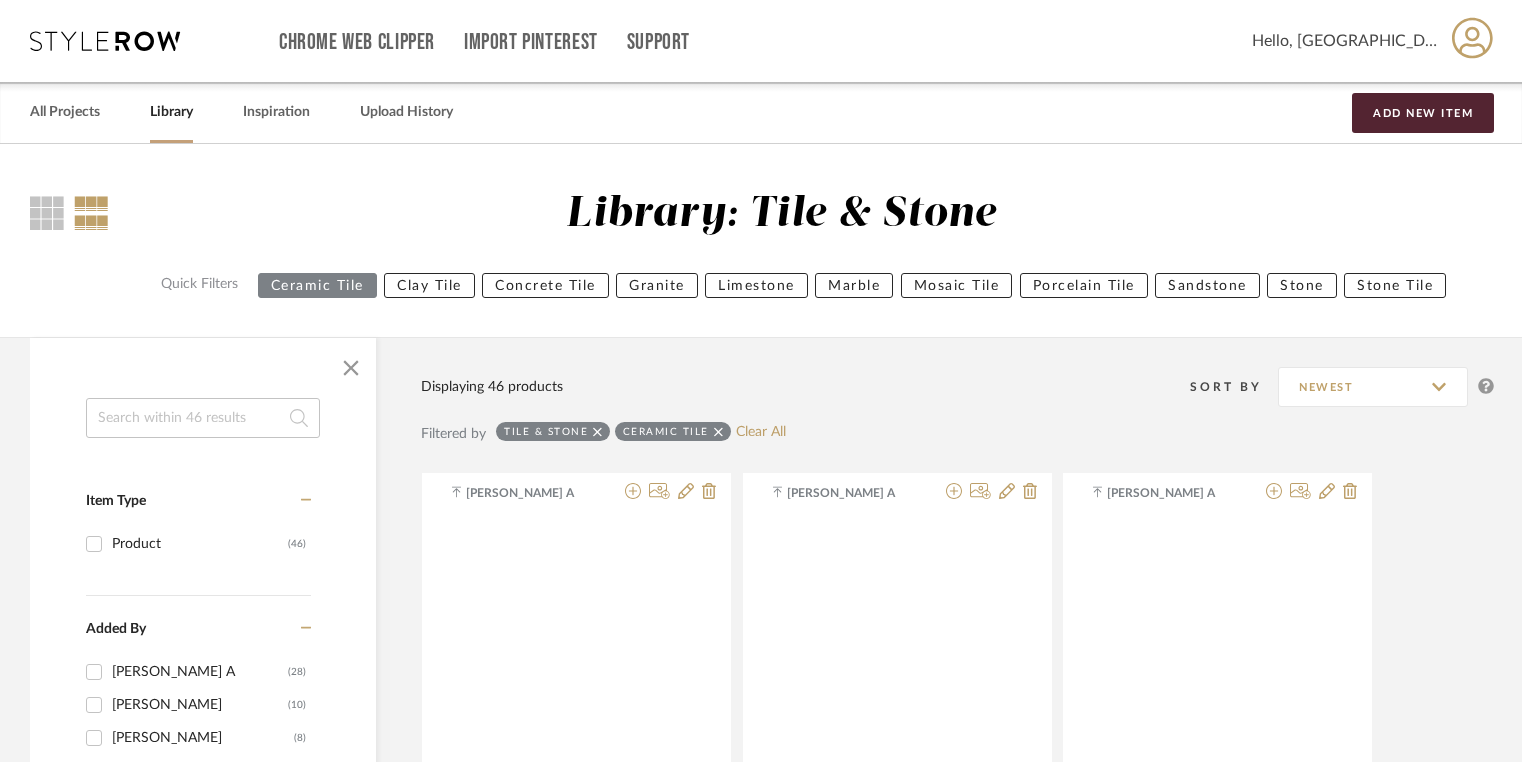 scroll, scrollTop: 3404, scrollLeft: 0, axis: vertical 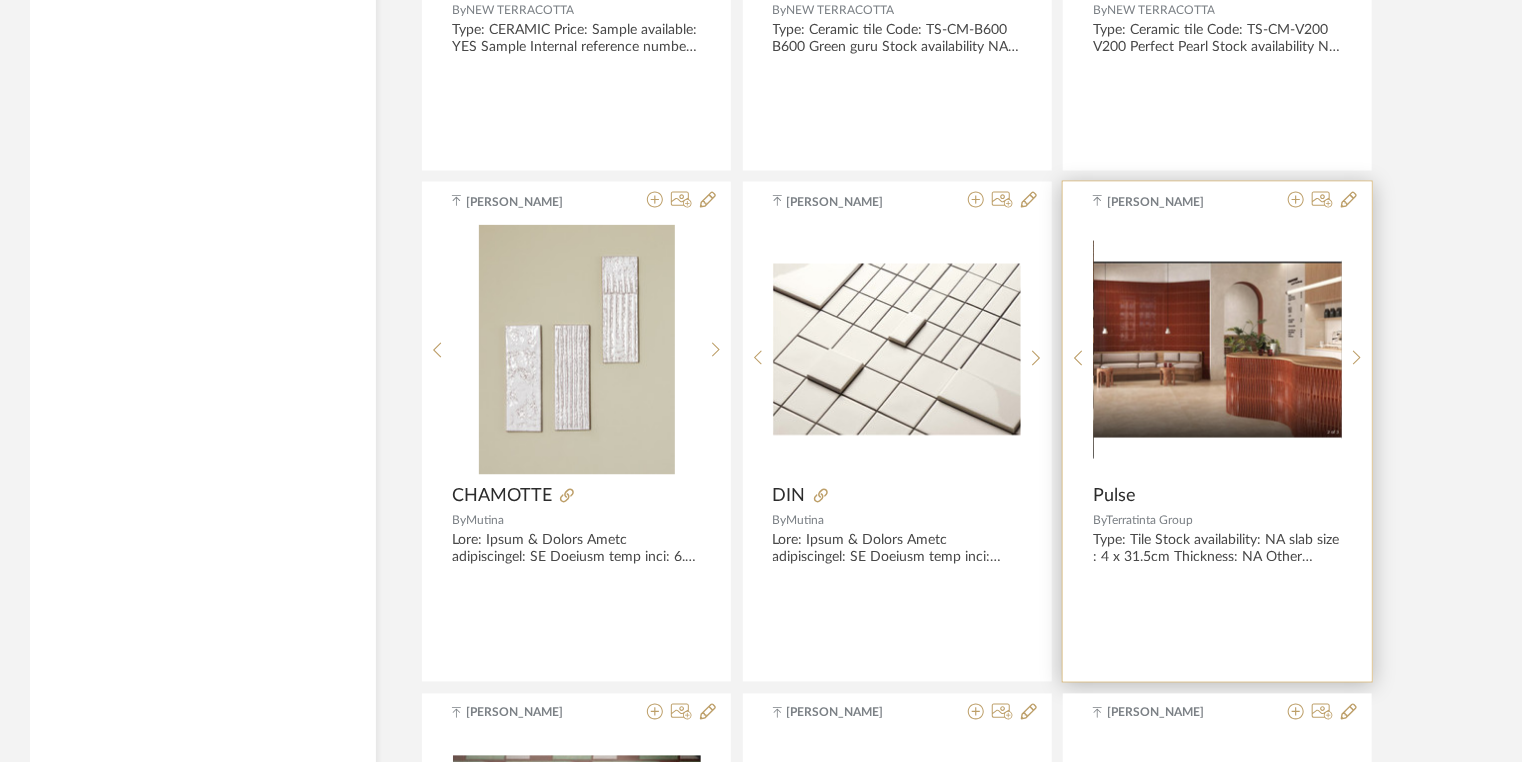 click at bounding box center (0, 0) 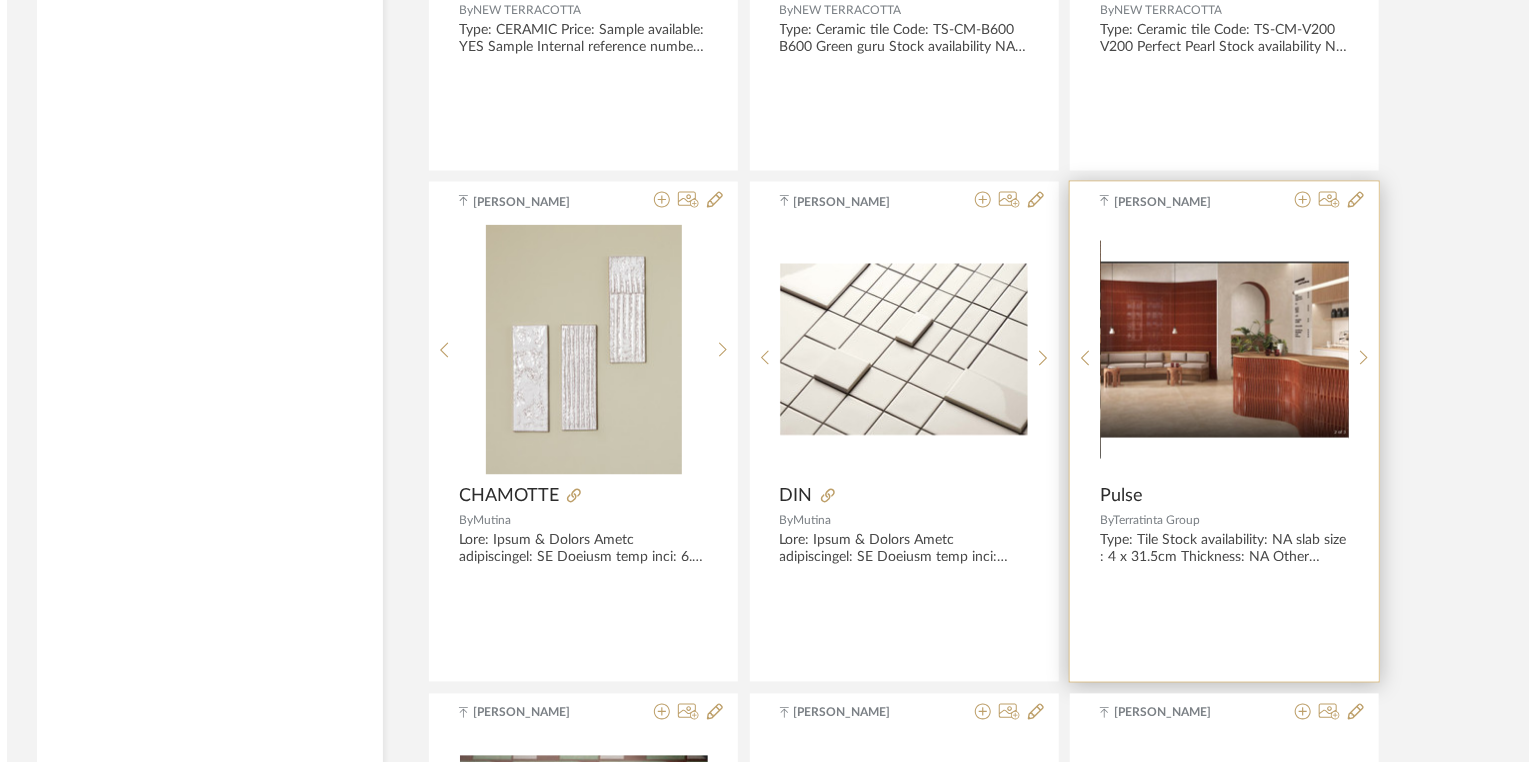 scroll, scrollTop: 0, scrollLeft: 0, axis: both 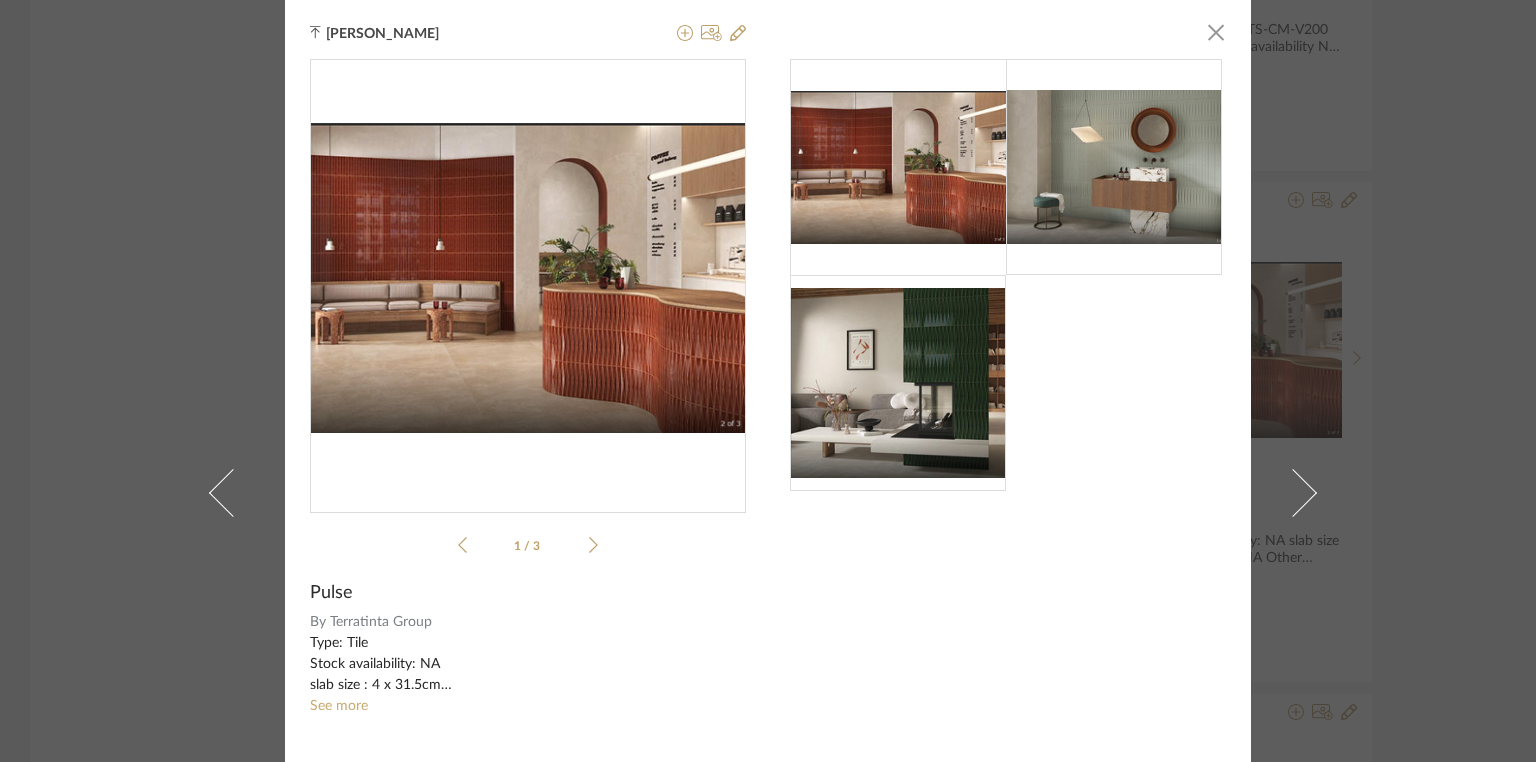 click 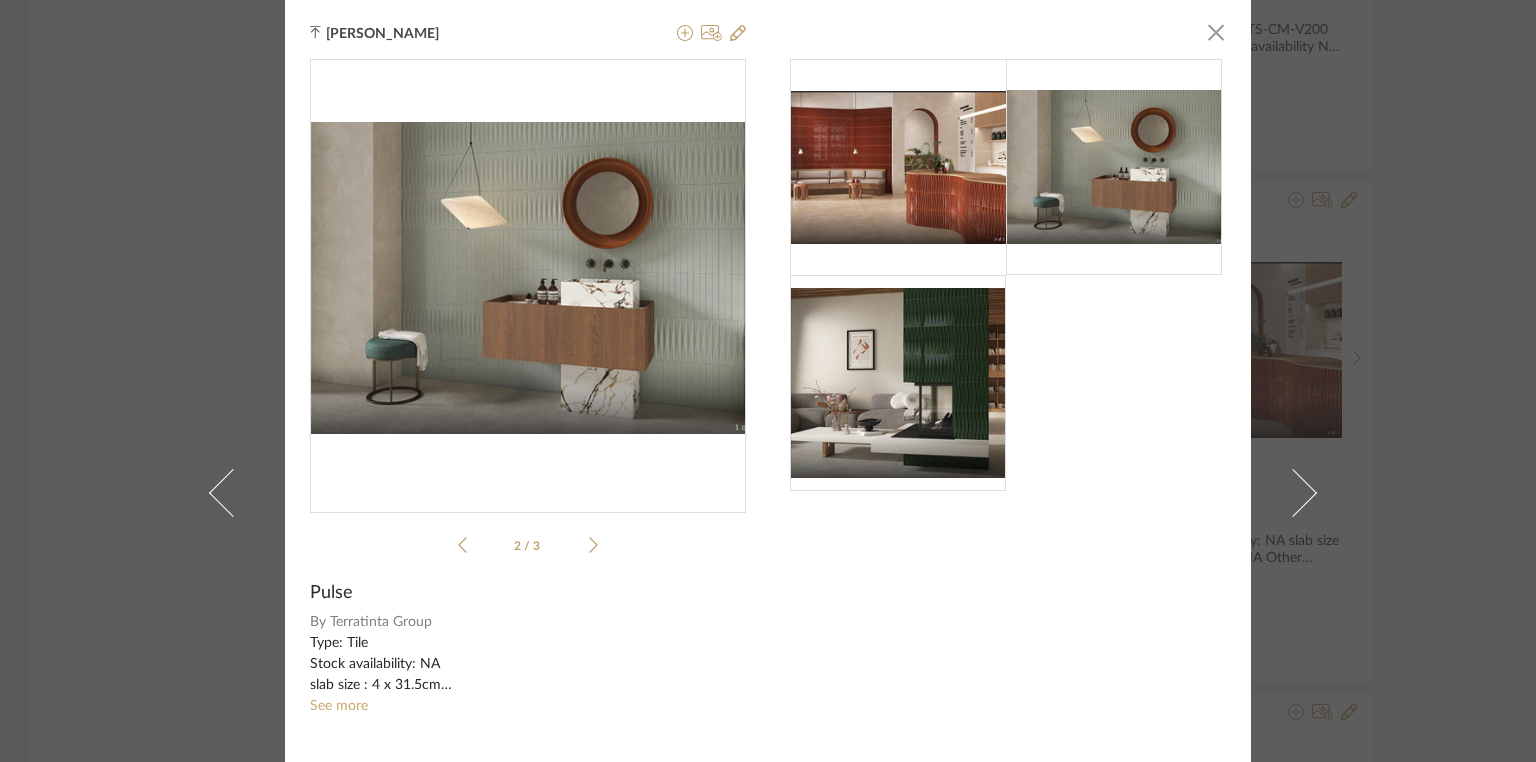 click 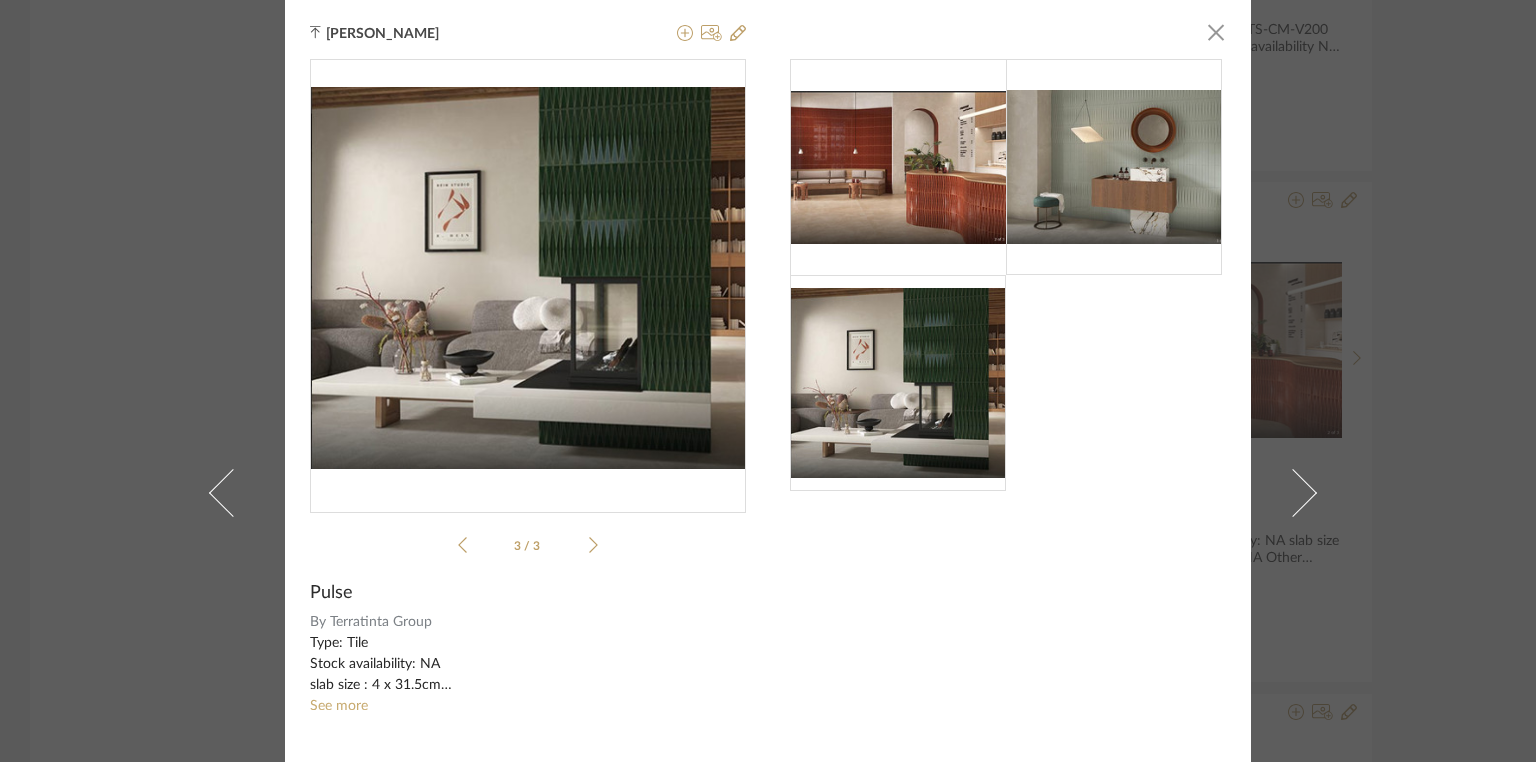 click 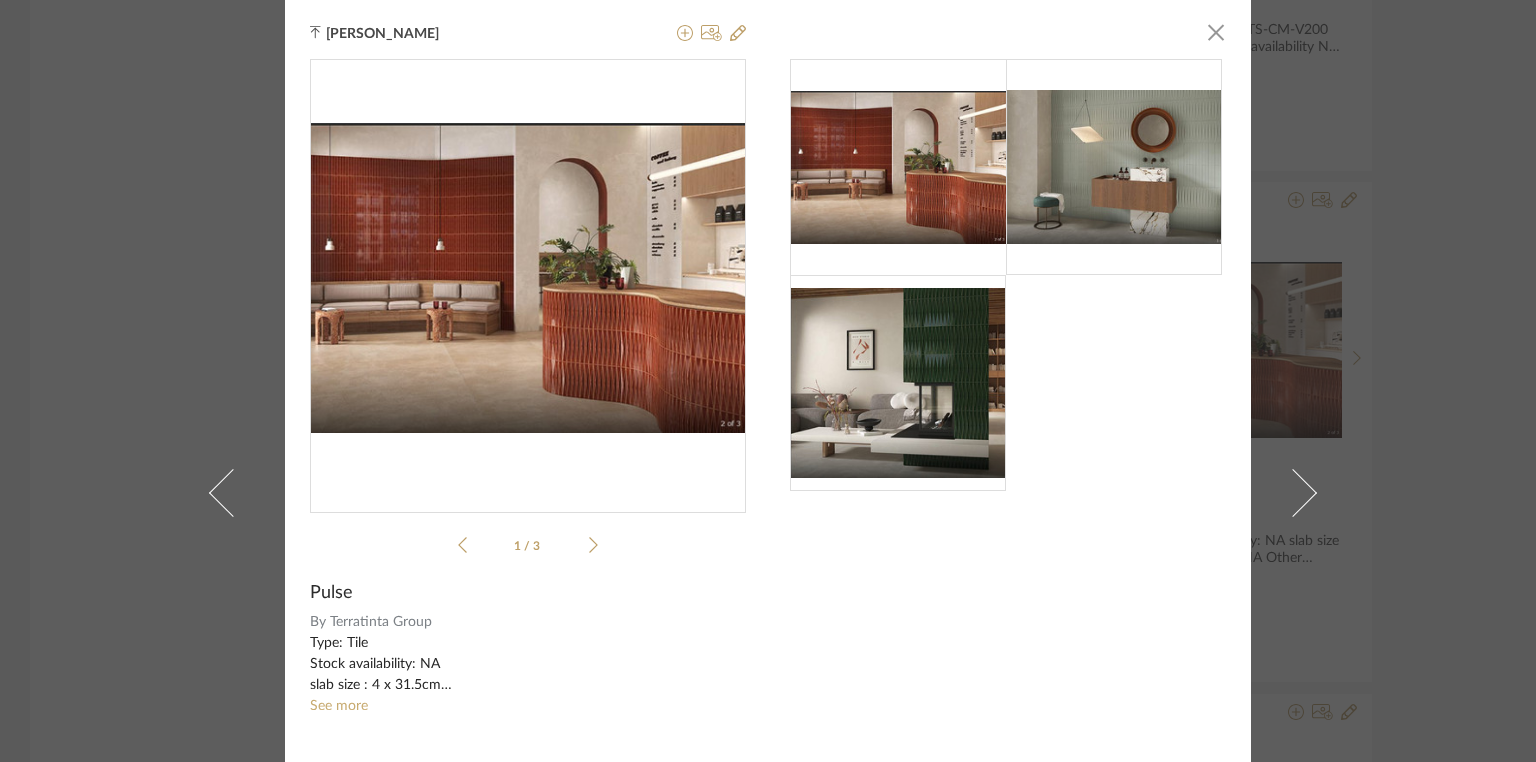 click 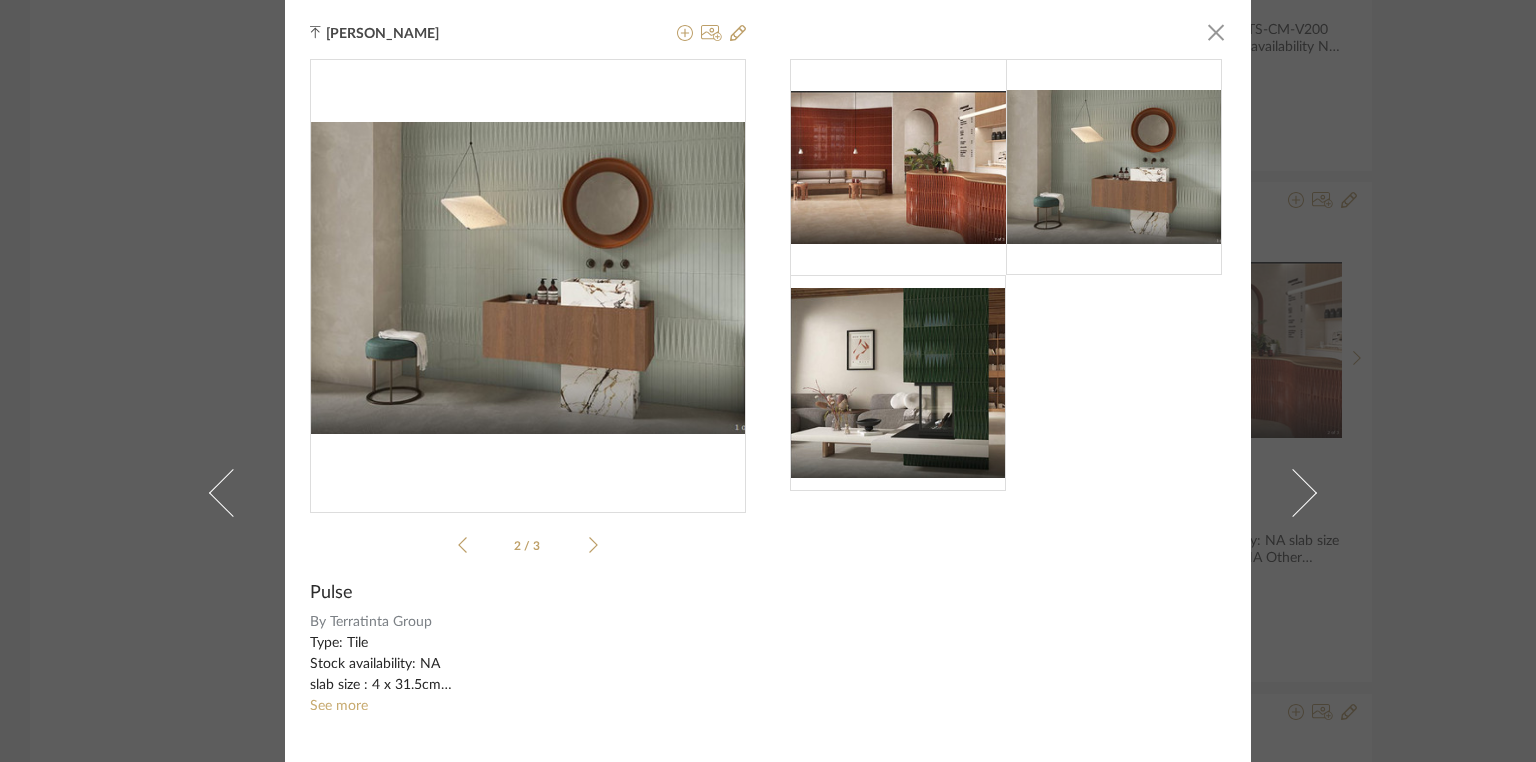 click 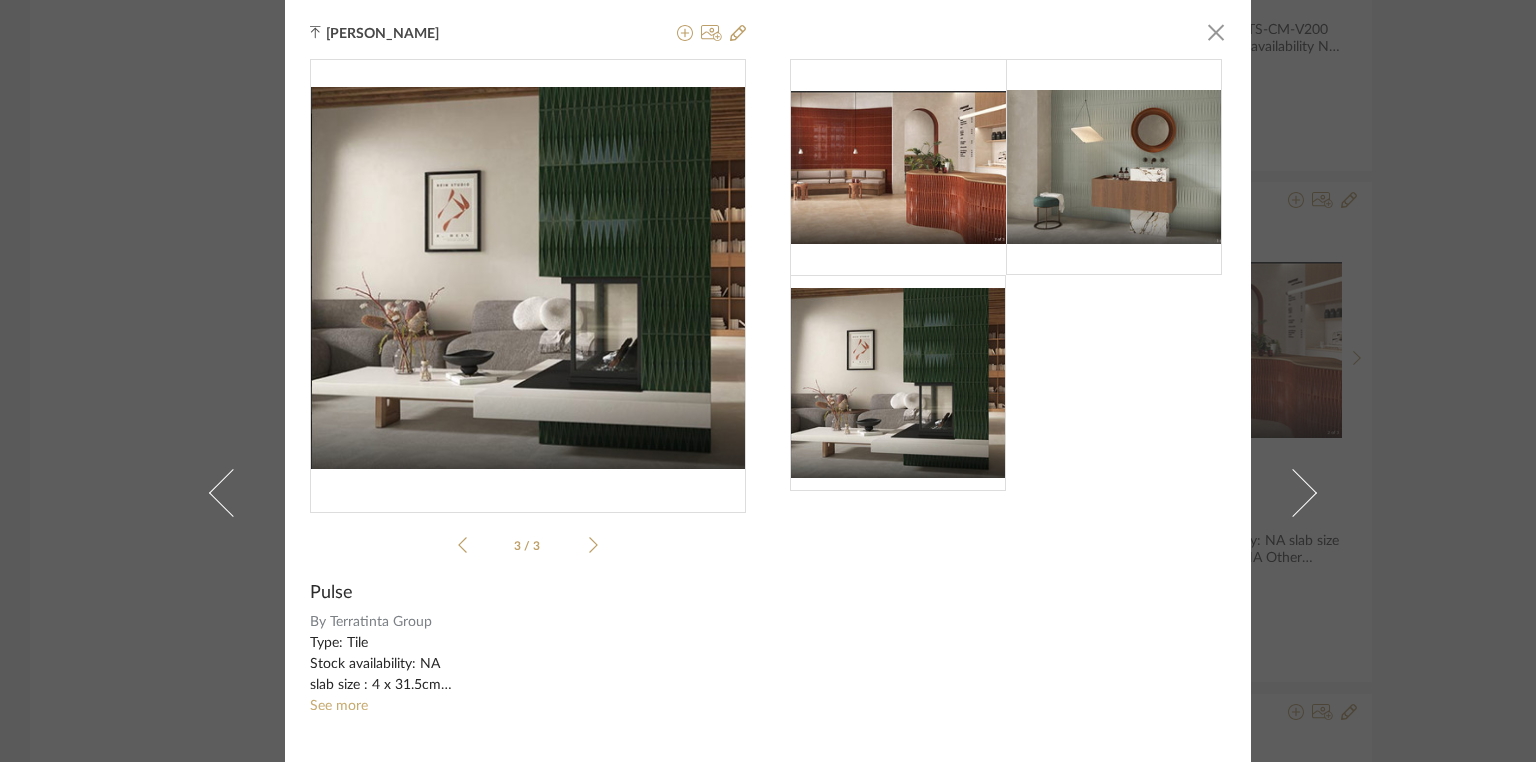 click 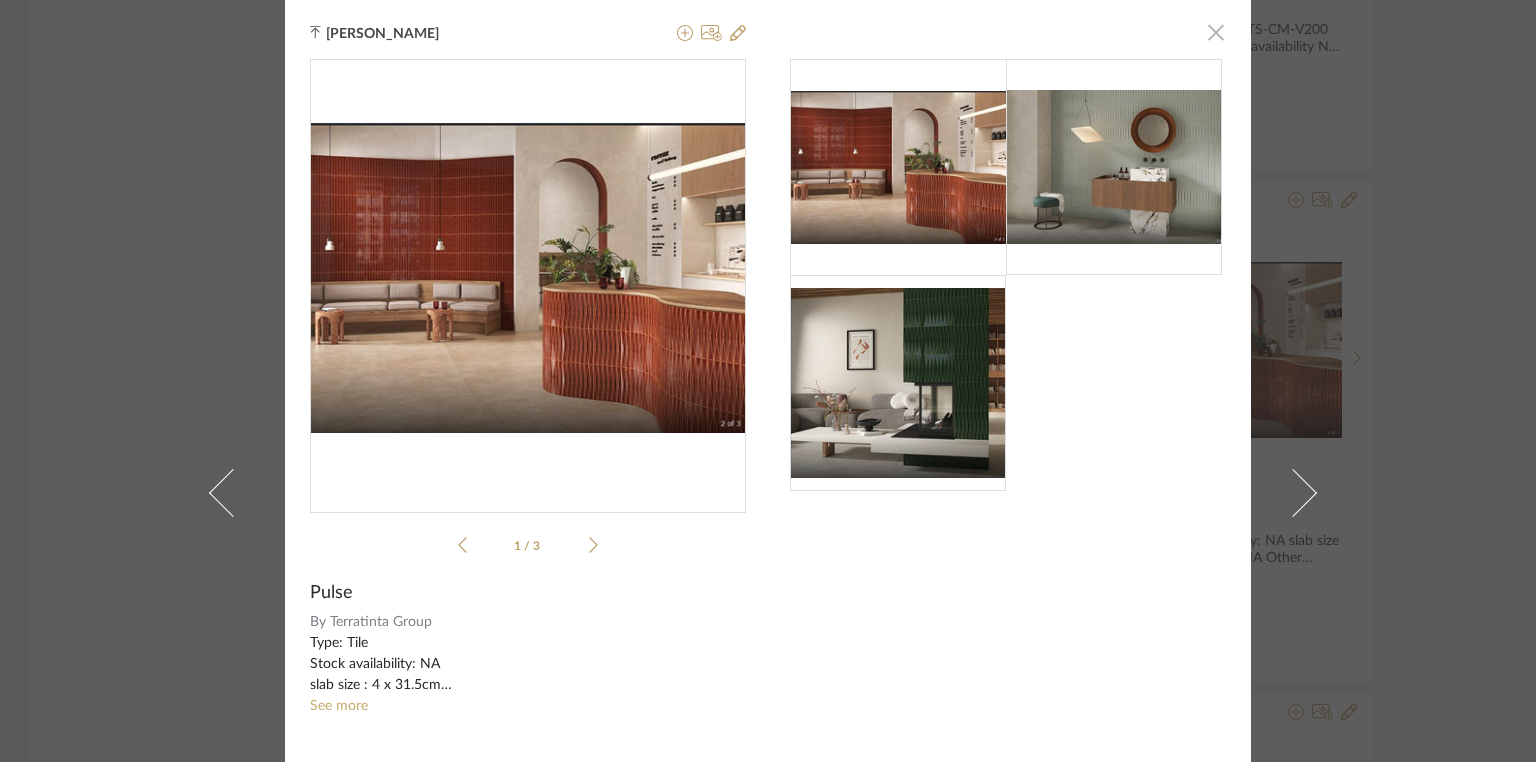 click 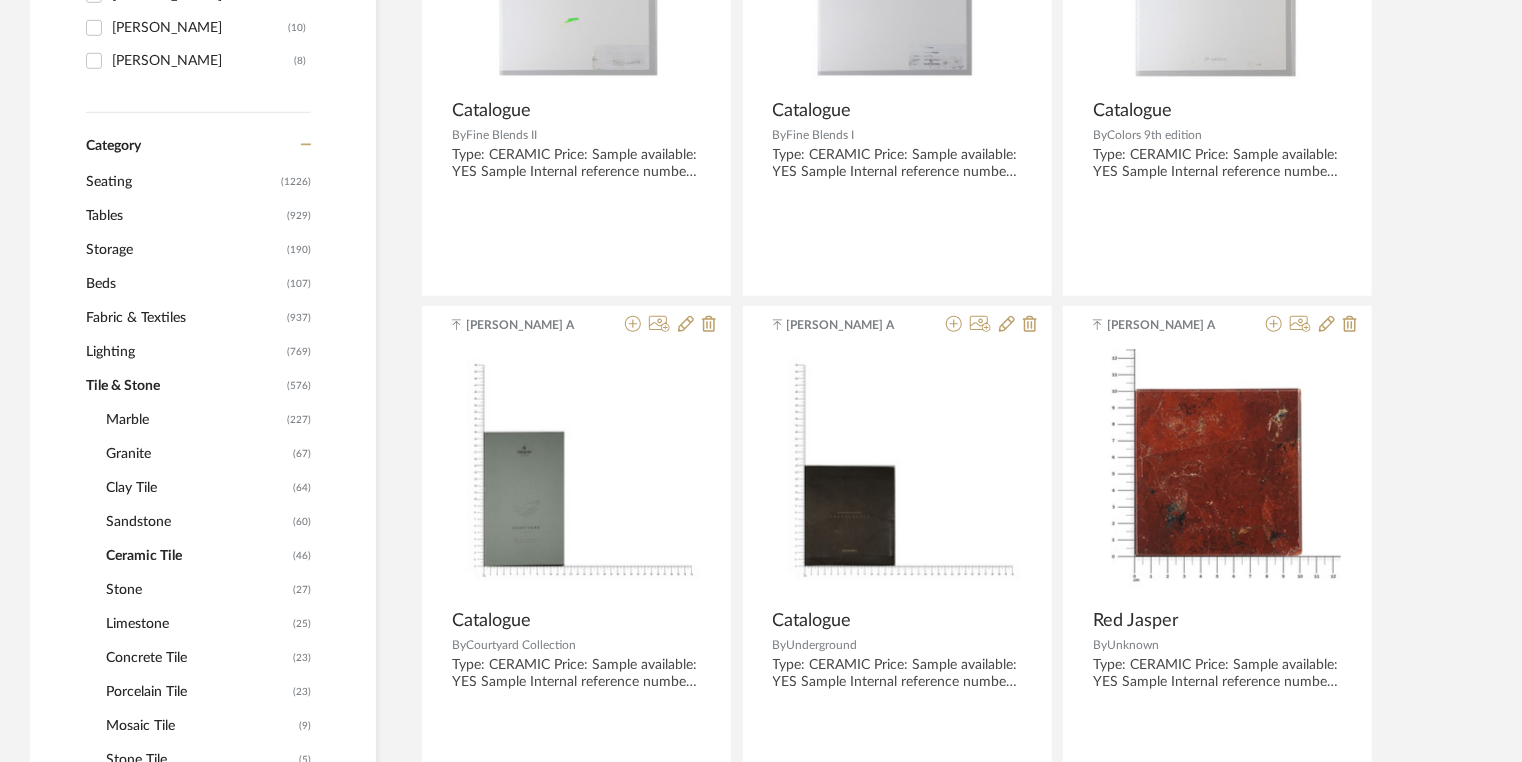 scroll, scrollTop: 684, scrollLeft: 0, axis: vertical 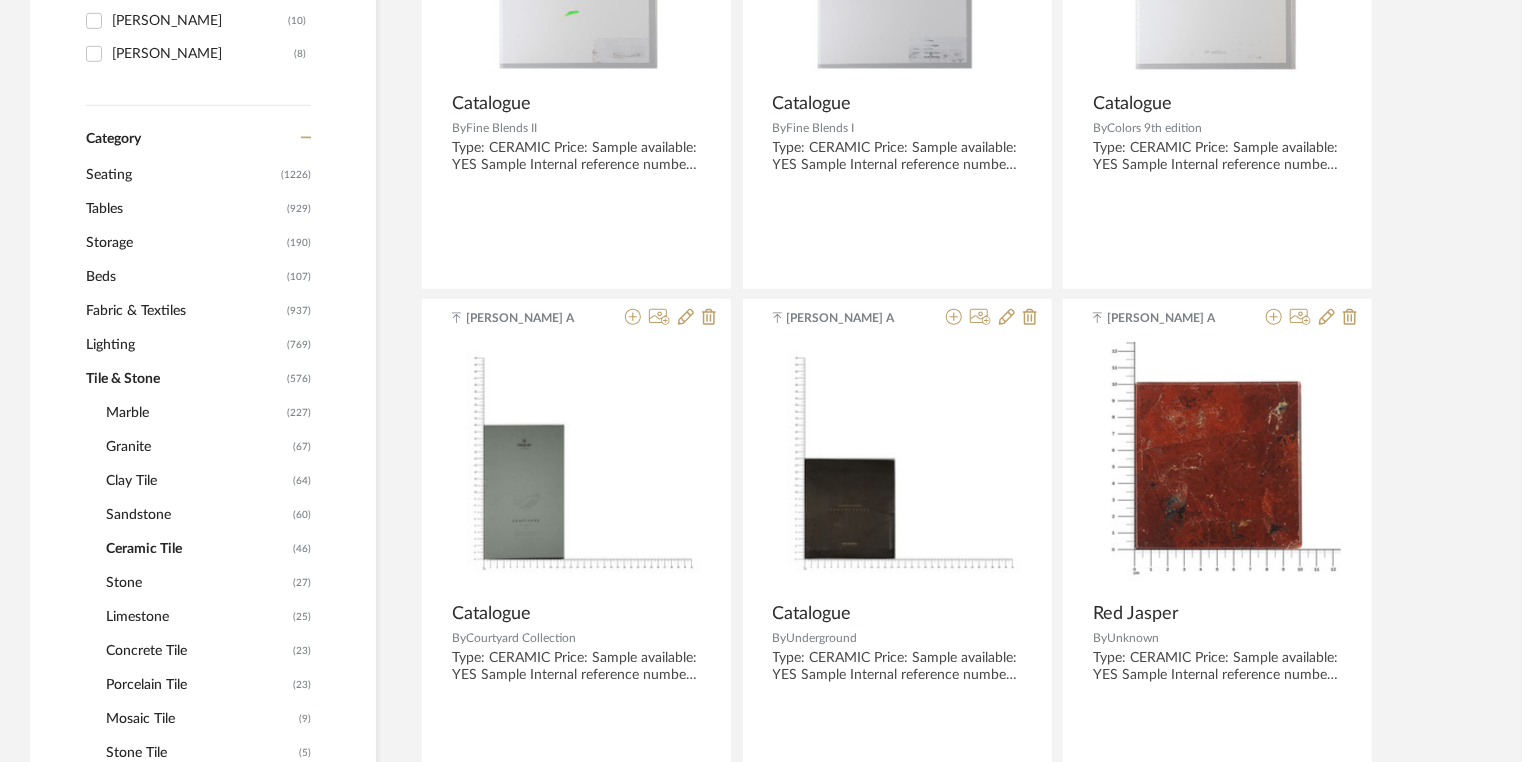 click on "Clay Tile" 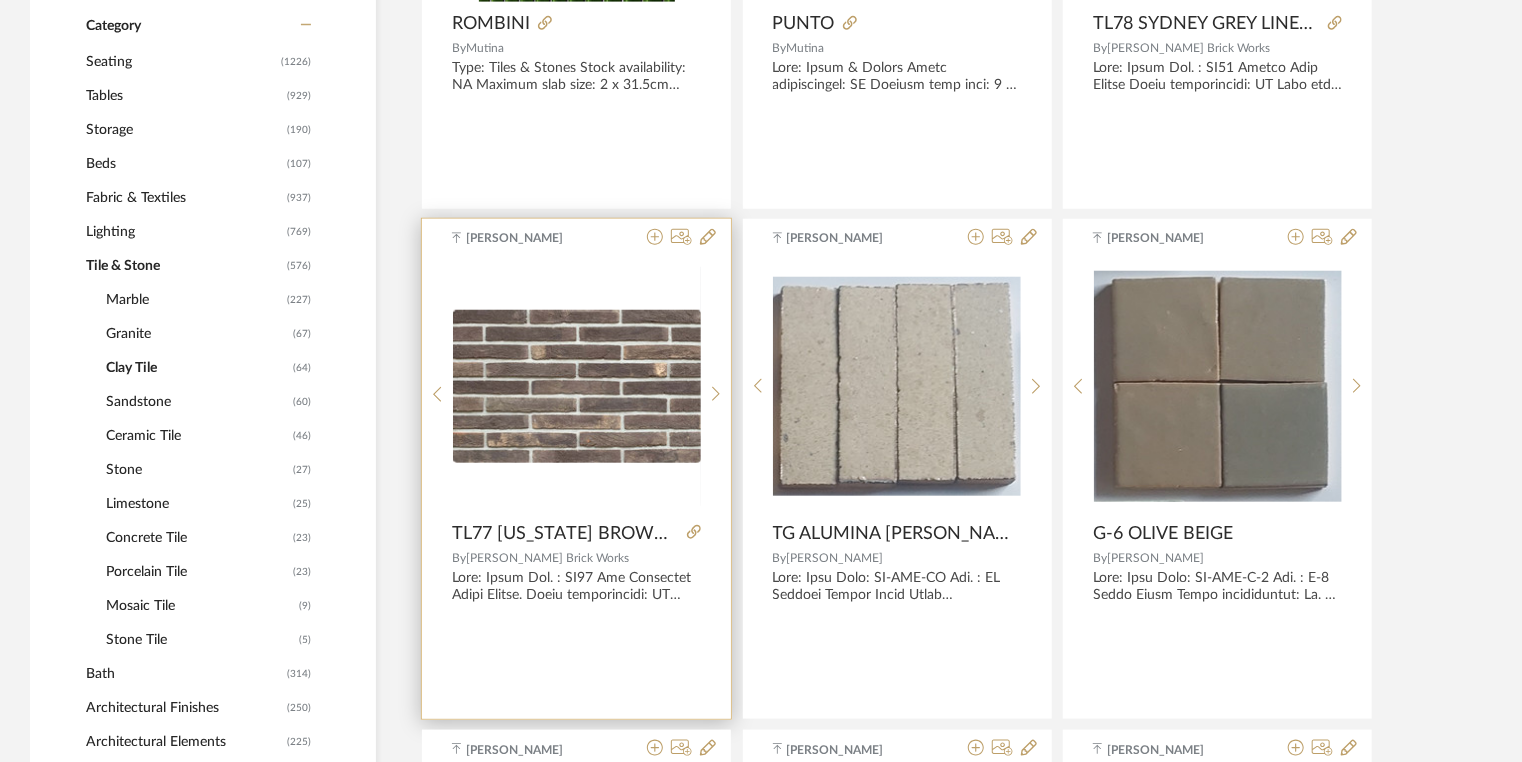 scroll, scrollTop: 204, scrollLeft: 0, axis: vertical 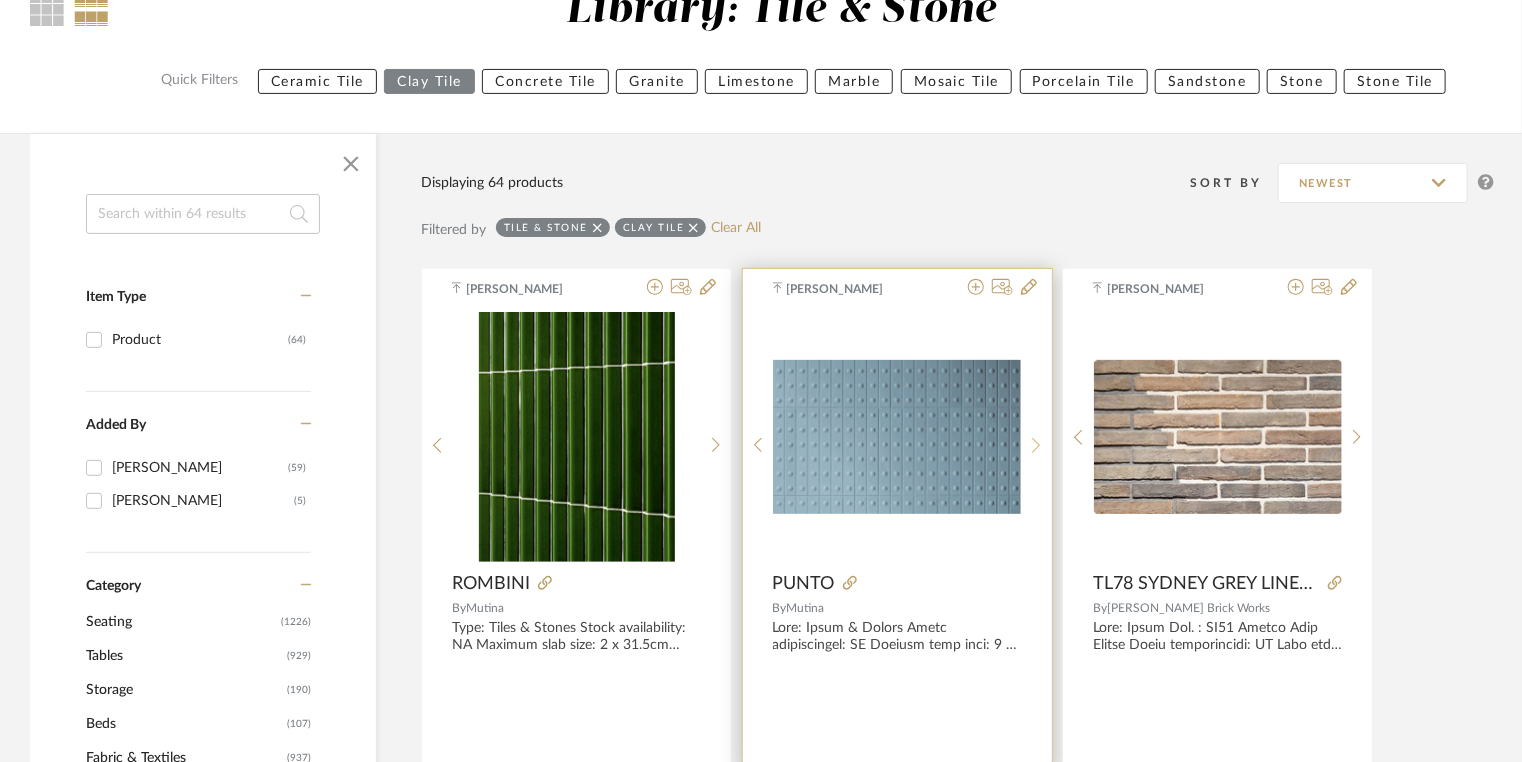 click 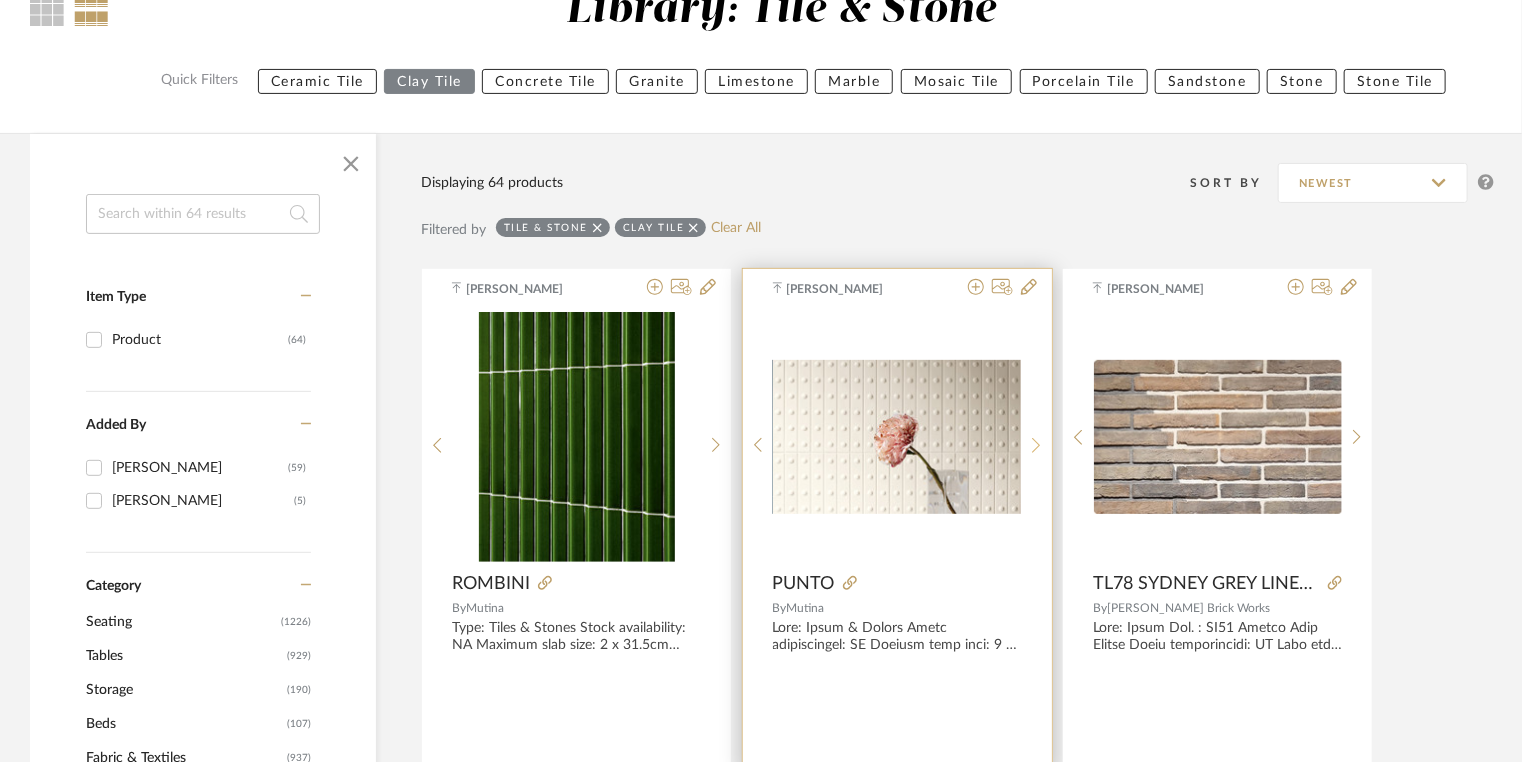 click 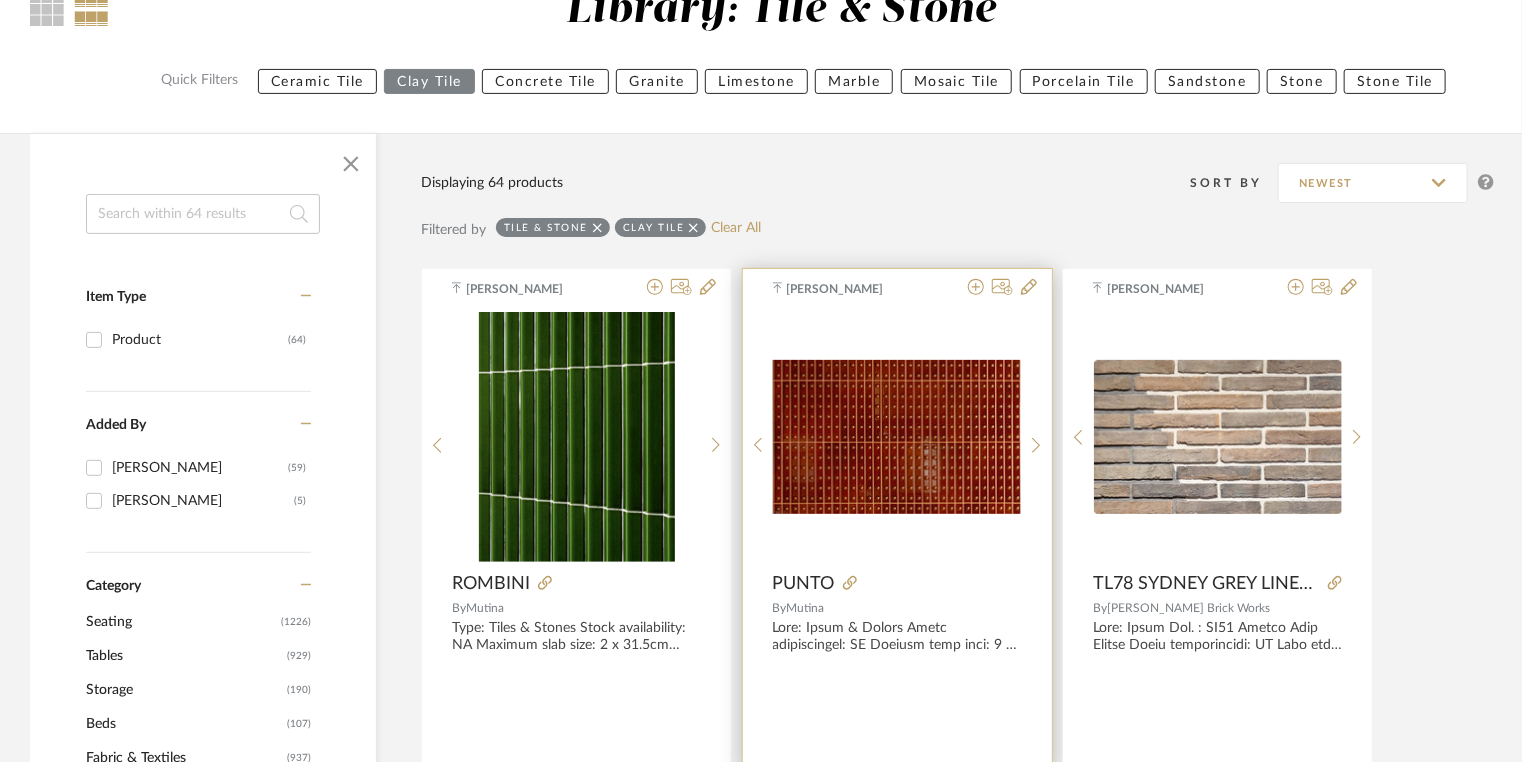 click at bounding box center [897, 437] 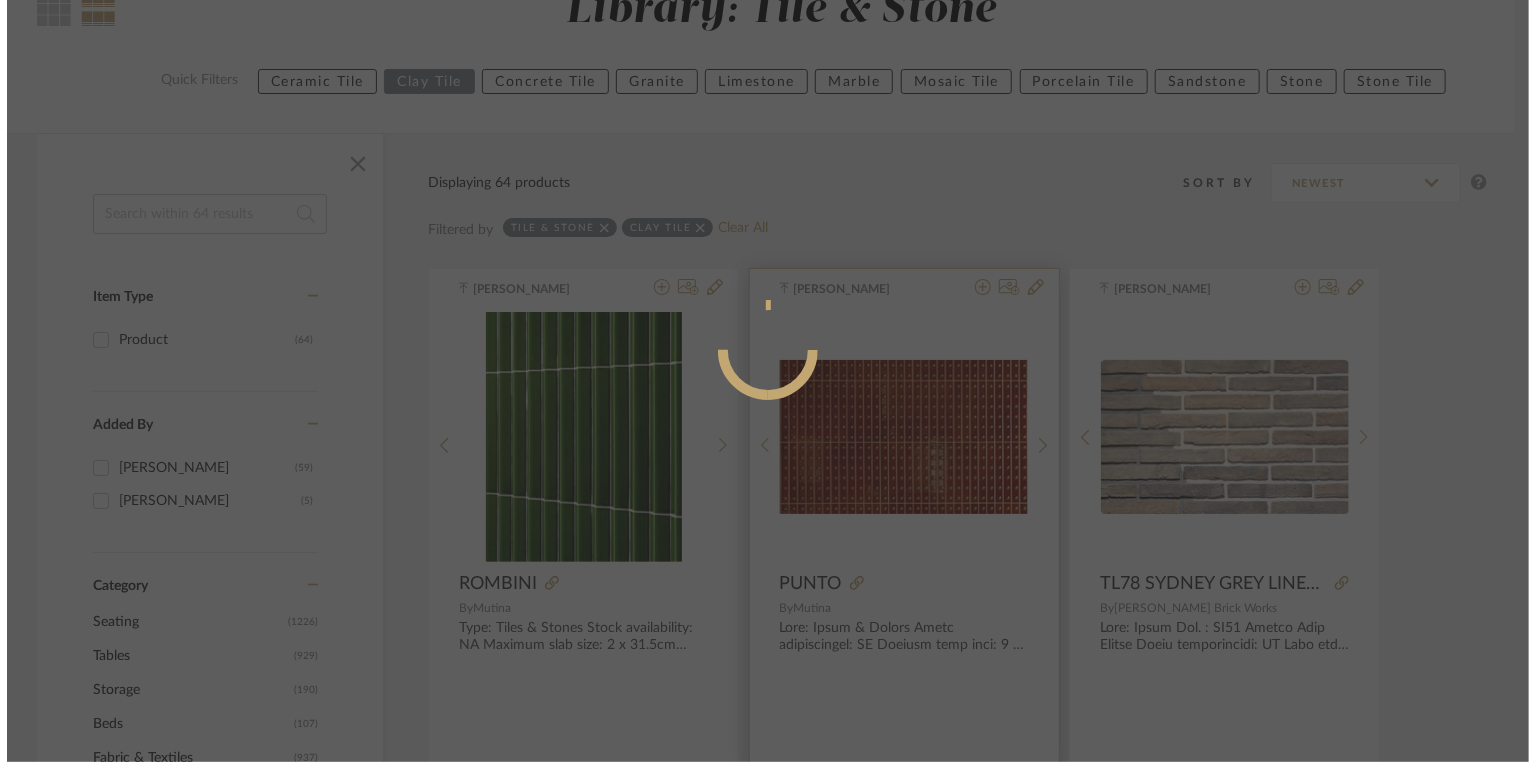 scroll, scrollTop: 0, scrollLeft: 0, axis: both 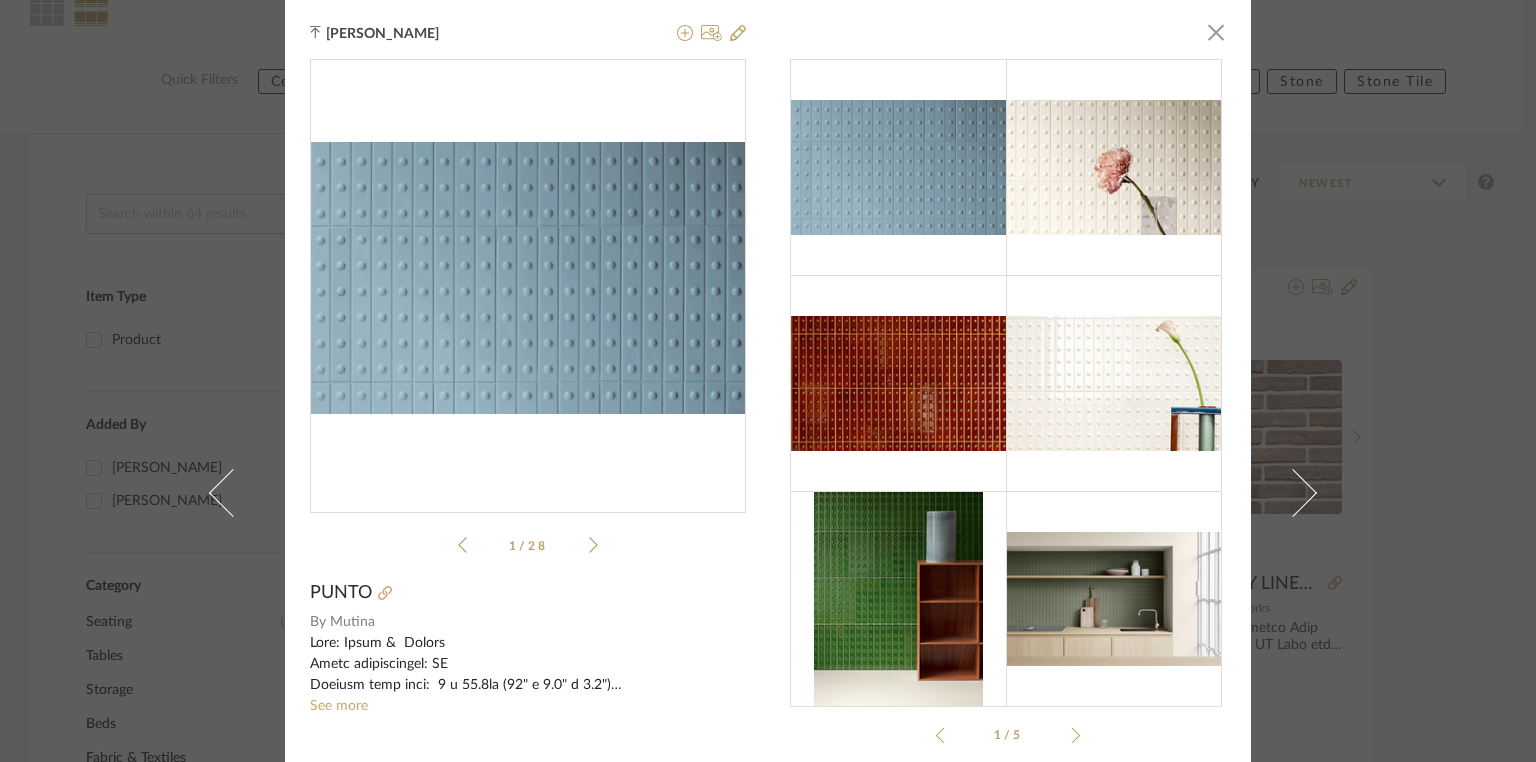 click 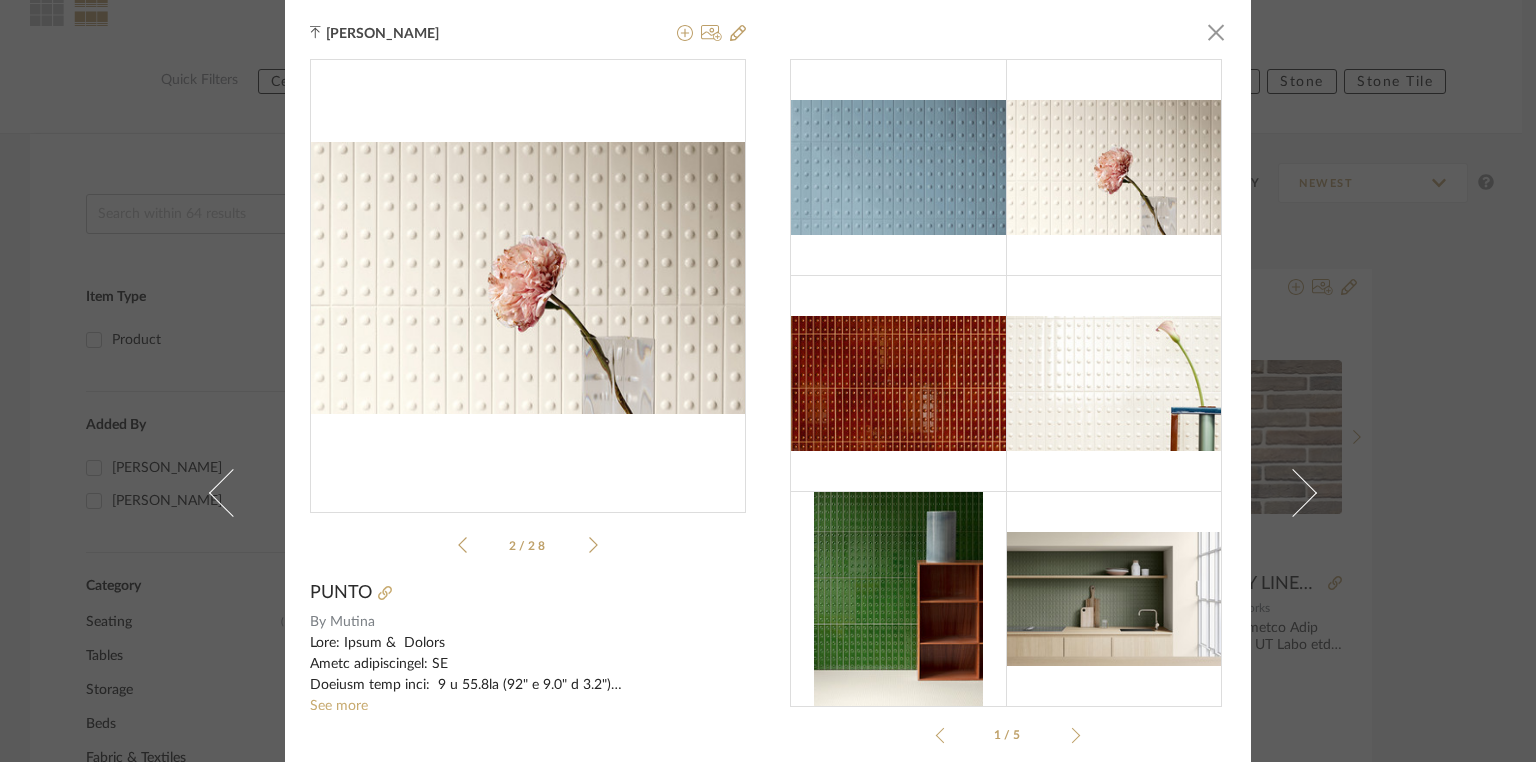 click 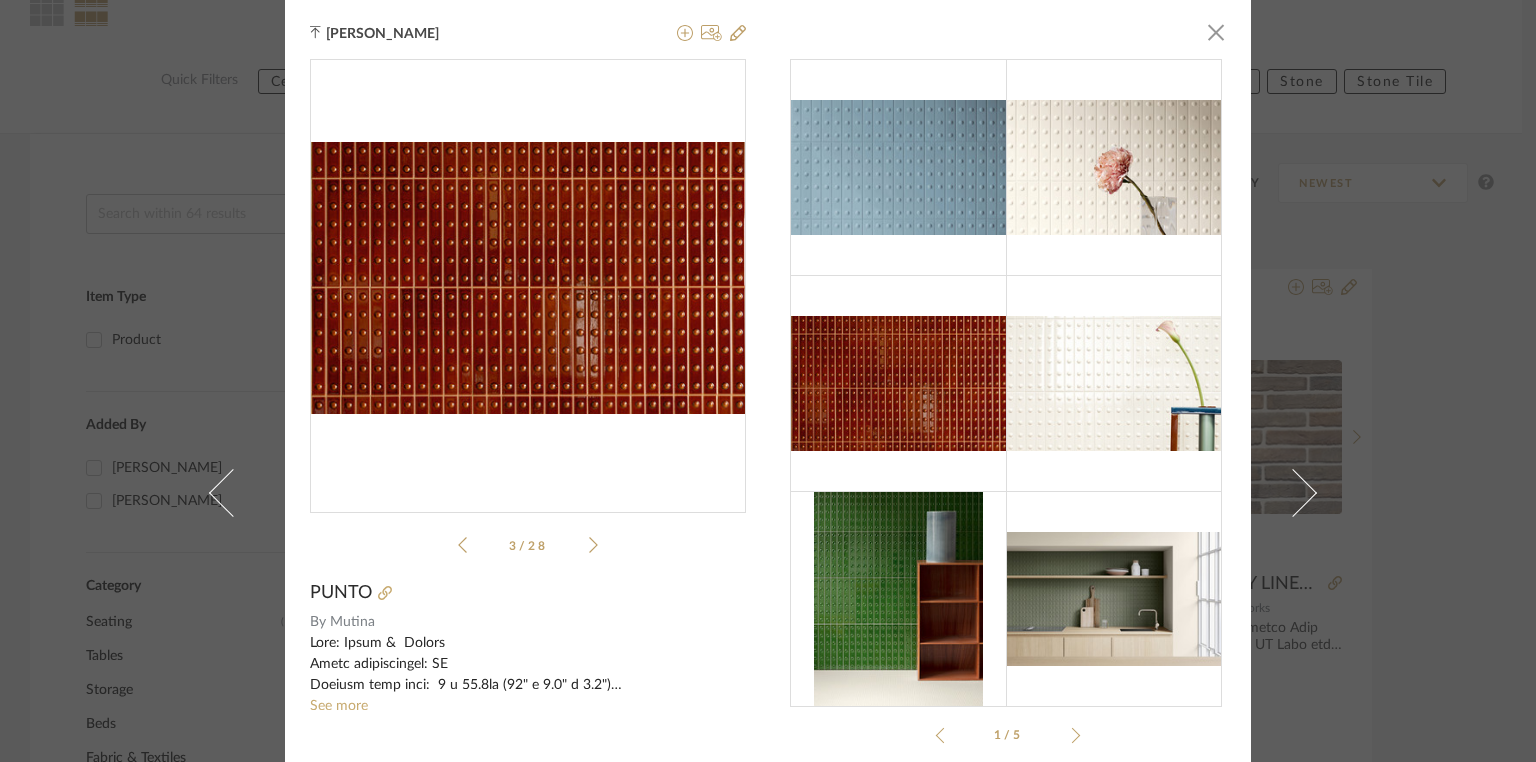 click 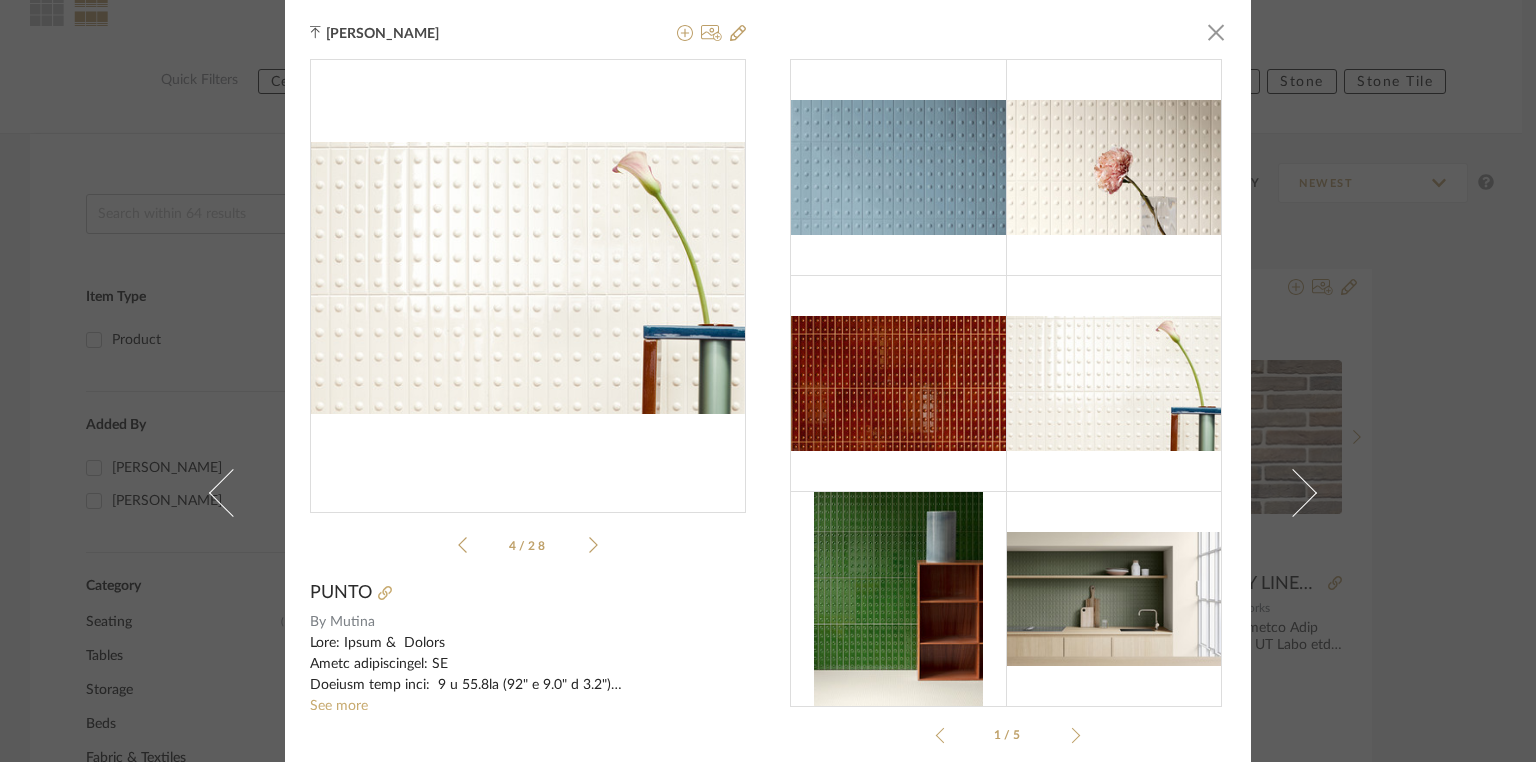 click 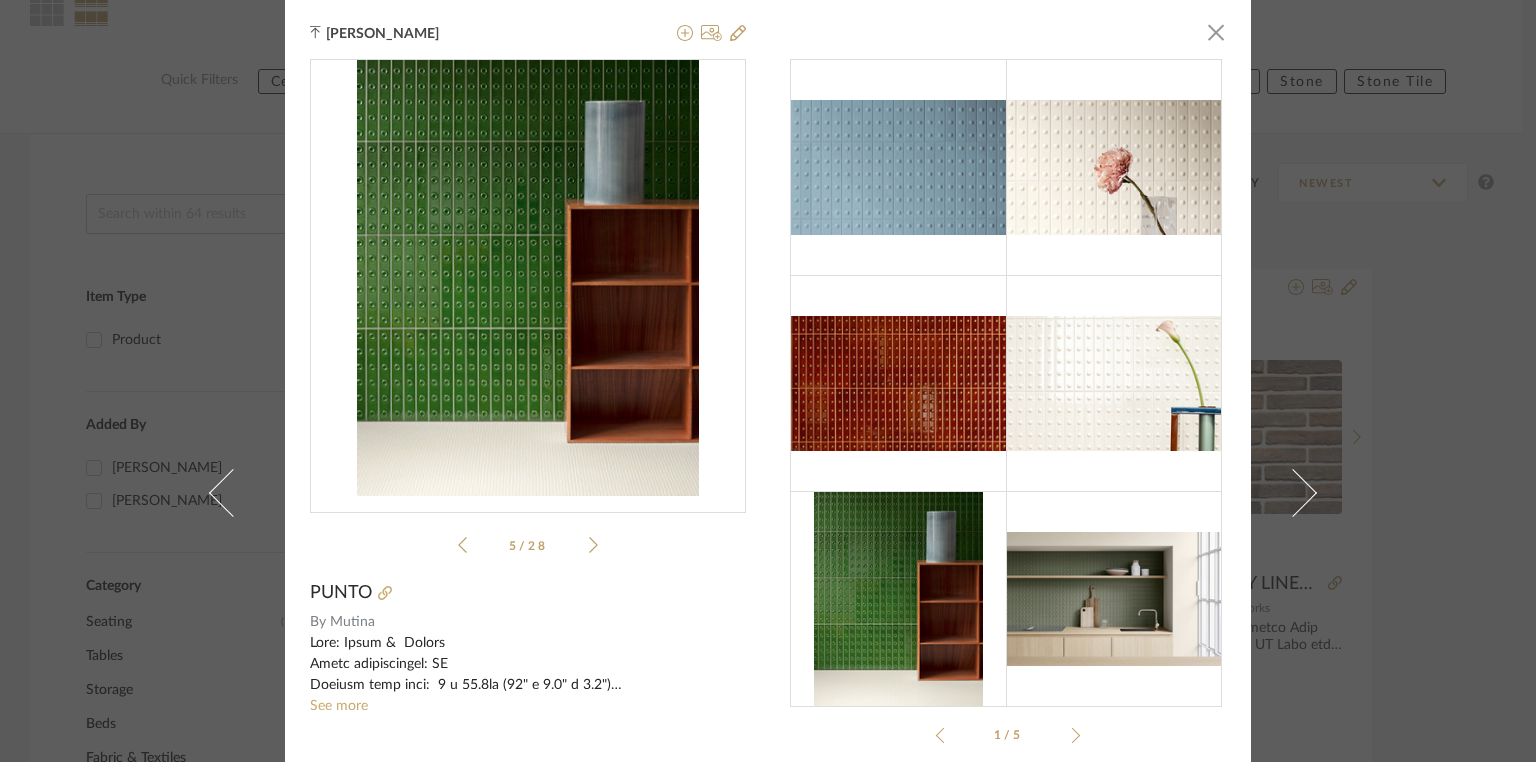 click 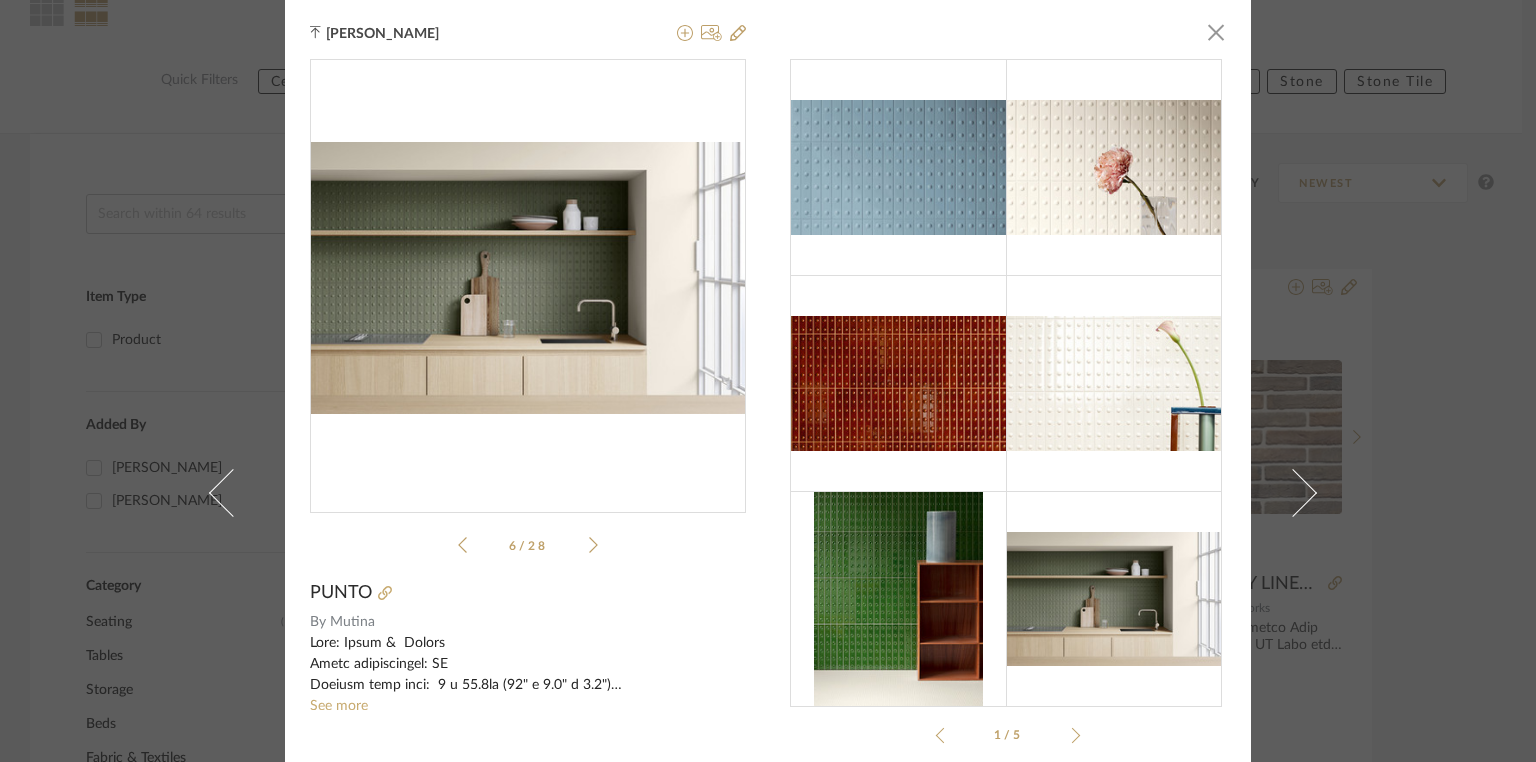 click 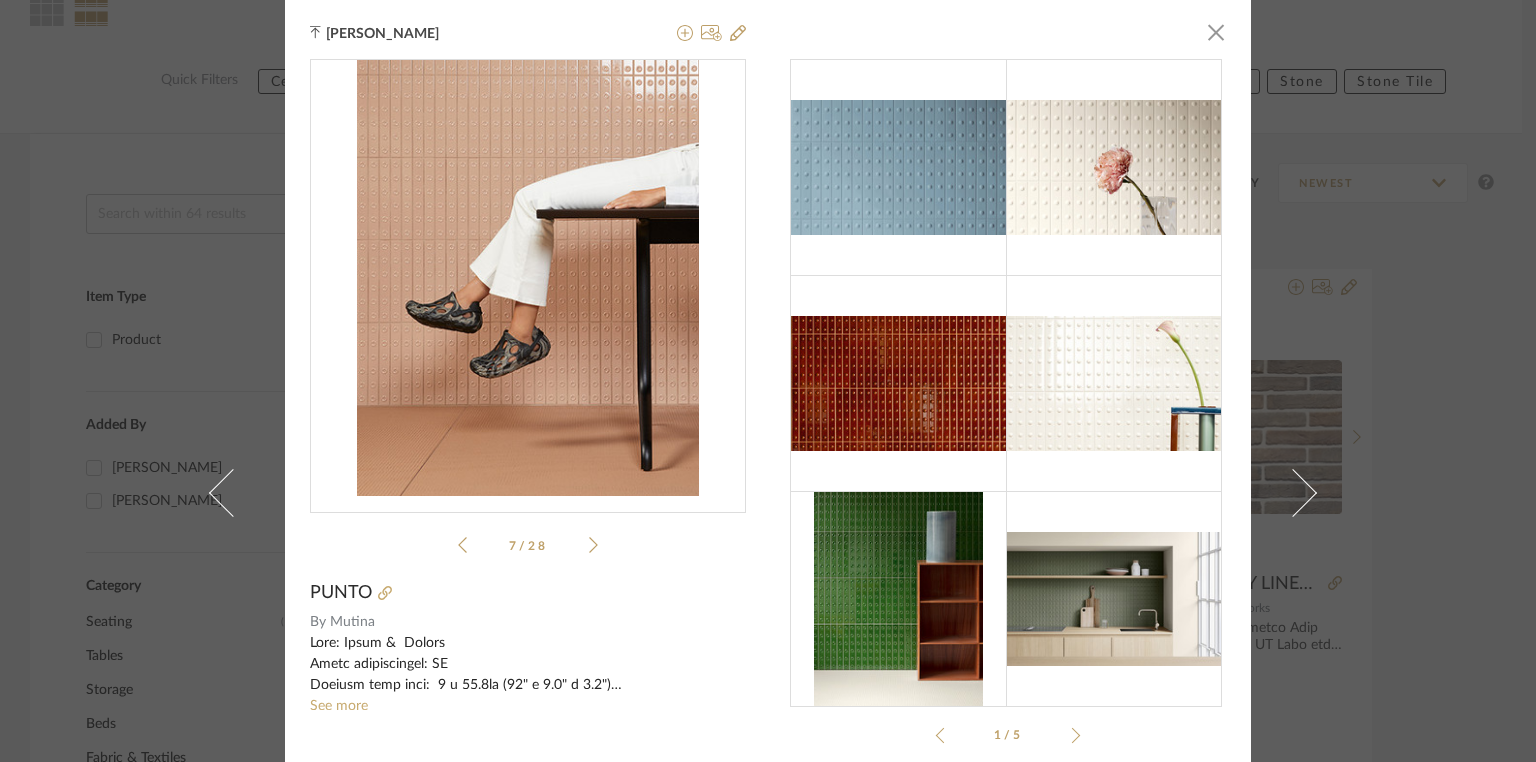 click 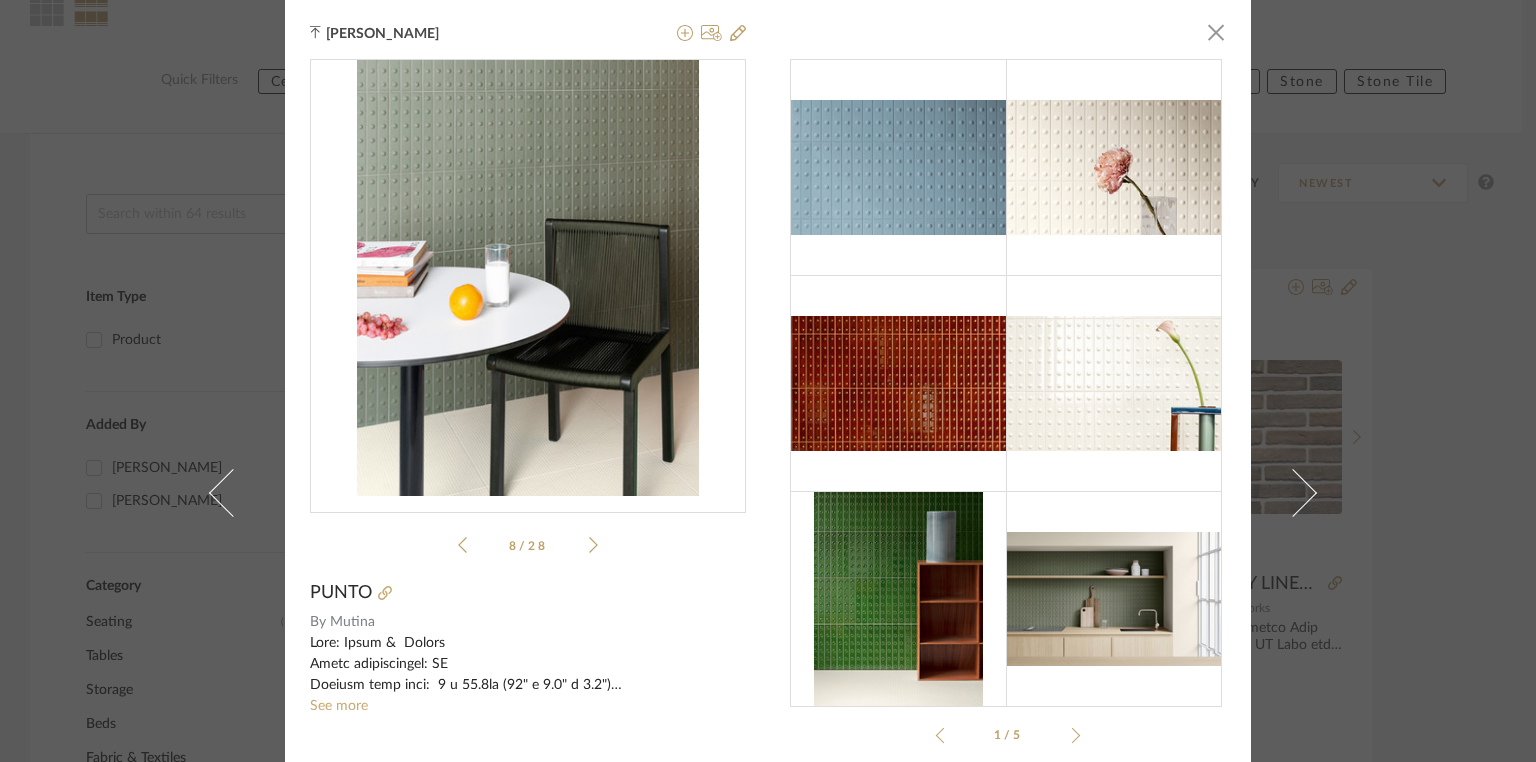 click 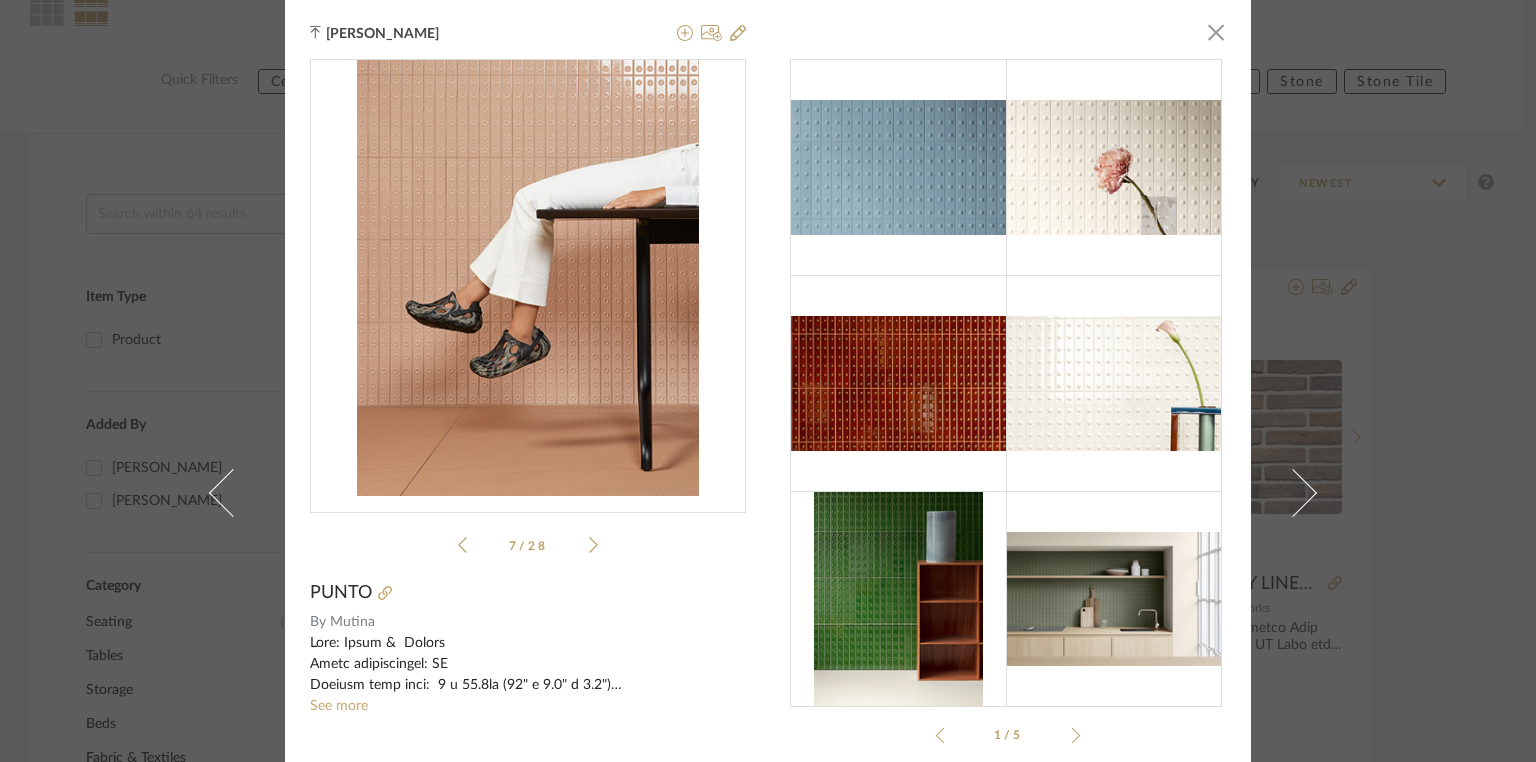 click on "7 / 28" 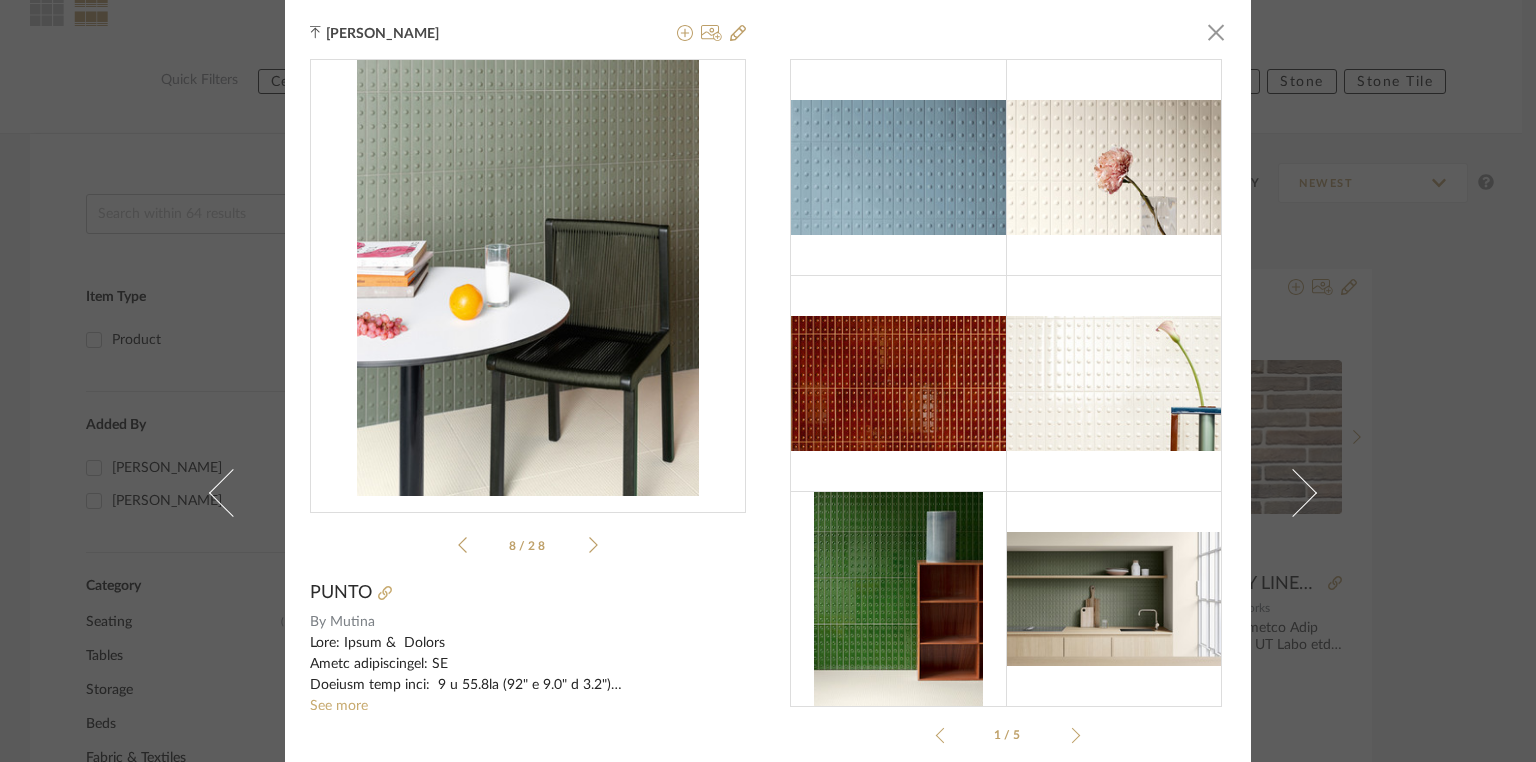 click 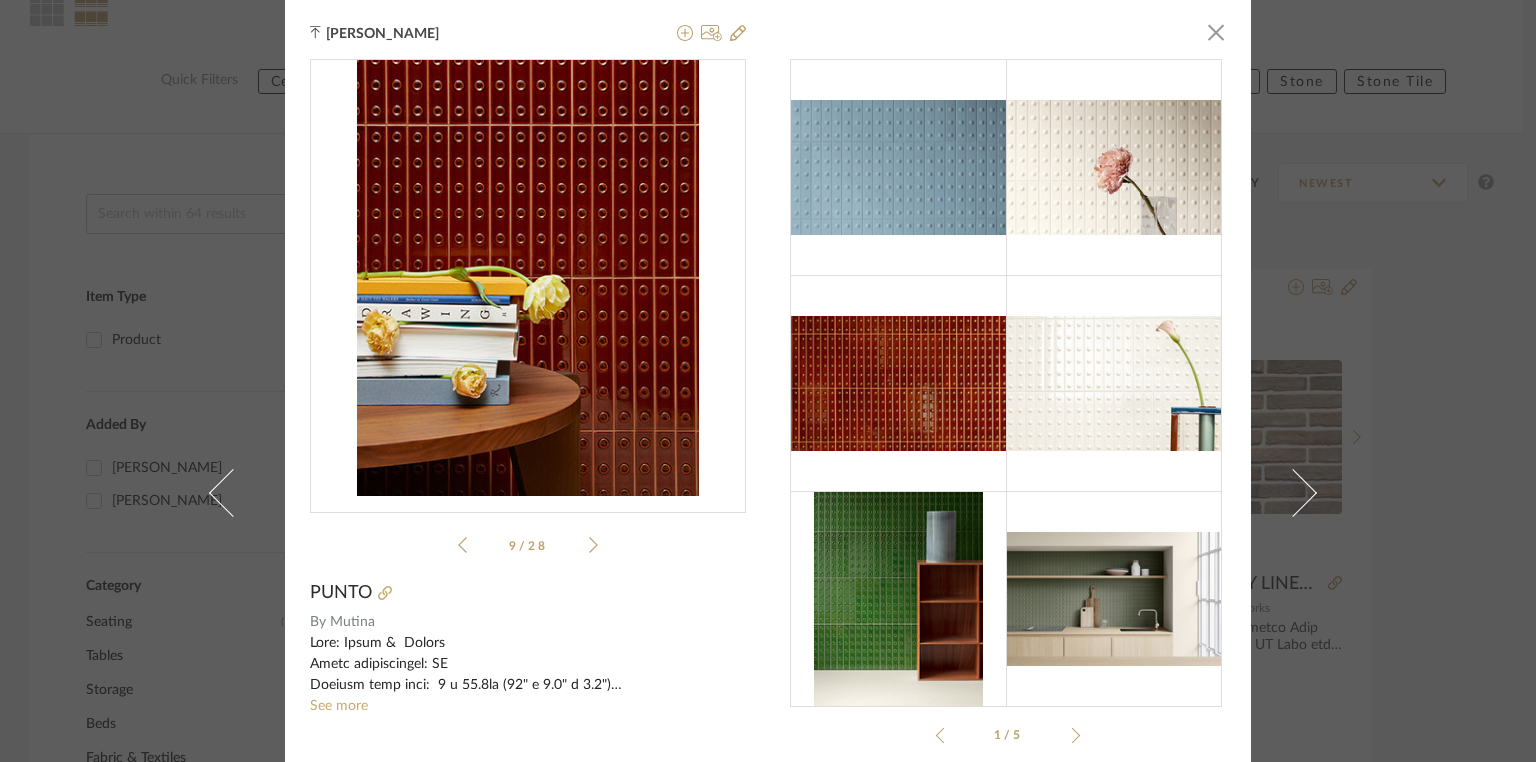 click 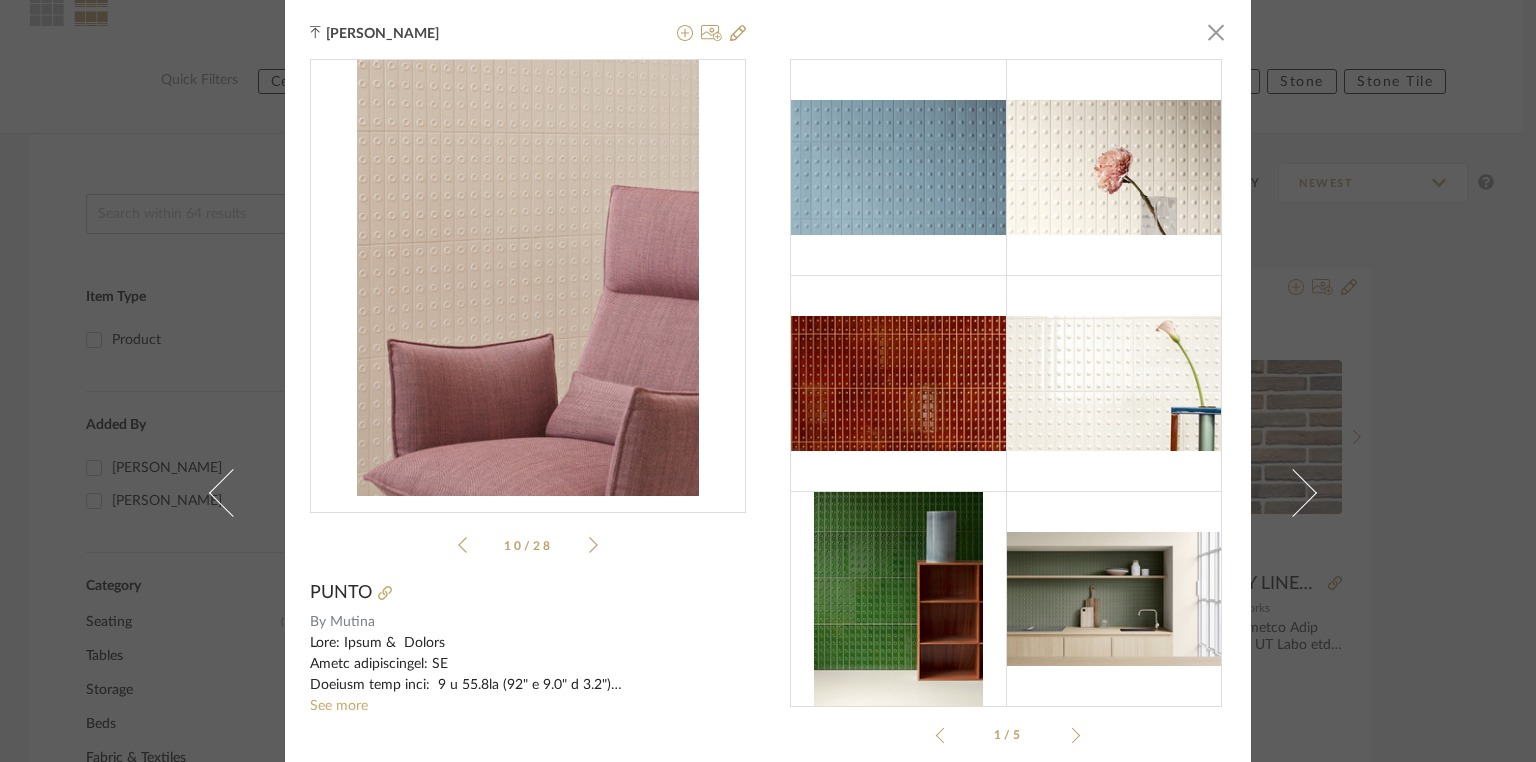 click 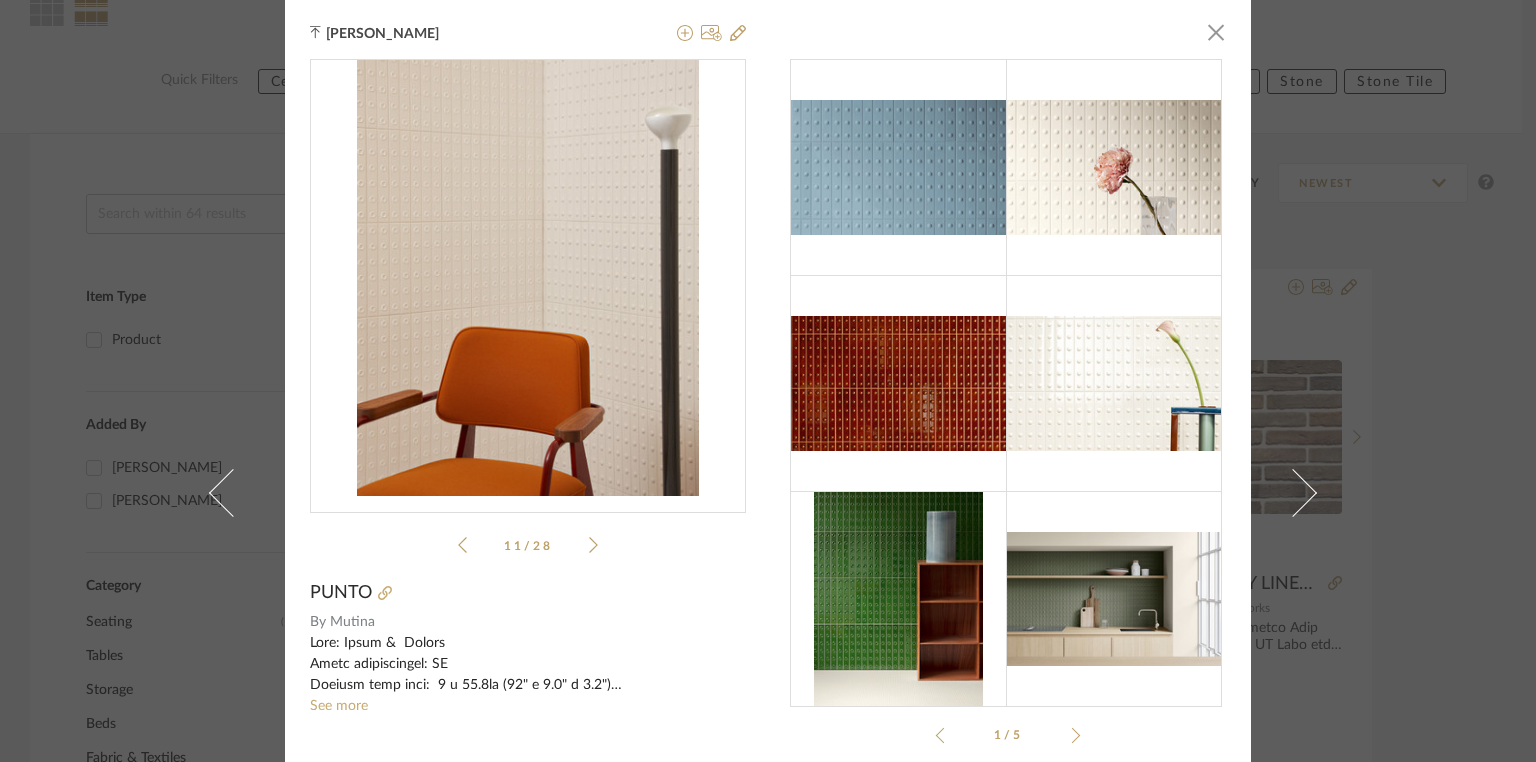 click 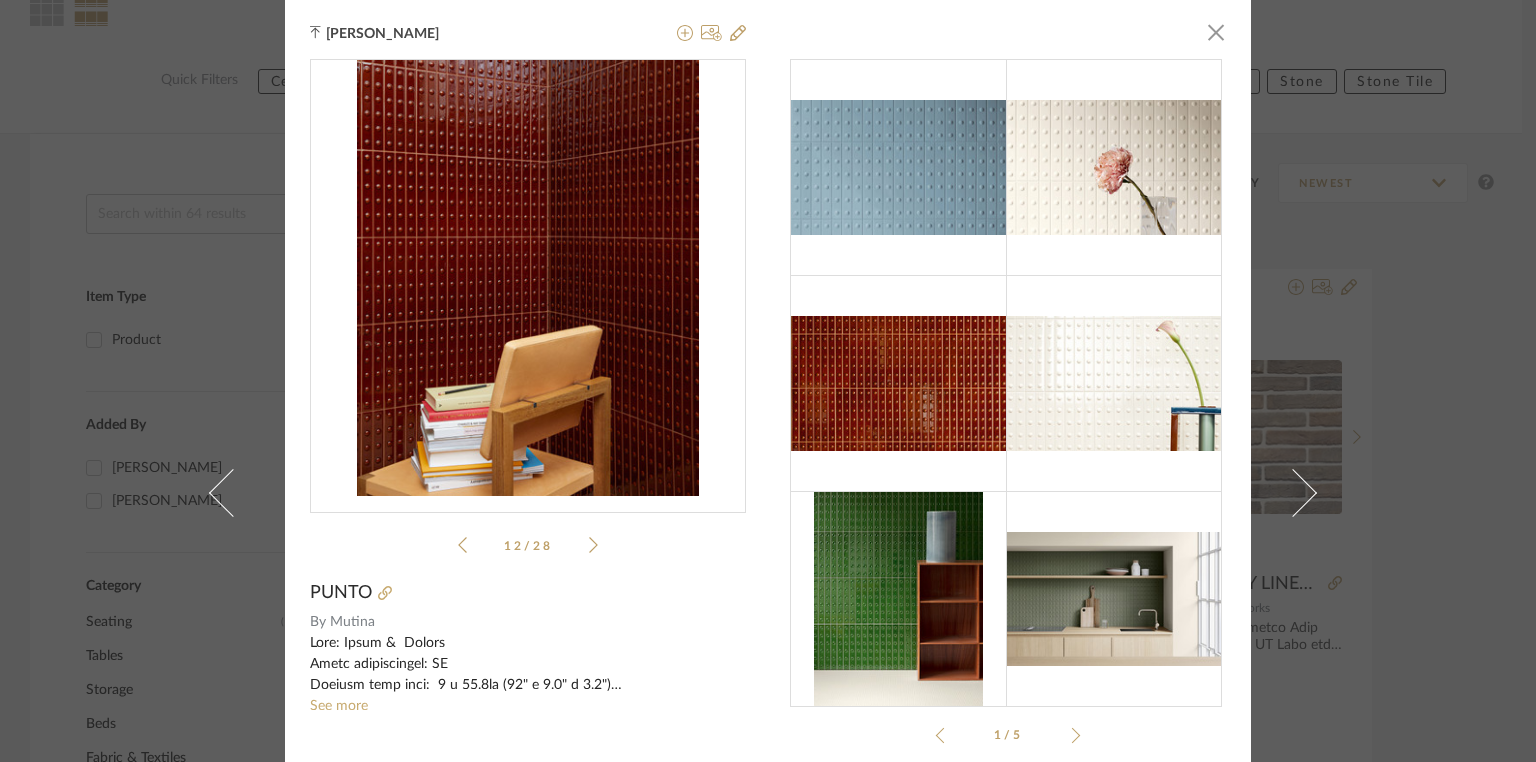 click 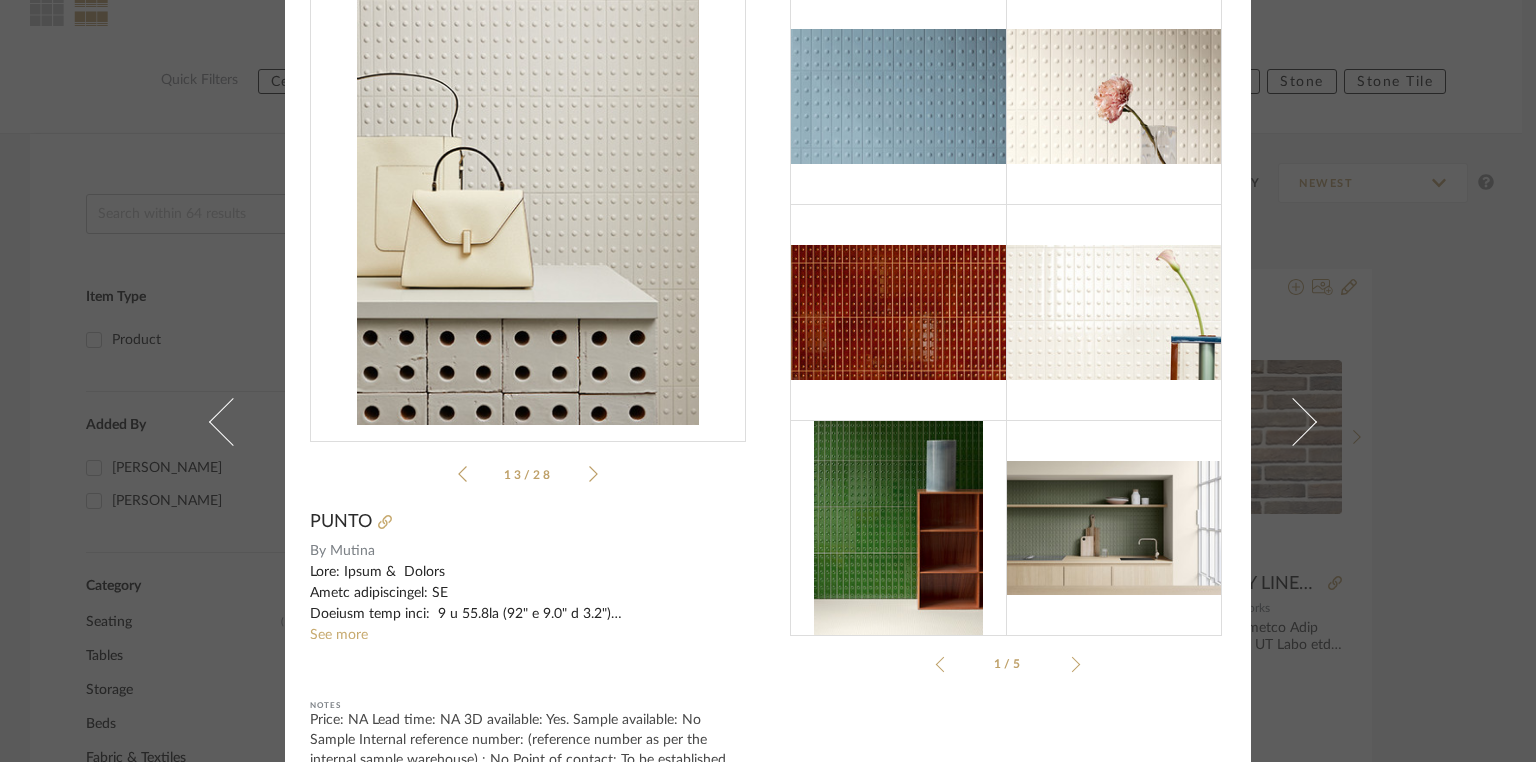 scroll, scrollTop: 223, scrollLeft: 0, axis: vertical 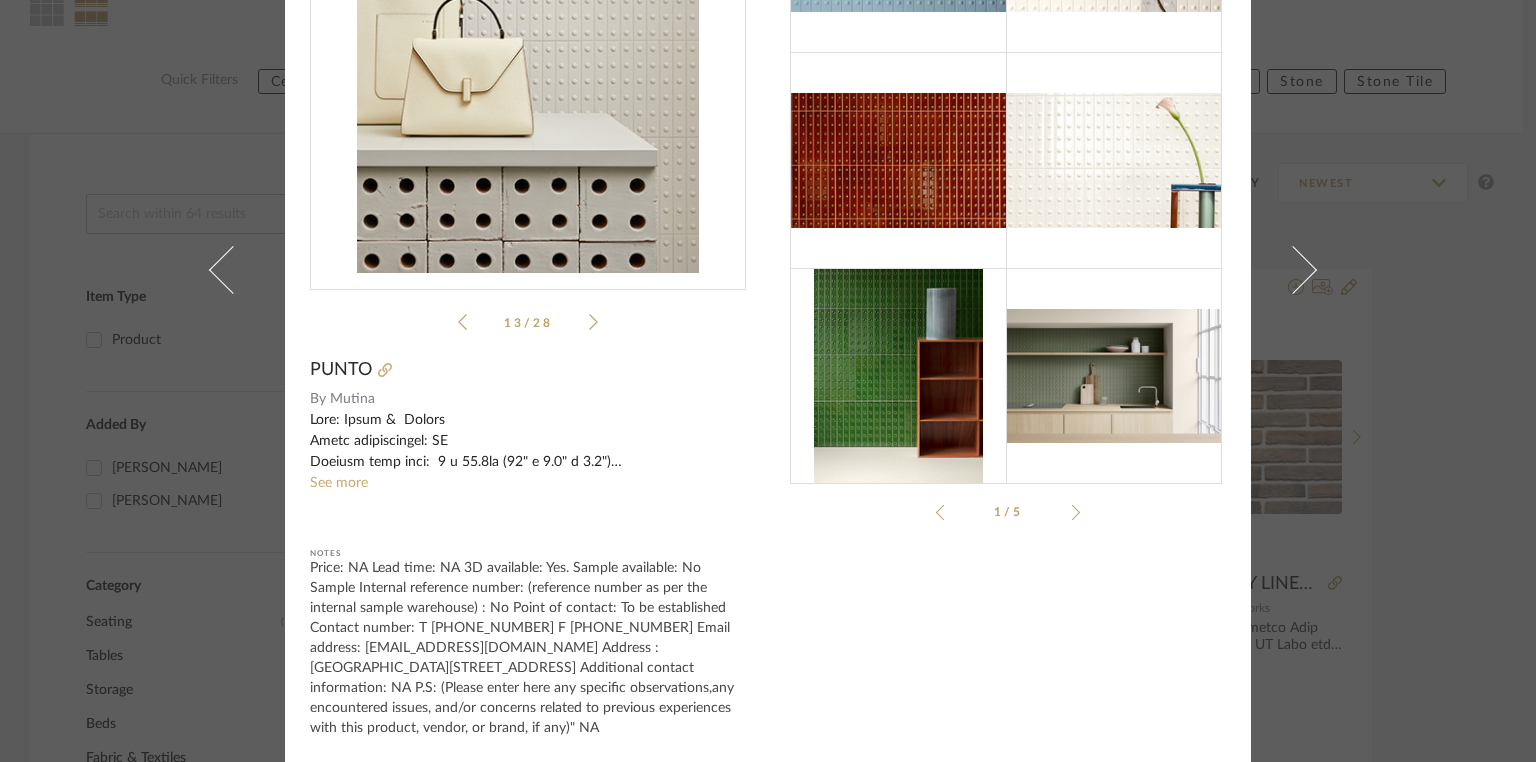 click on "[PERSON_NAME] ×  29. Punt...2021 YES.pdf   29. Punt...2021 YES.pdf  13 / 28 PUNTO By Mutina See more Notes Price: NA
Lead time:  NA
3D available:  Yes.
Sample available:  No
Sample Internal reference number: (reference number as per the internal sample warehouse)  : No
Point of contact: To be established
Contact number: T [PHONE_NUMBER]
F [PHONE_NUMBER]
Email address:  [EMAIL_ADDRESS][DOMAIN_NAME]
Address :  [GEOGRAPHIC_DATA][STREET_ADDRESS]
Additional contact information: NA
P.S: (Please enter here any specific observations,any encountered issues, and/or concerns related to previous experiences with this product, vendor, or brand, if any)"   NA 1/5" at bounding box center [768, 381] 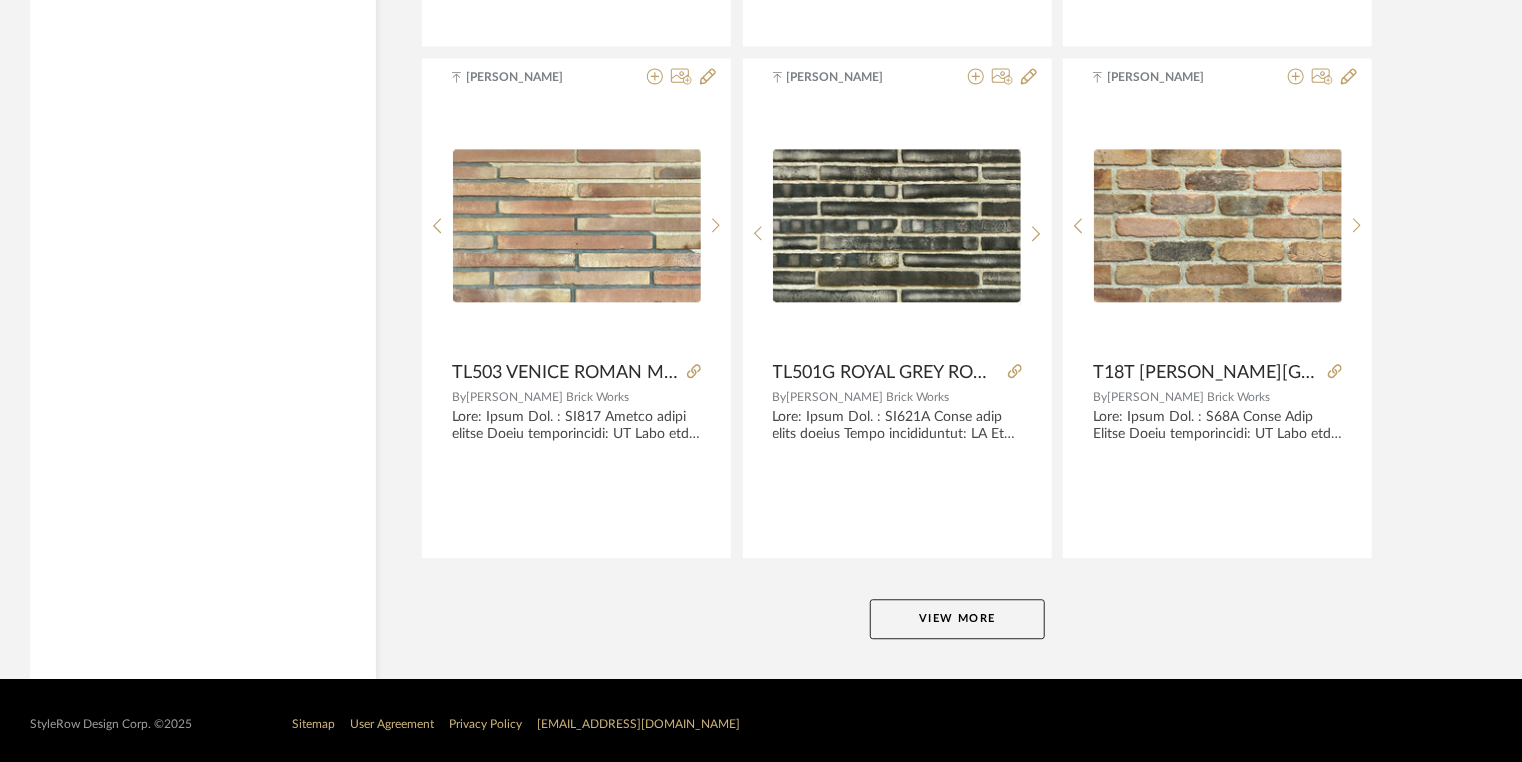 scroll, scrollTop: 6044, scrollLeft: 0, axis: vertical 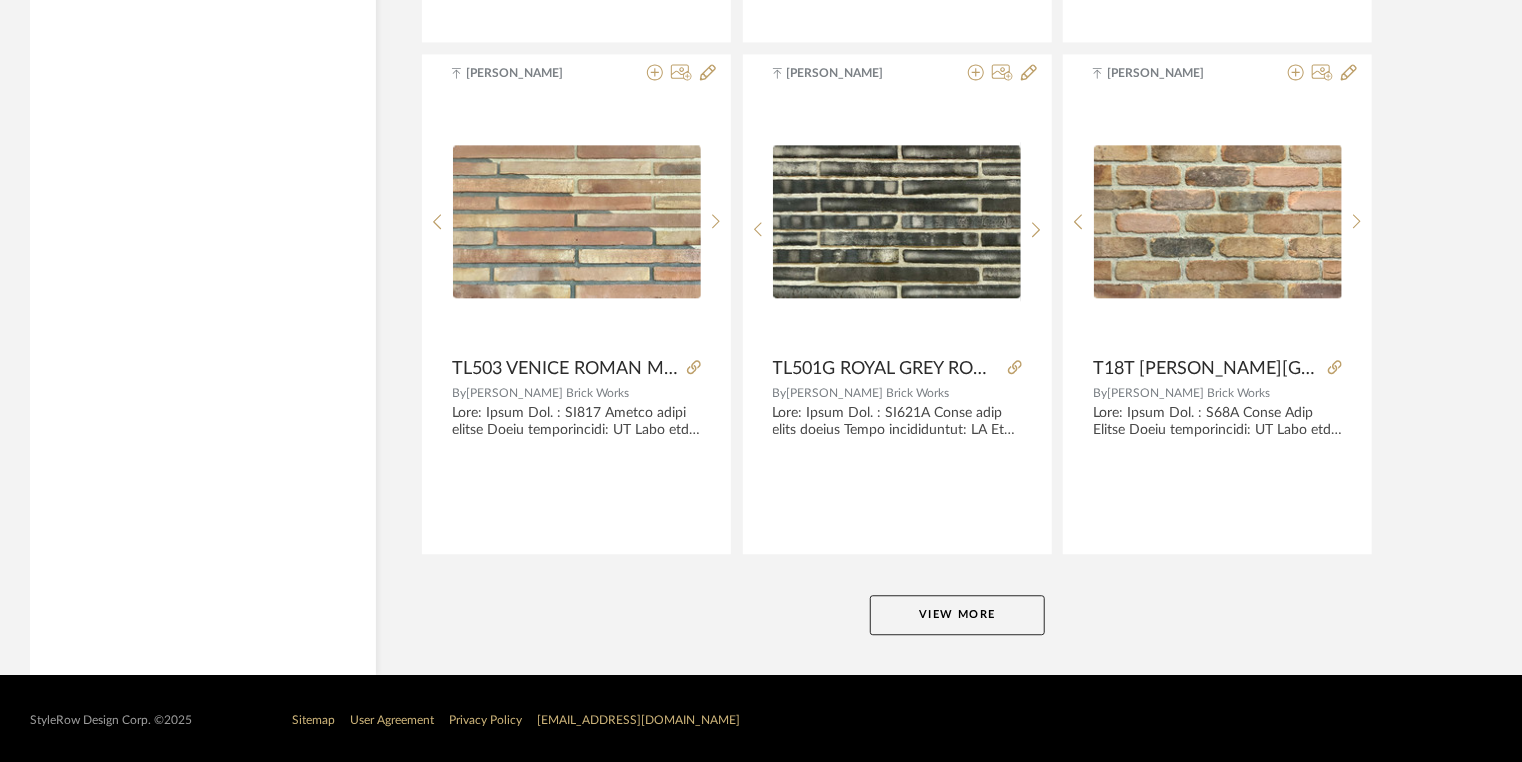 click on "View More" 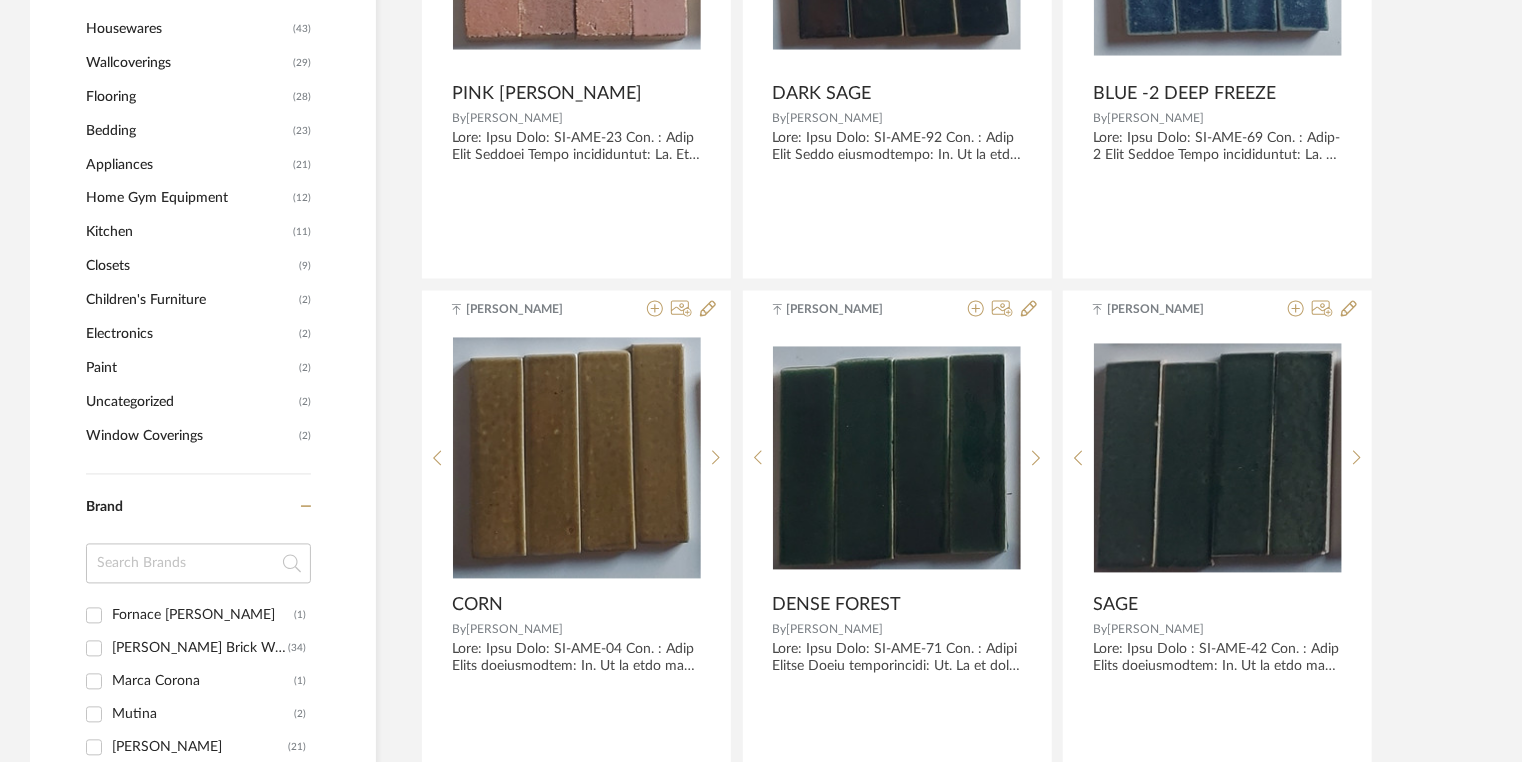 scroll, scrollTop: 1235, scrollLeft: 0, axis: vertical 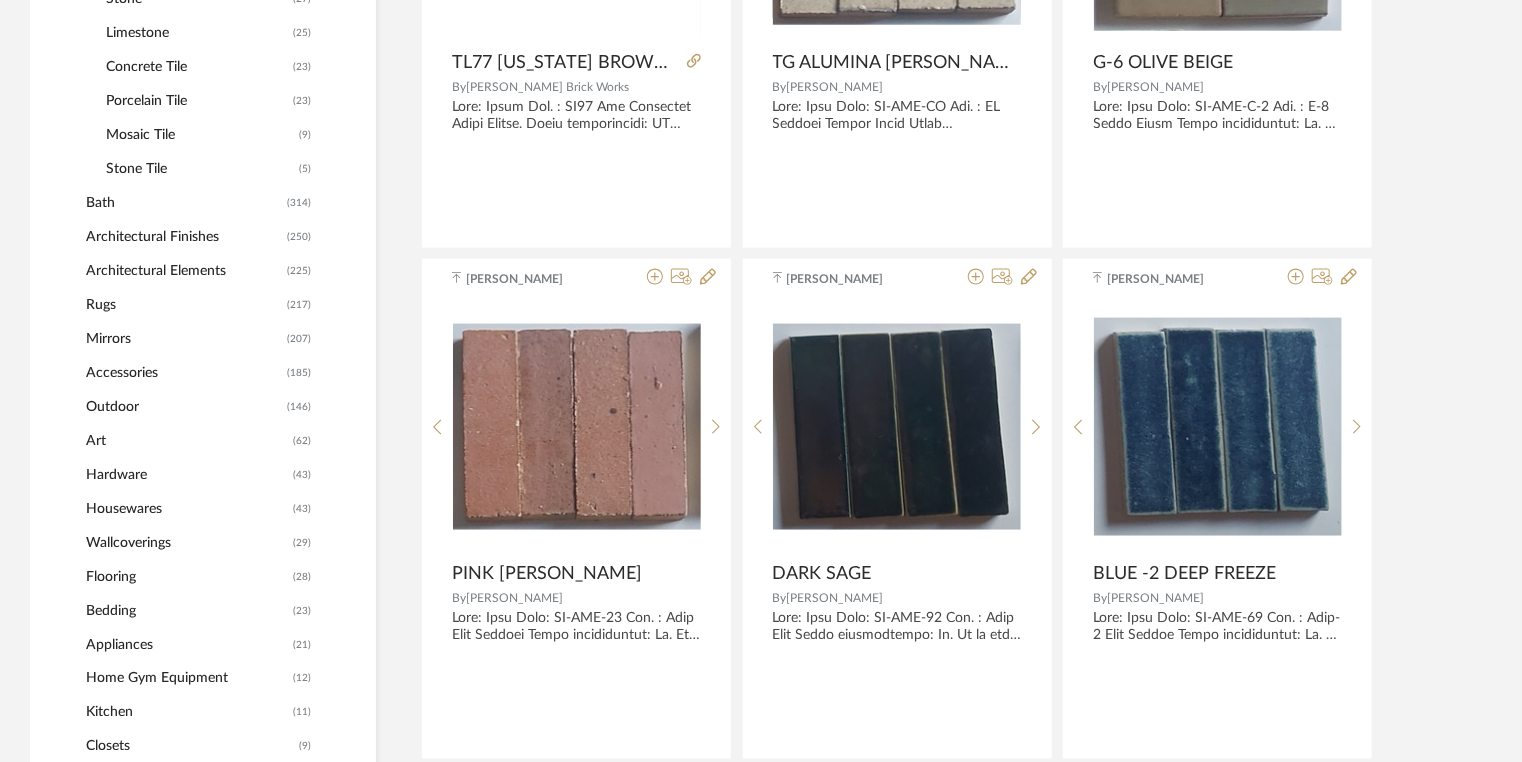 click on "Porcelain Tile" 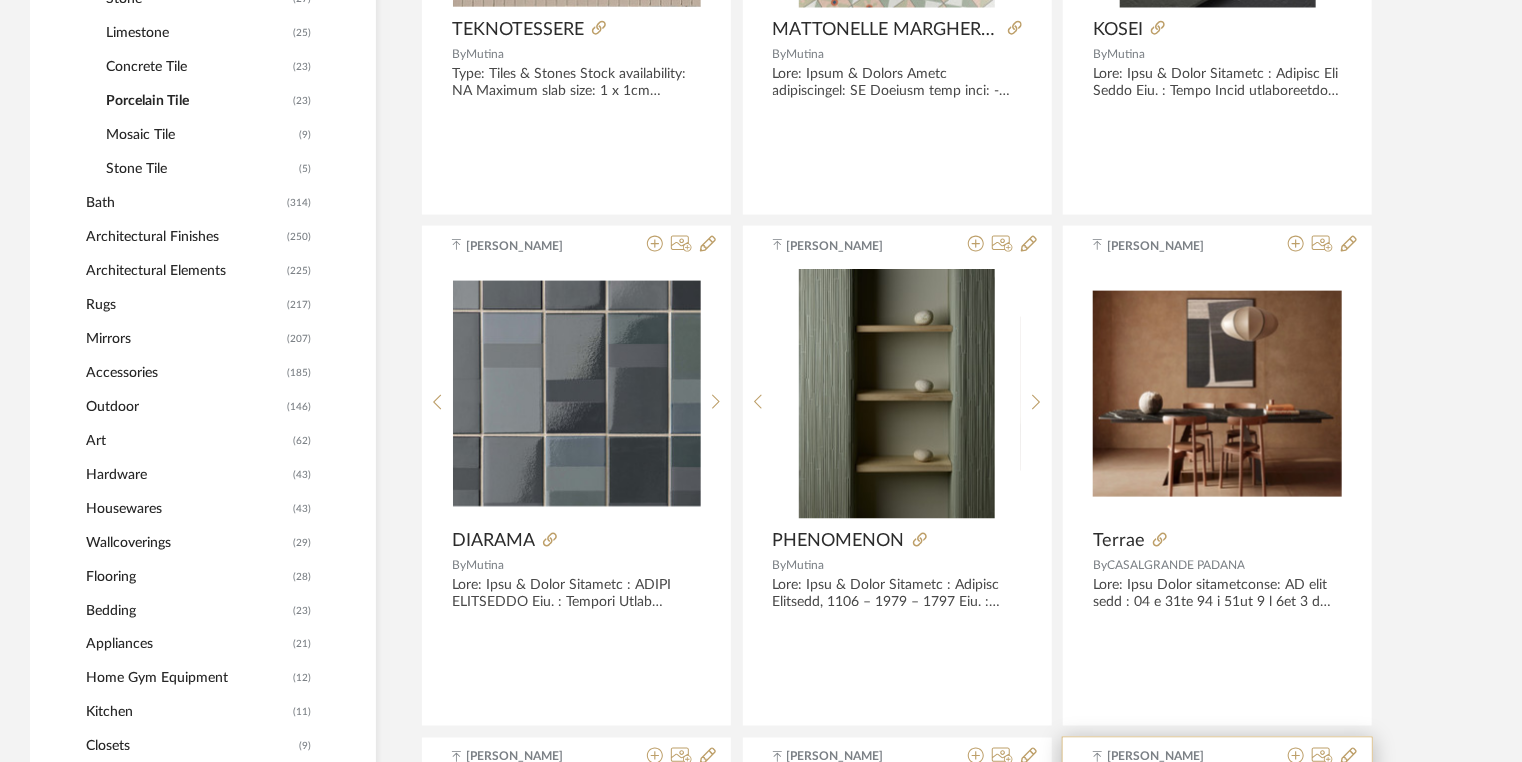 scroll, scrollTop: 1828, scrollLeft: 0, axis: vertical 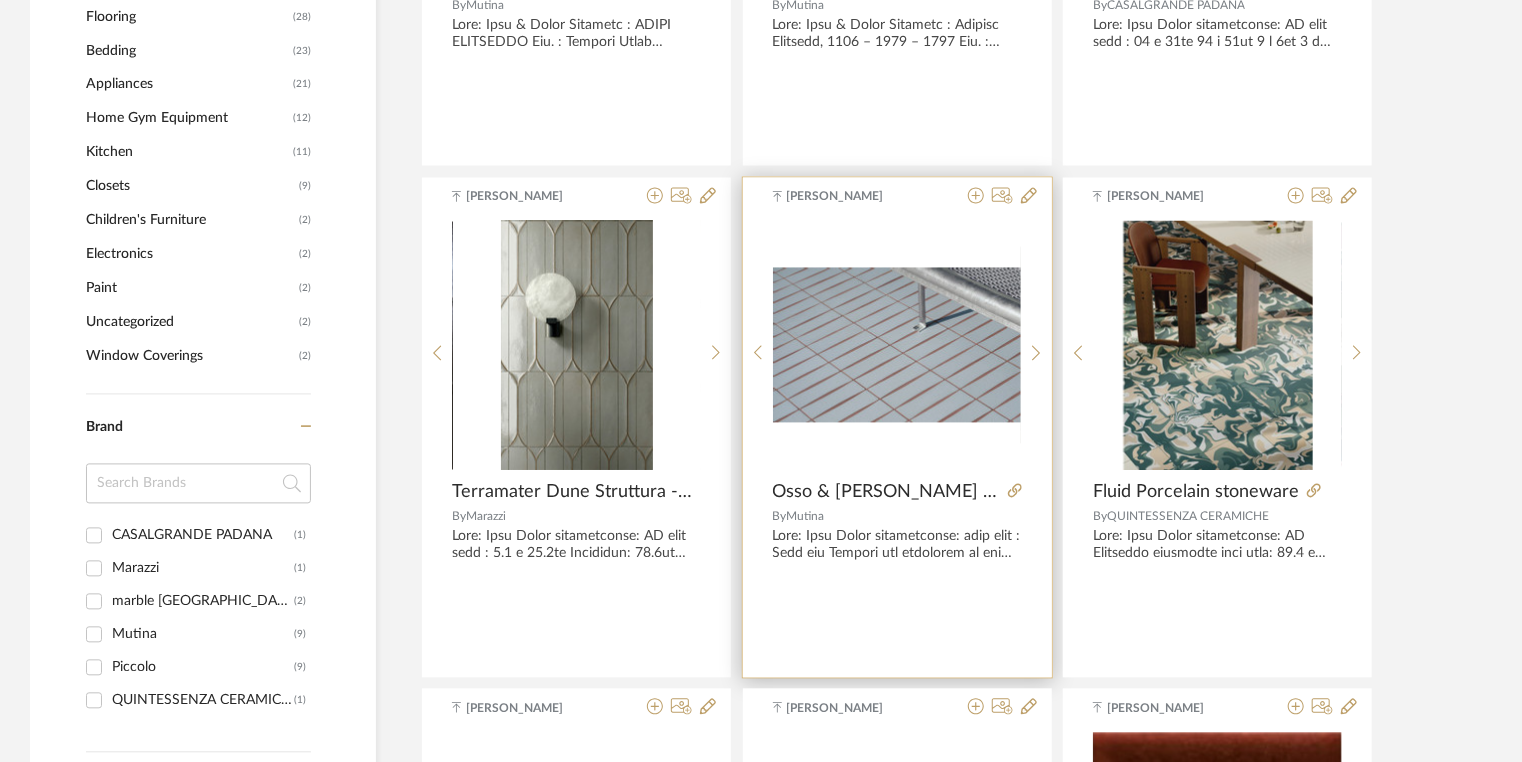 click on "Osso & [PERSON_NAME] Collection" at bounding box center [886, 493] 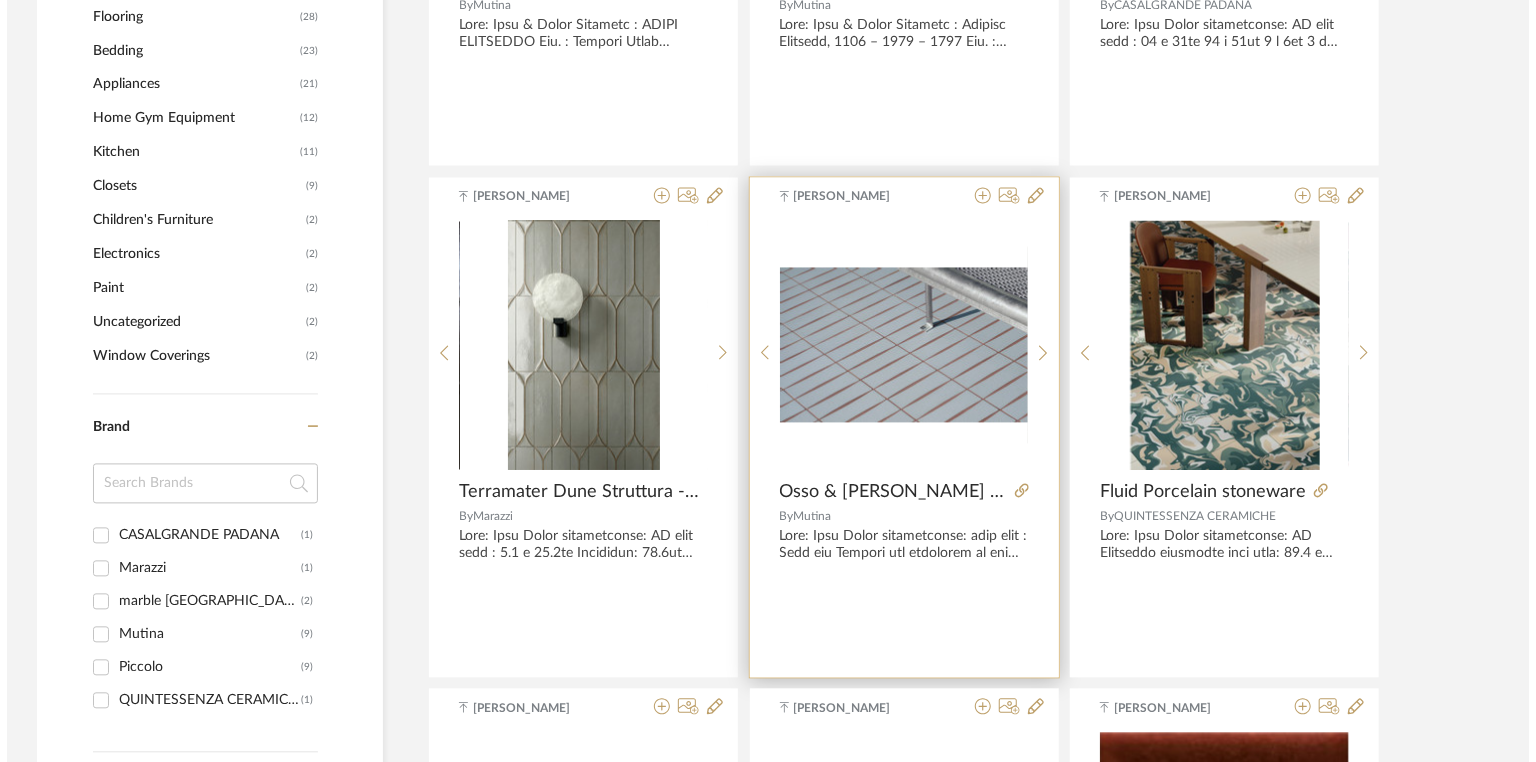 scroll, scrollTop: 0, scrollLeft: 0, axis: both 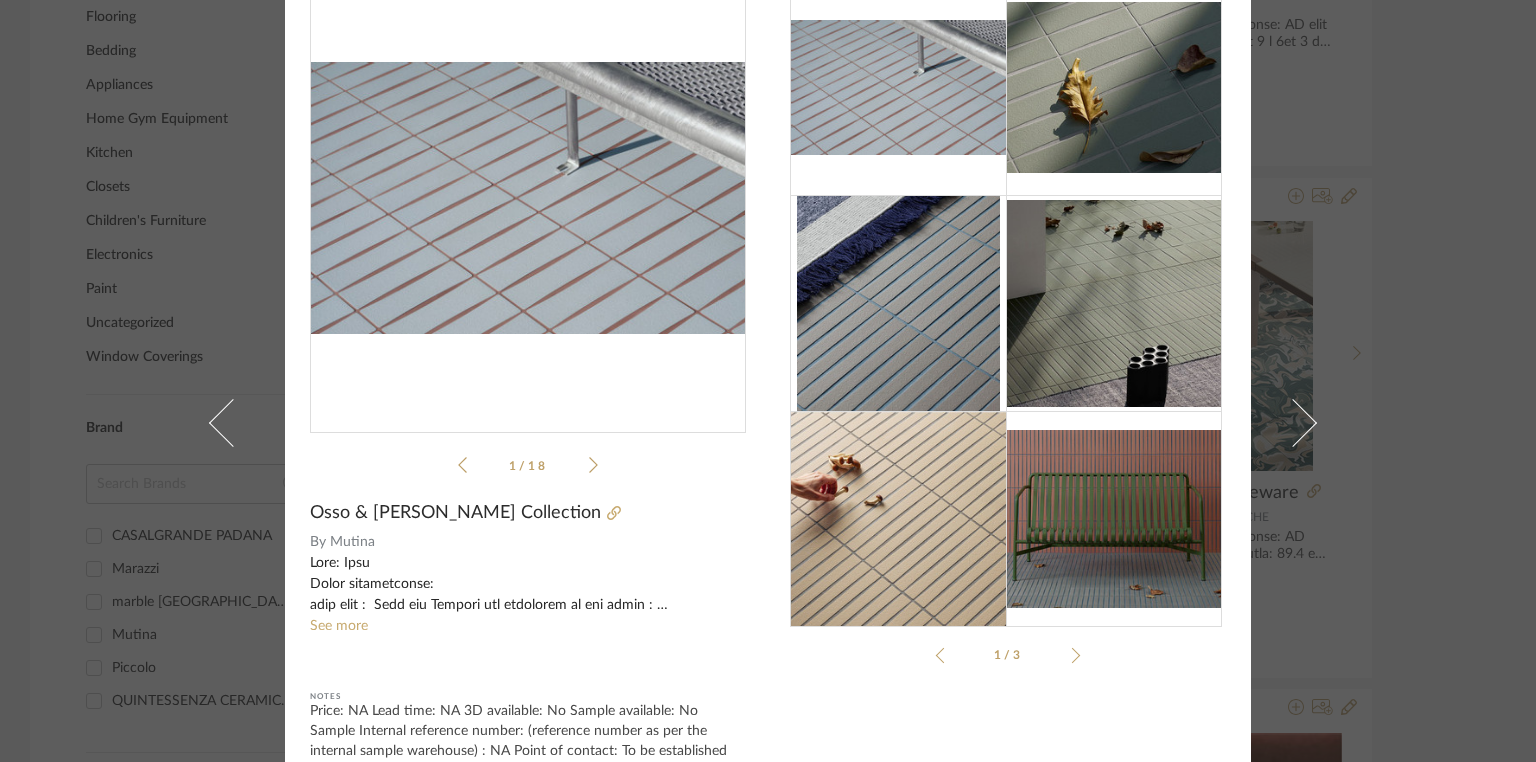 click 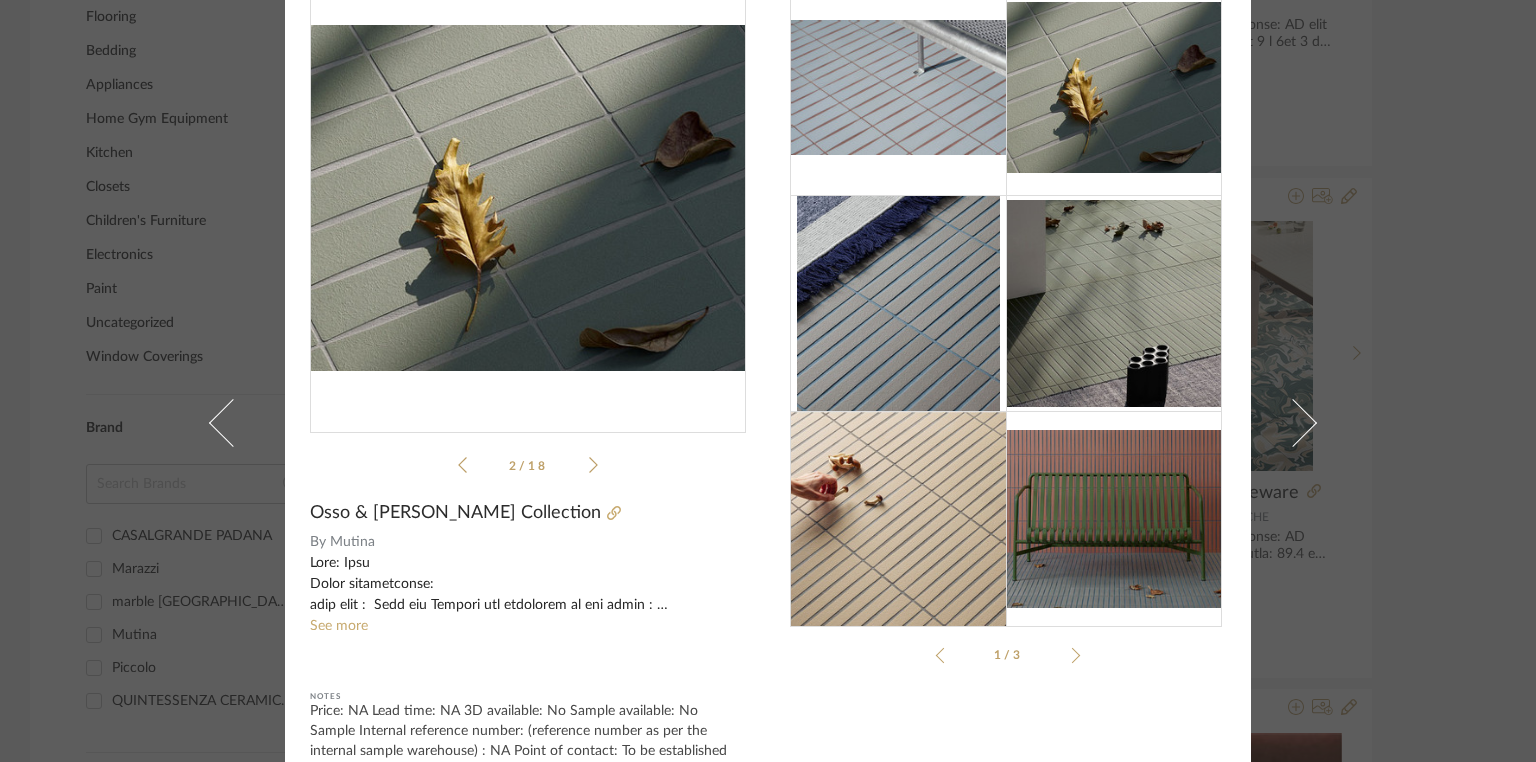 click 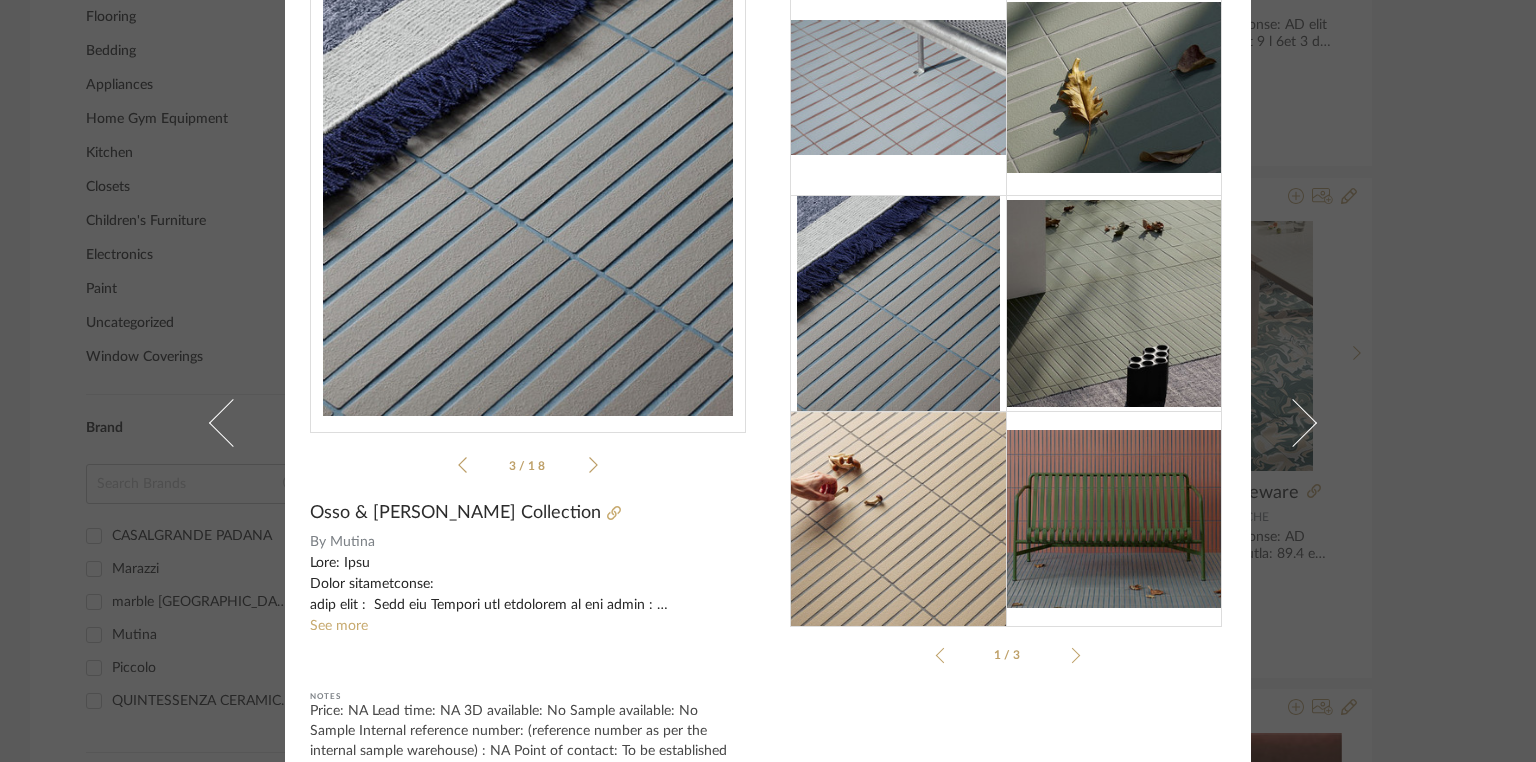 click 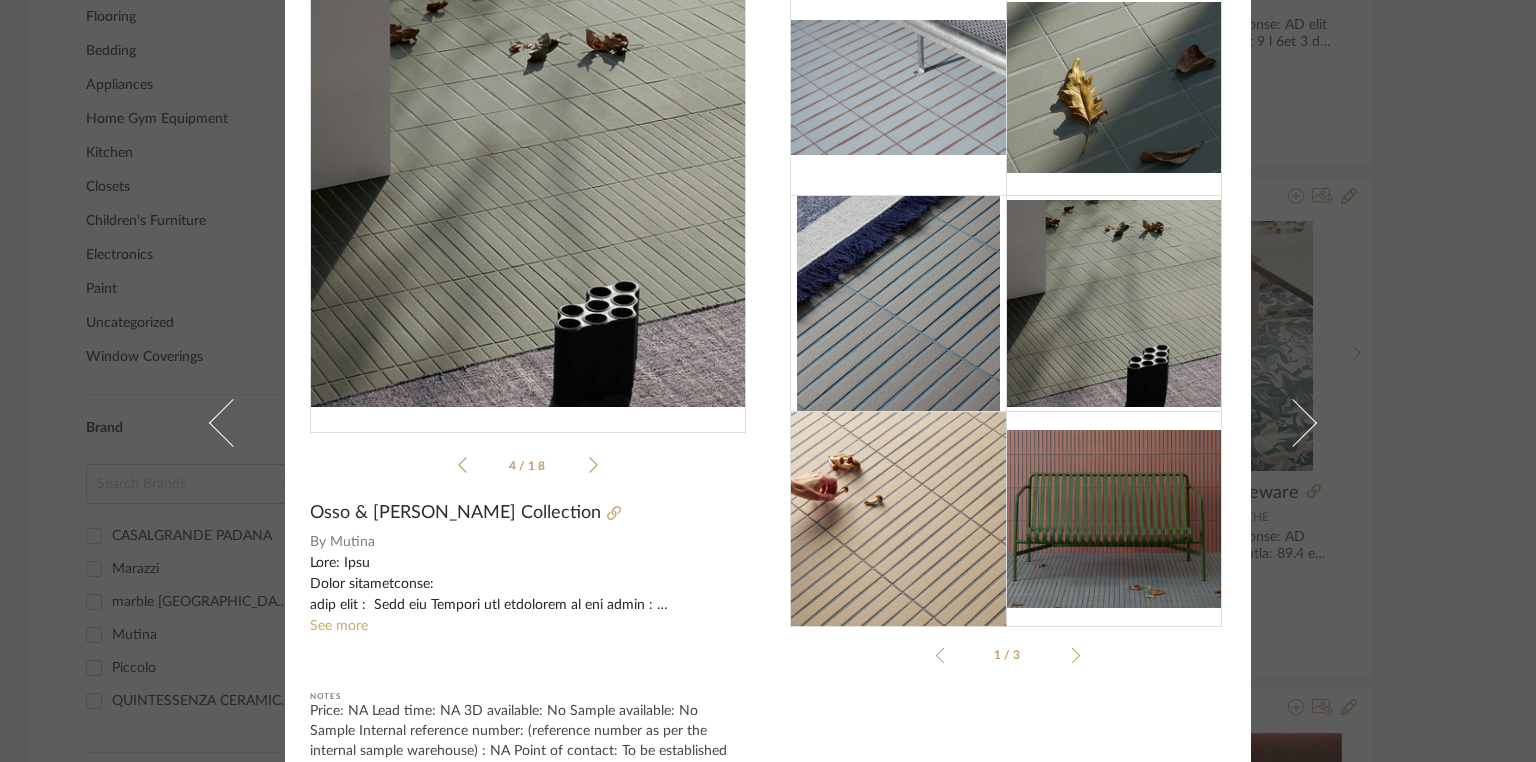 click 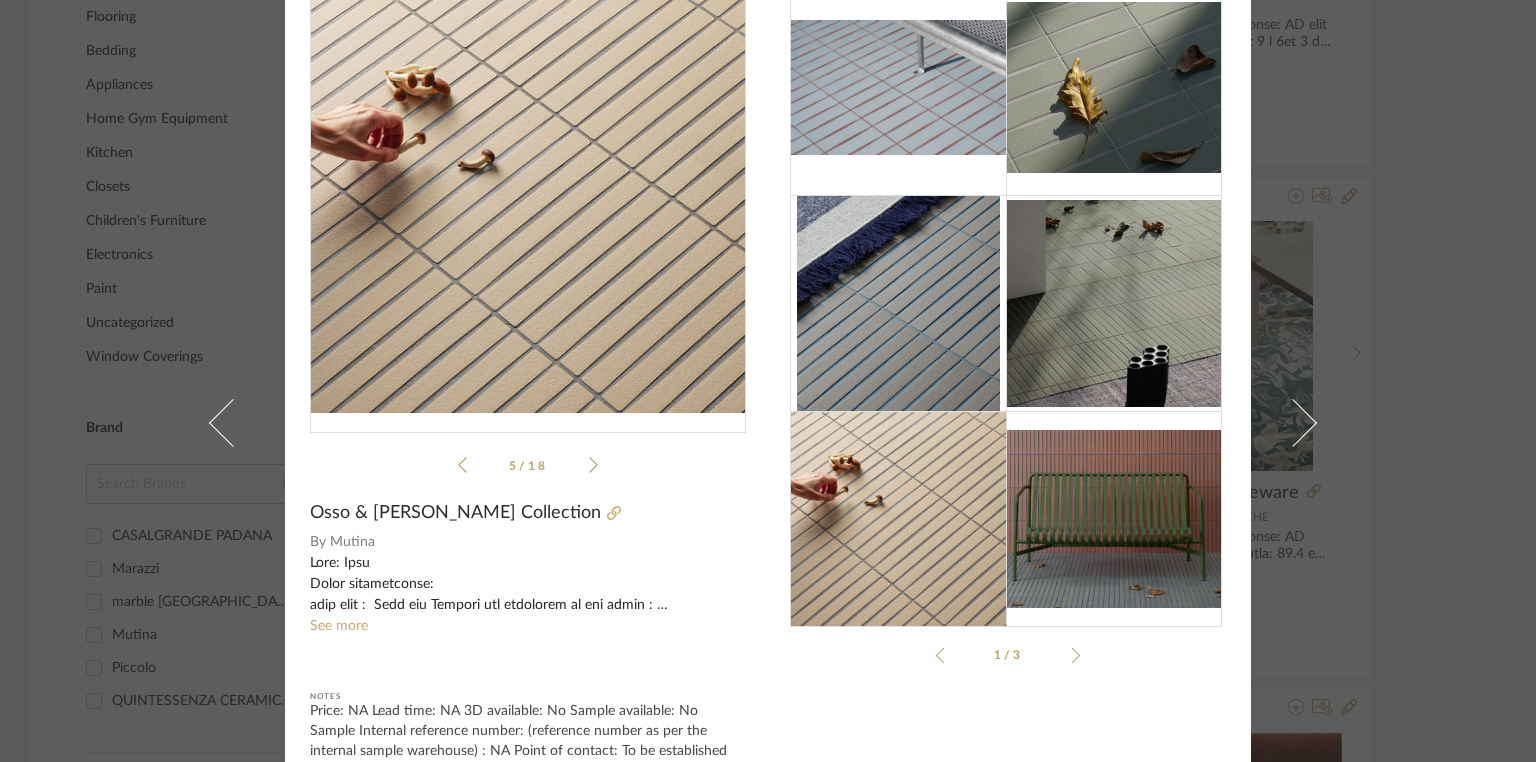 click 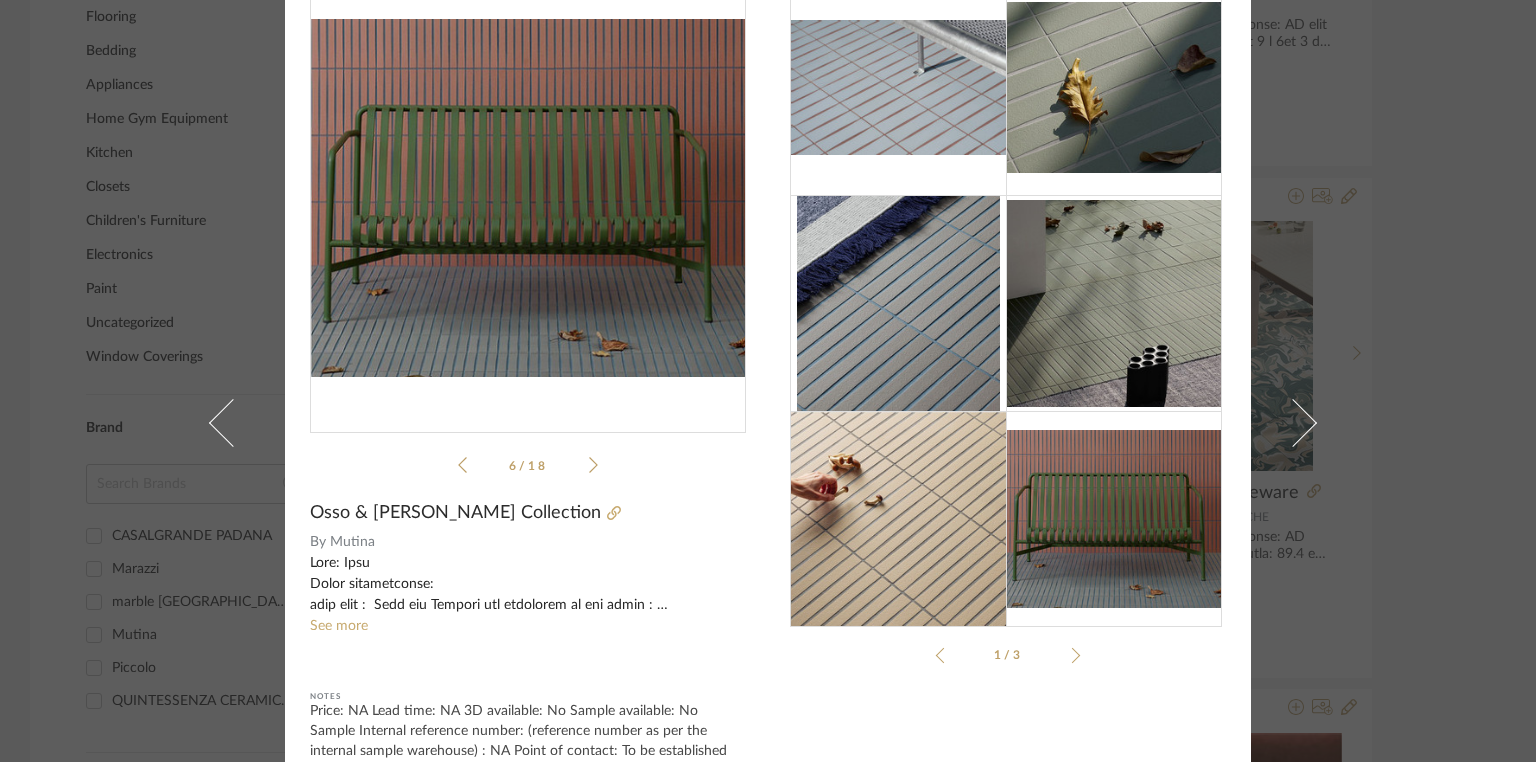click 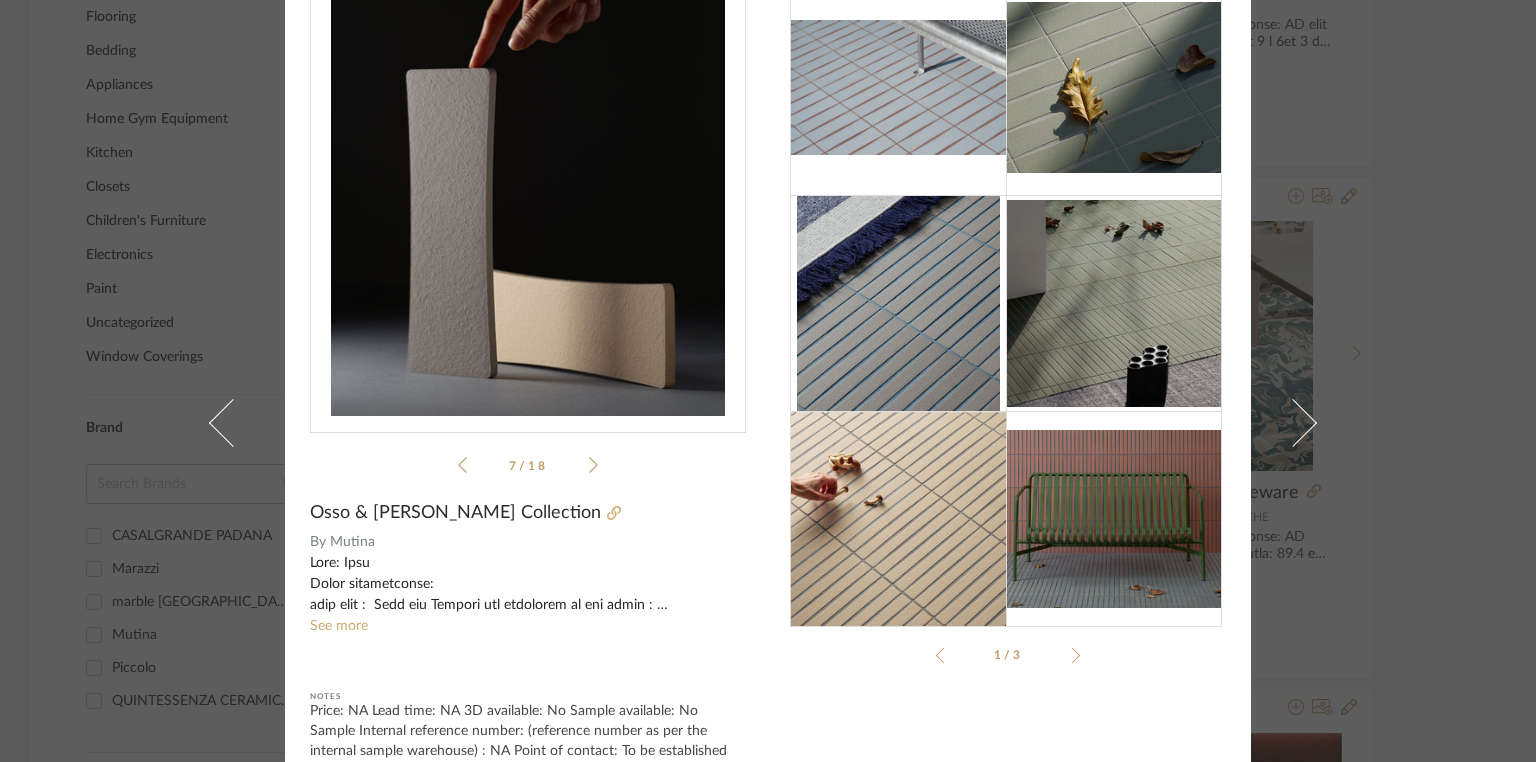 click 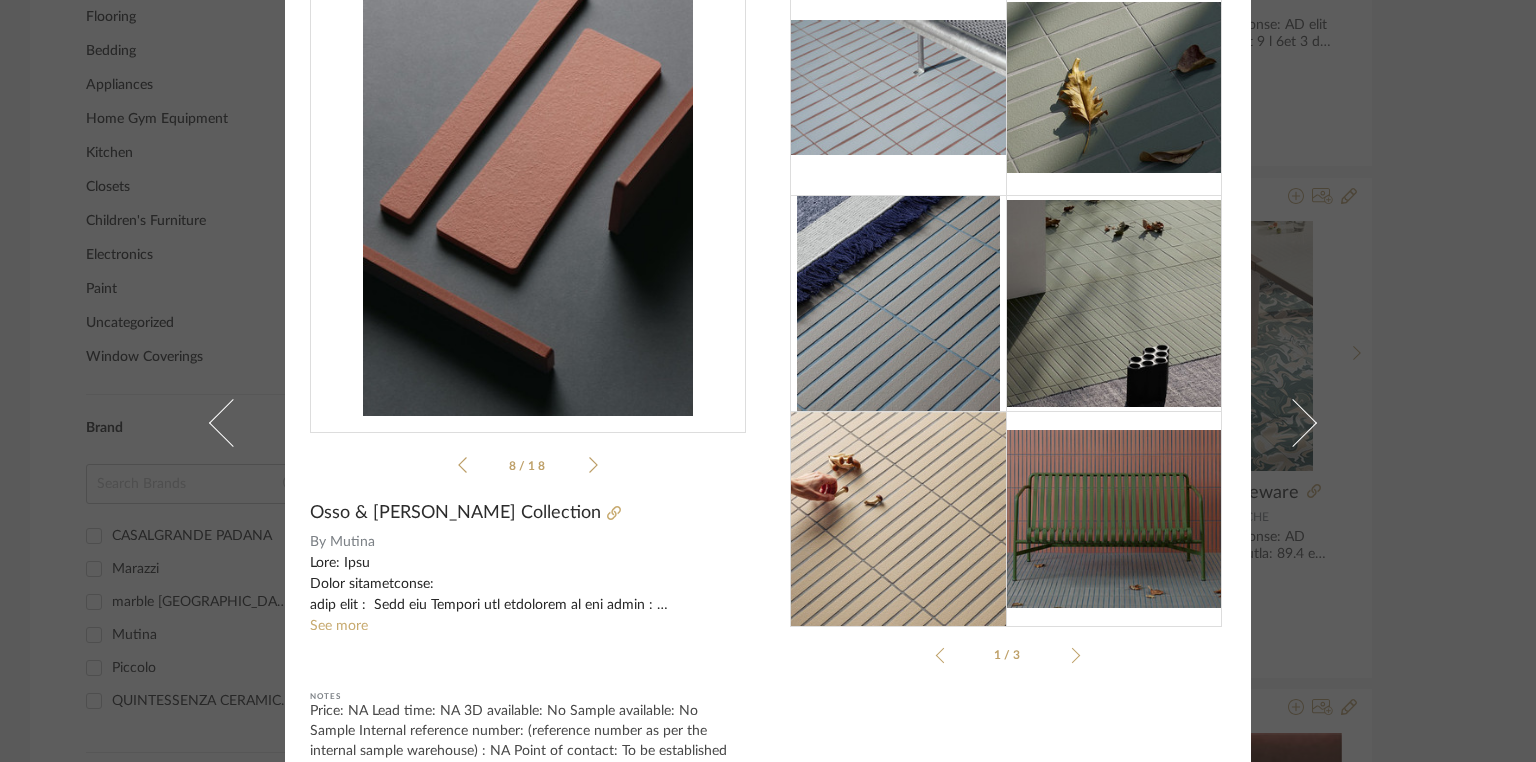 click 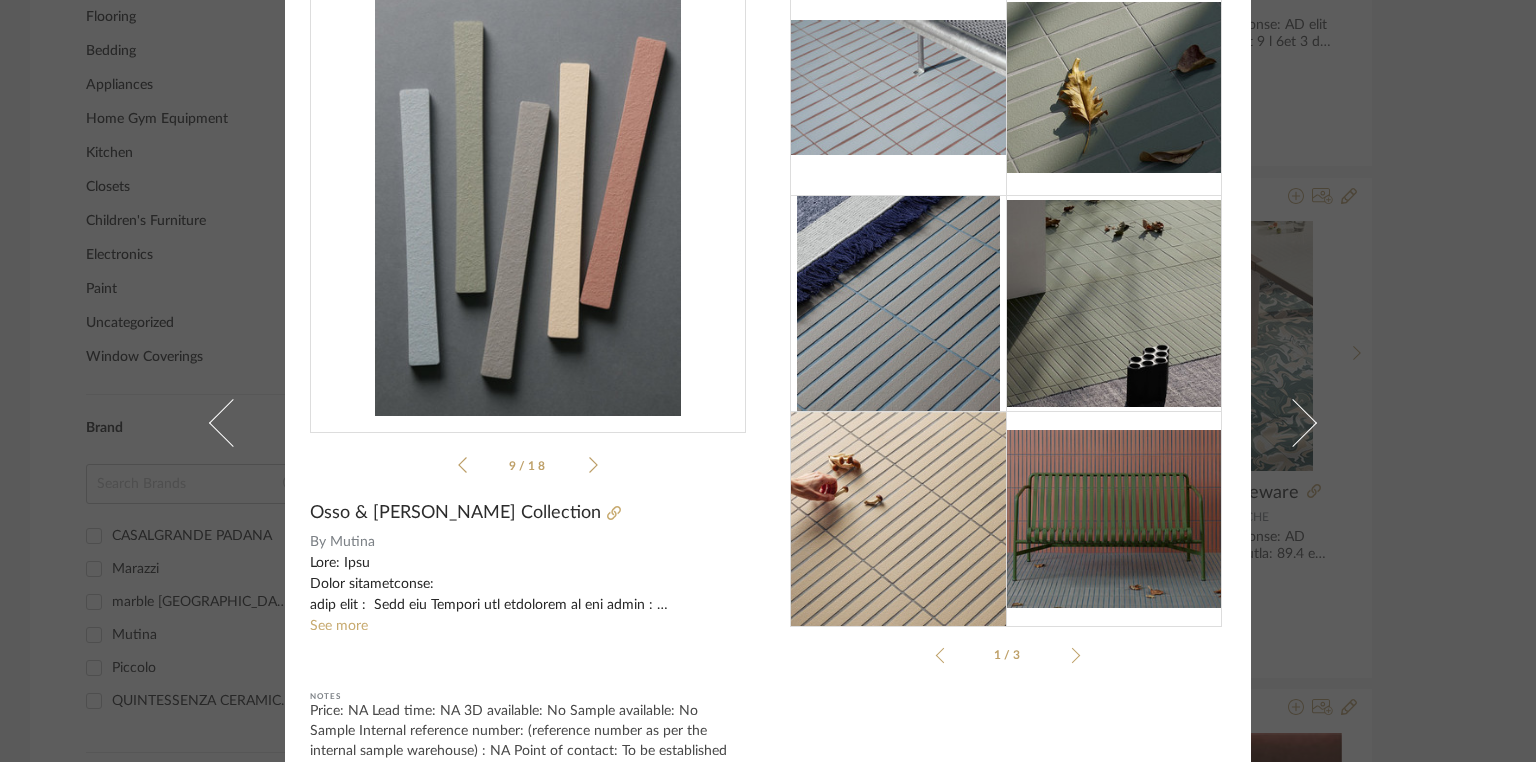 click 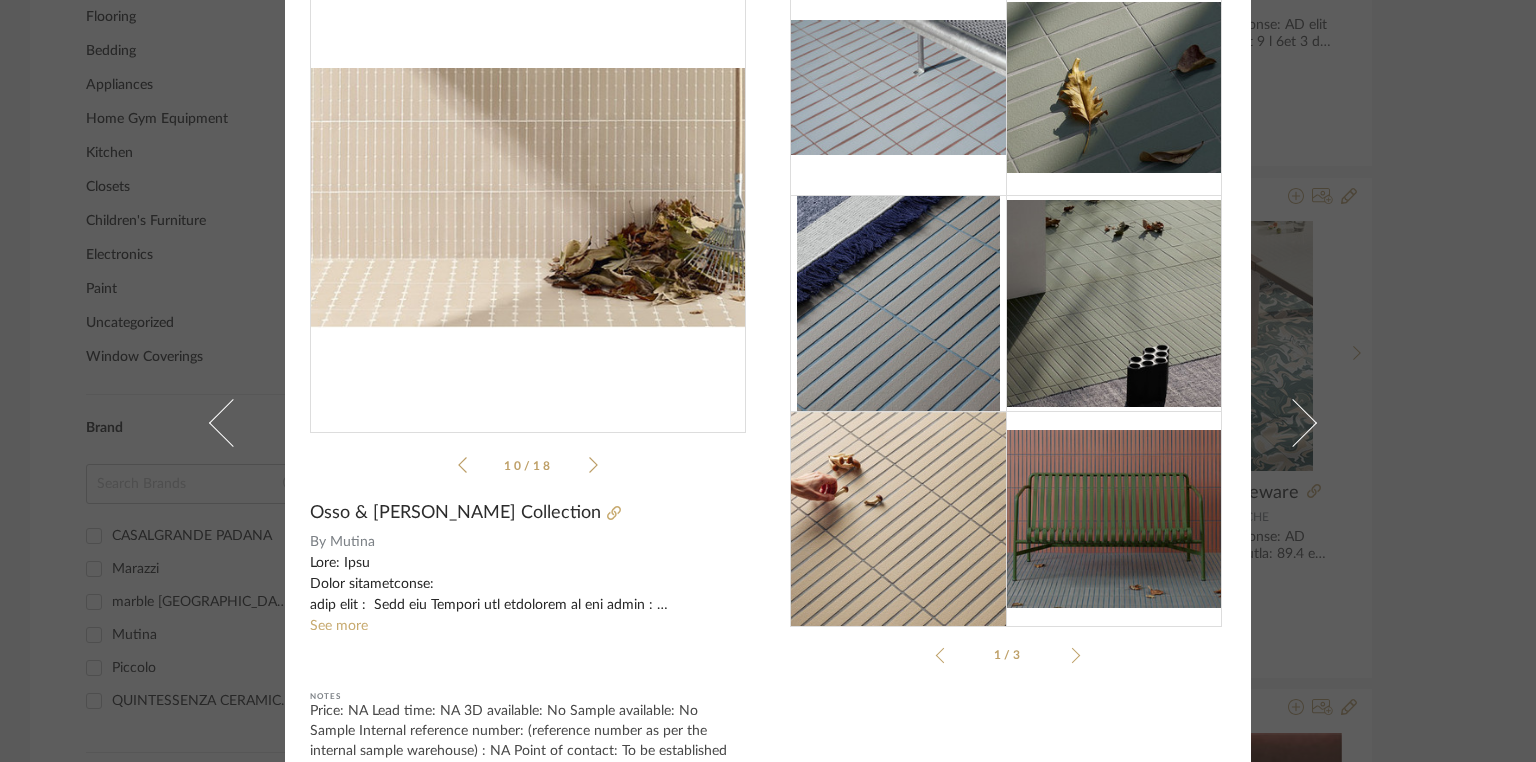 click 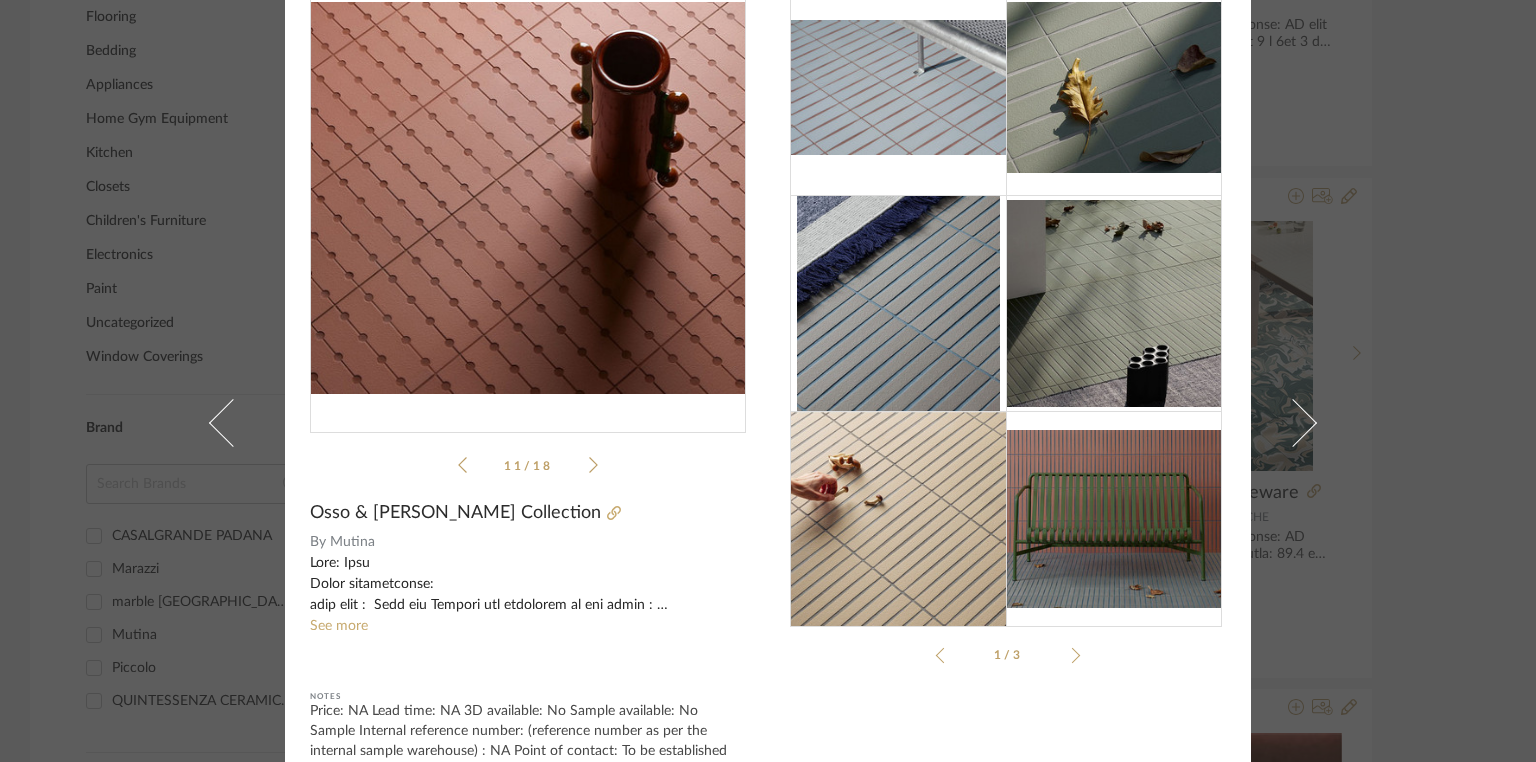 click 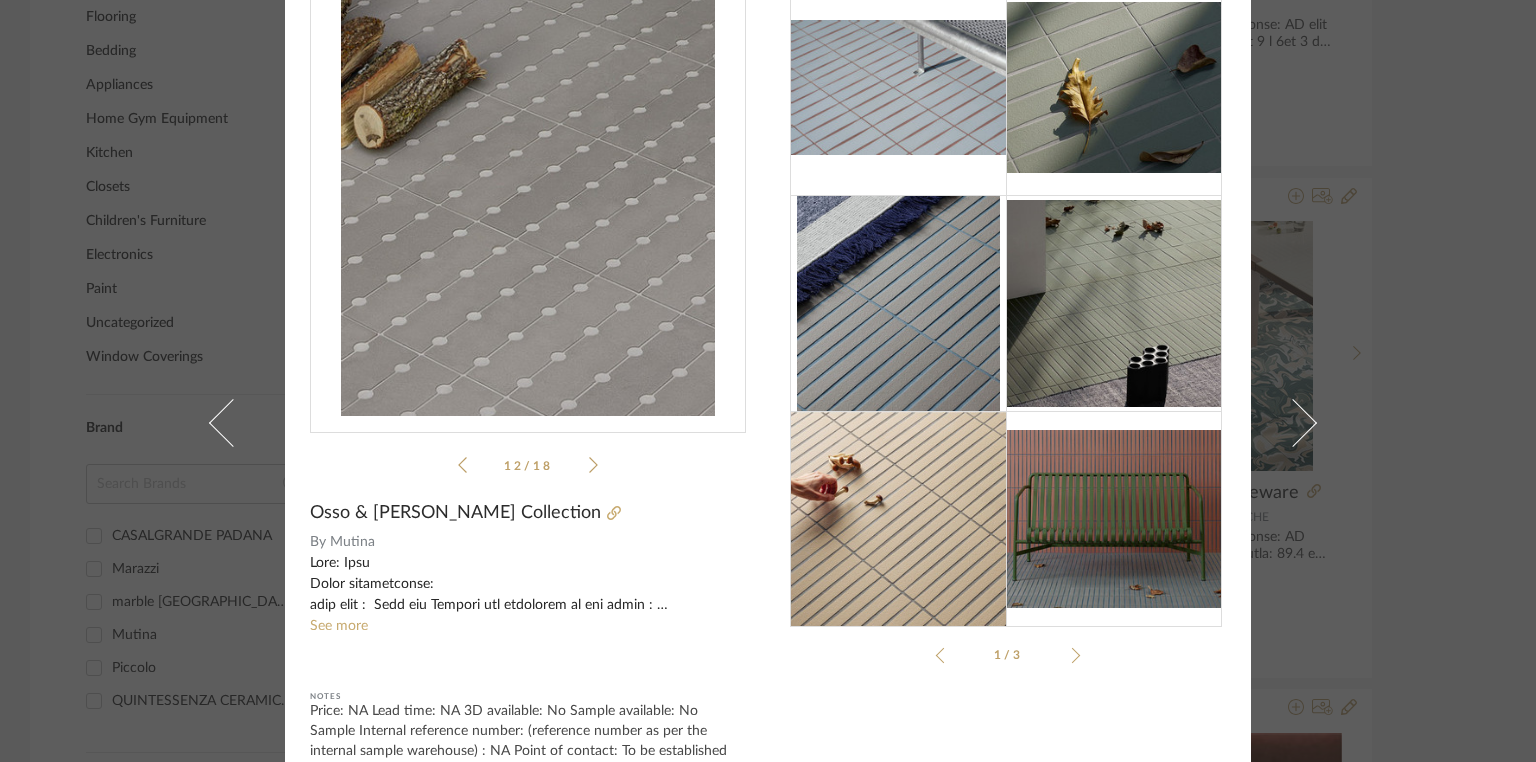click 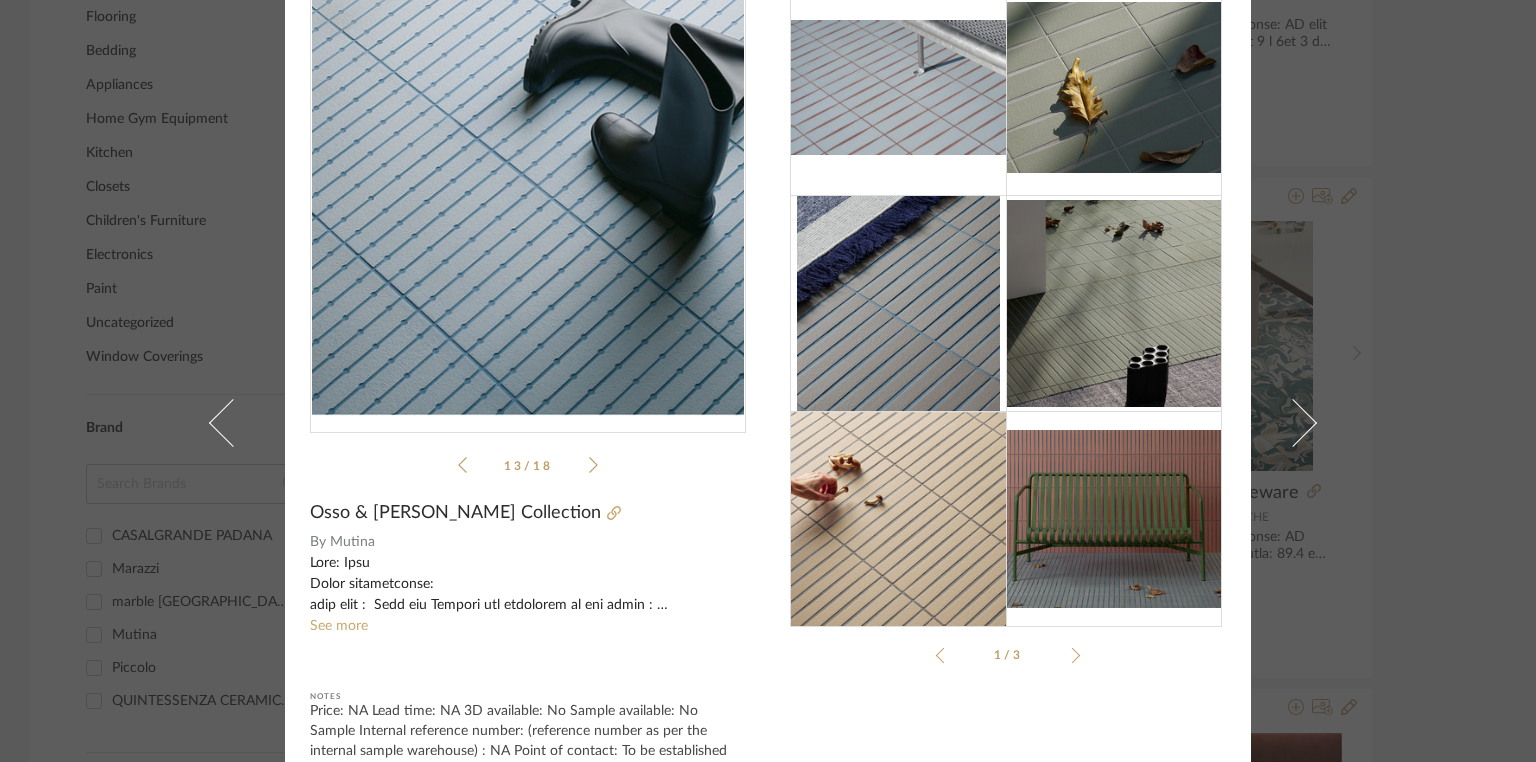 click 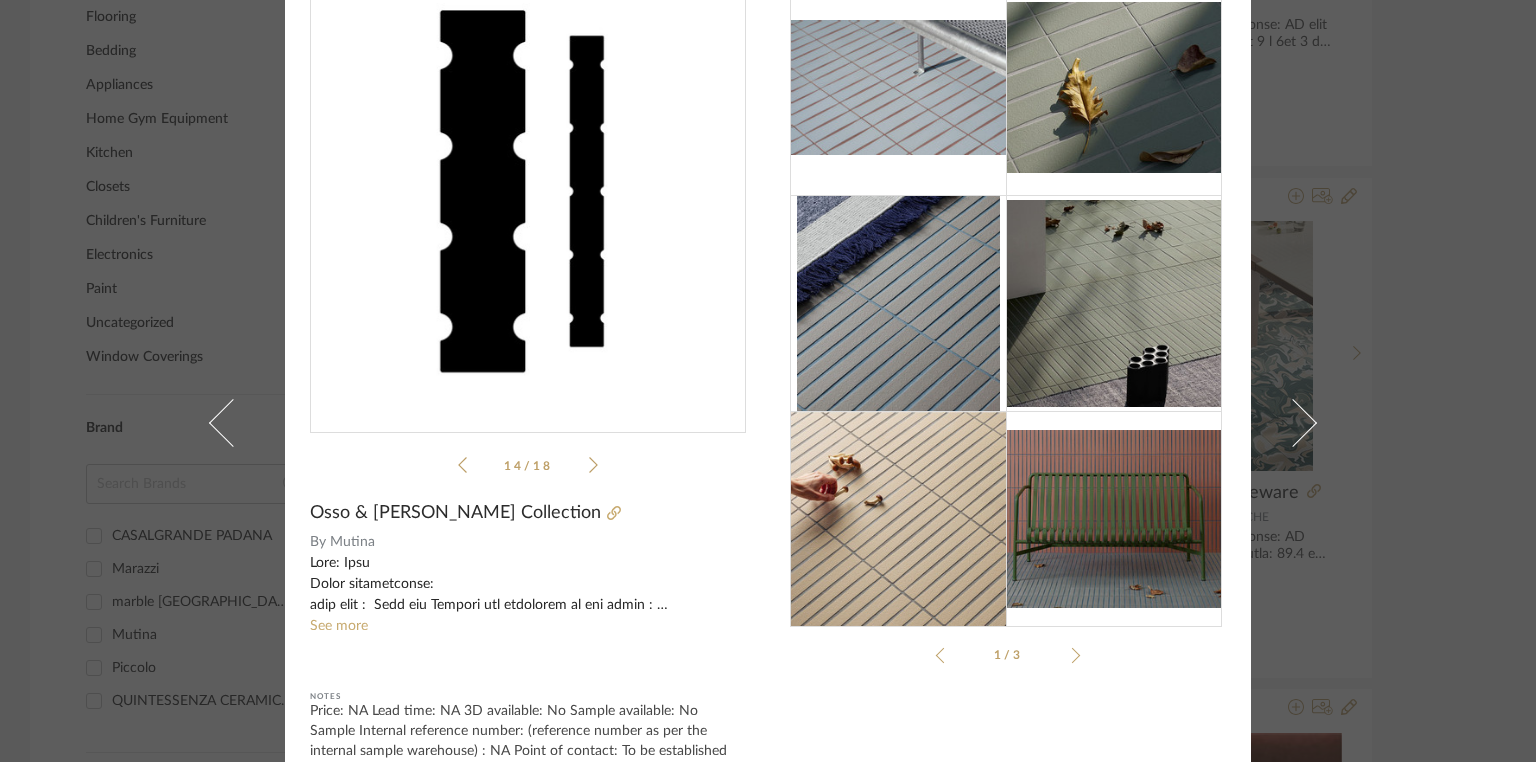 click 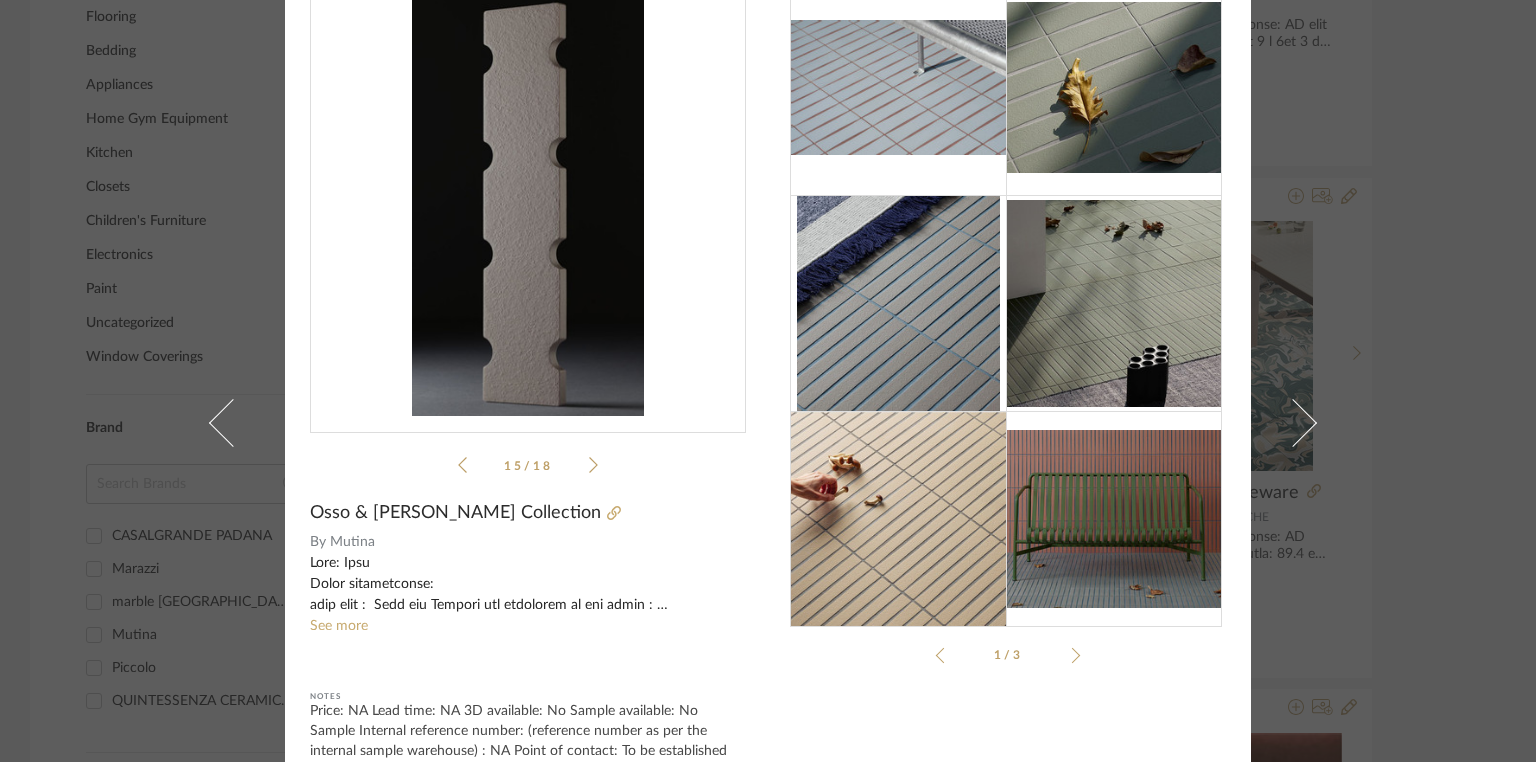 click 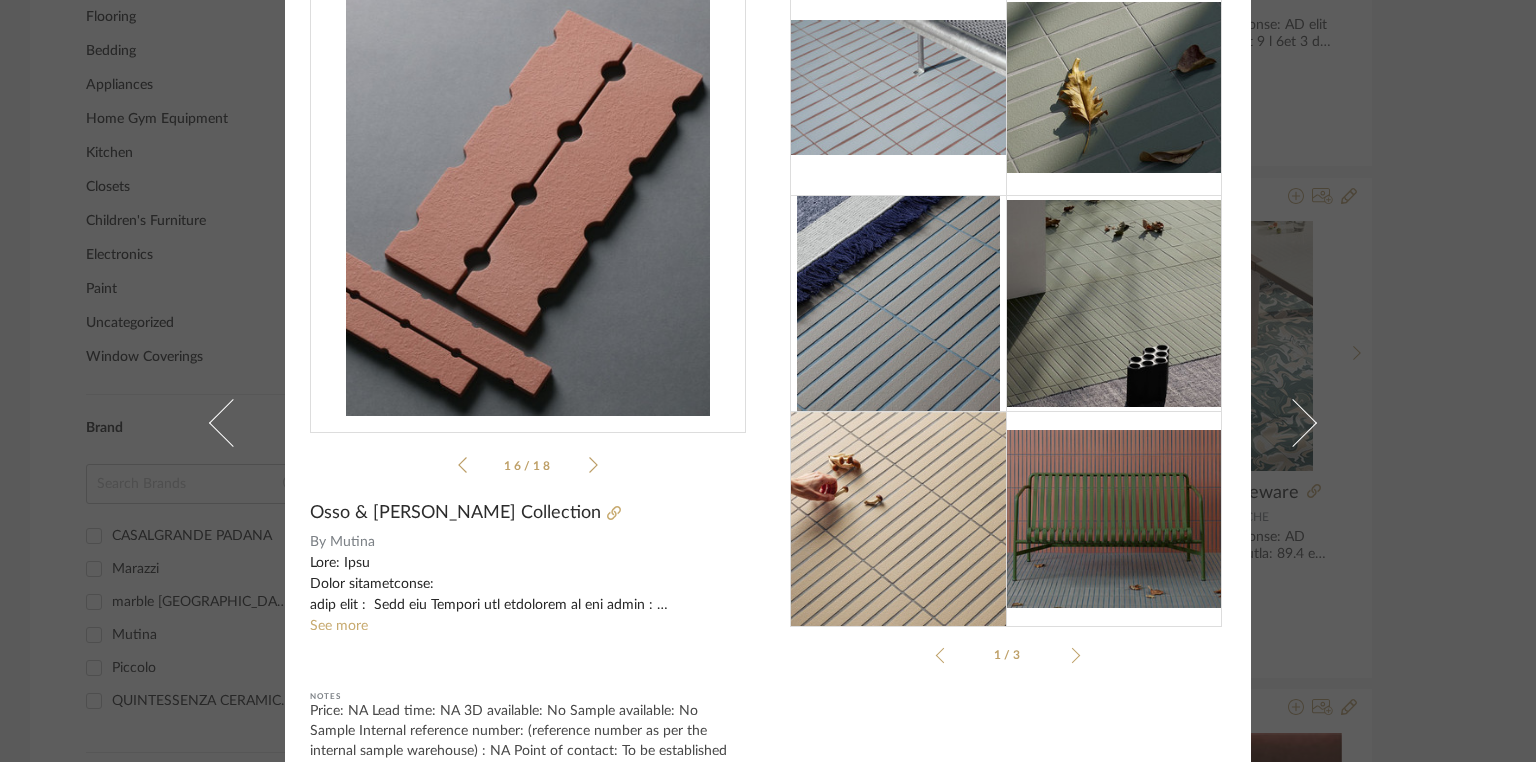 click 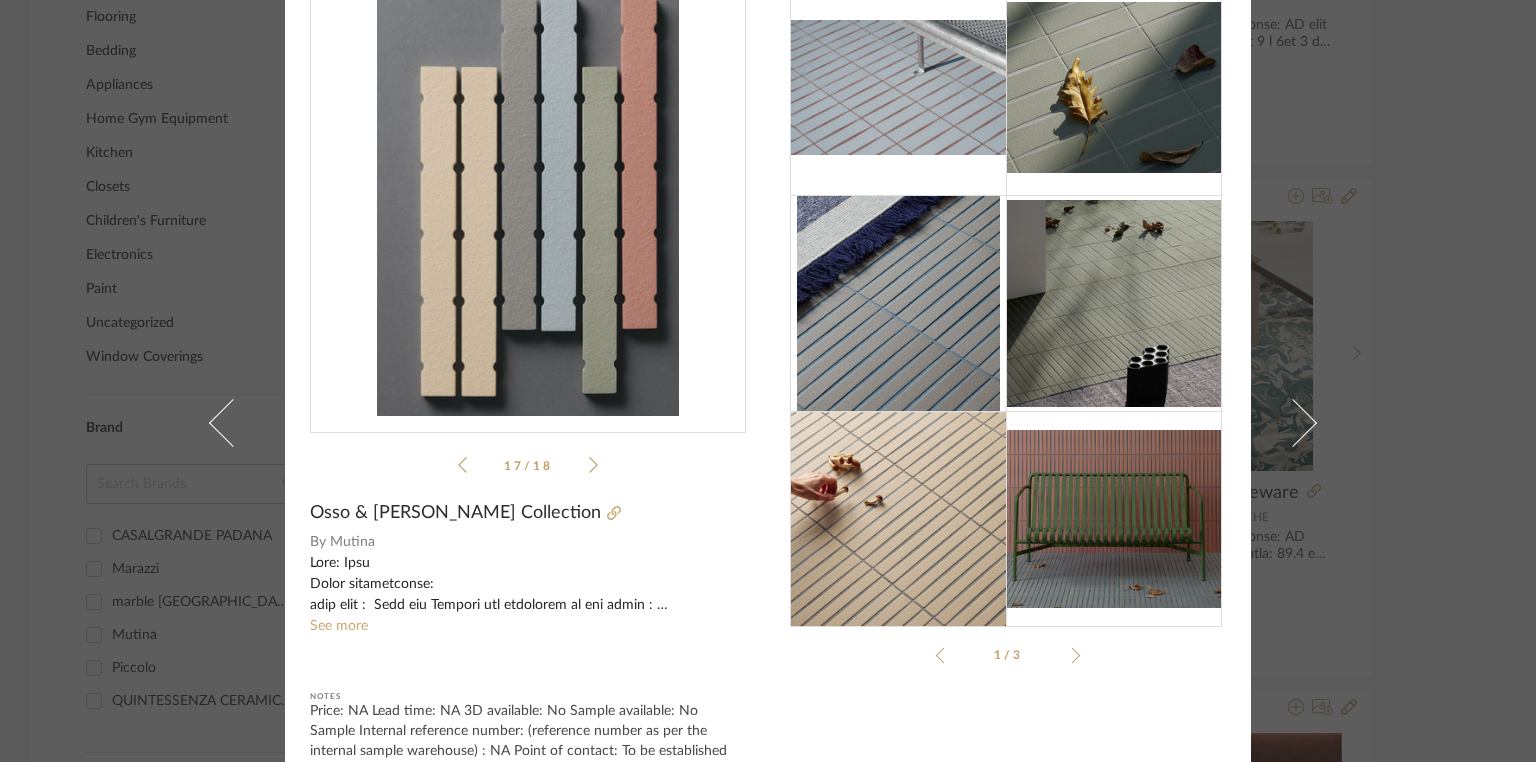 click 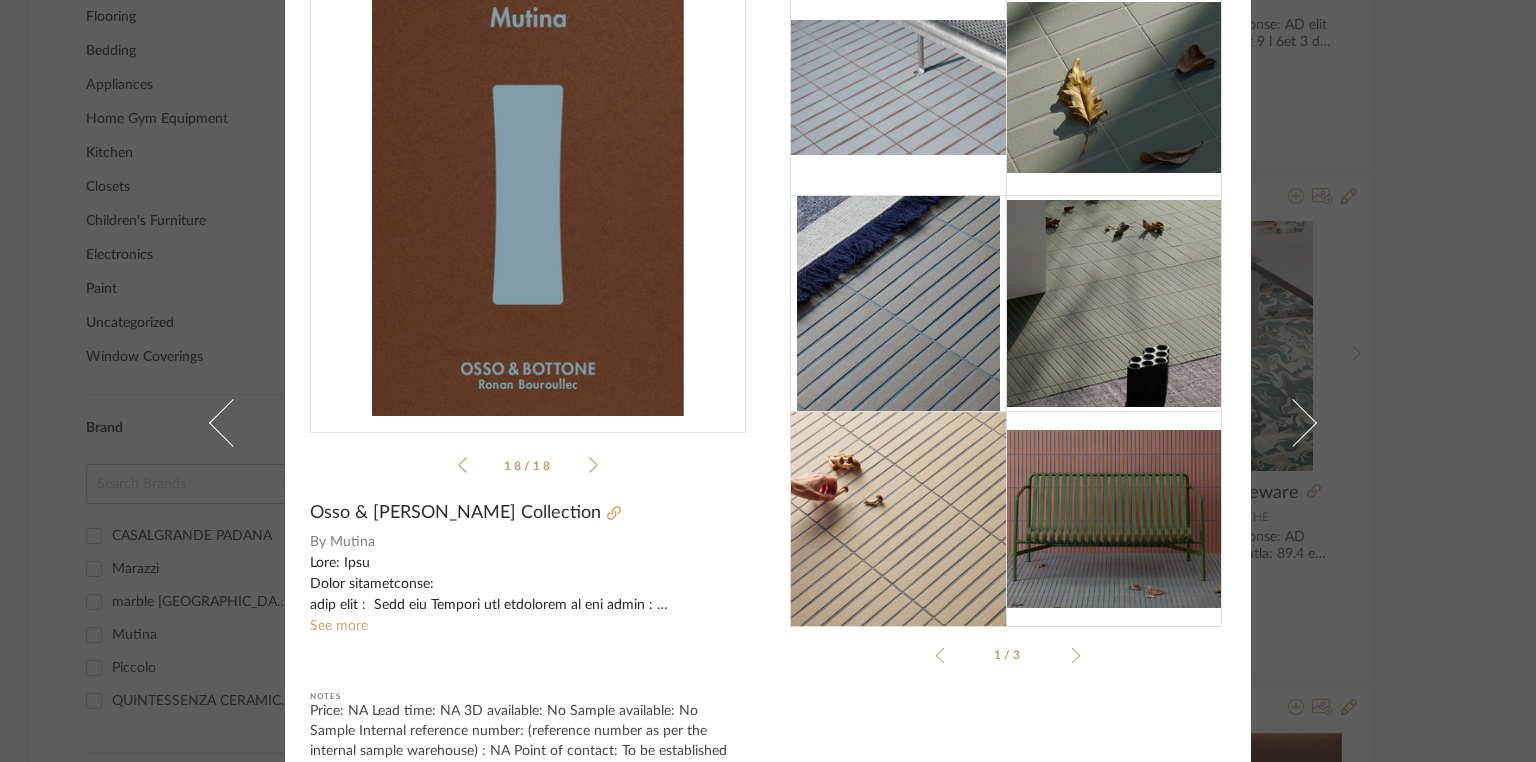click 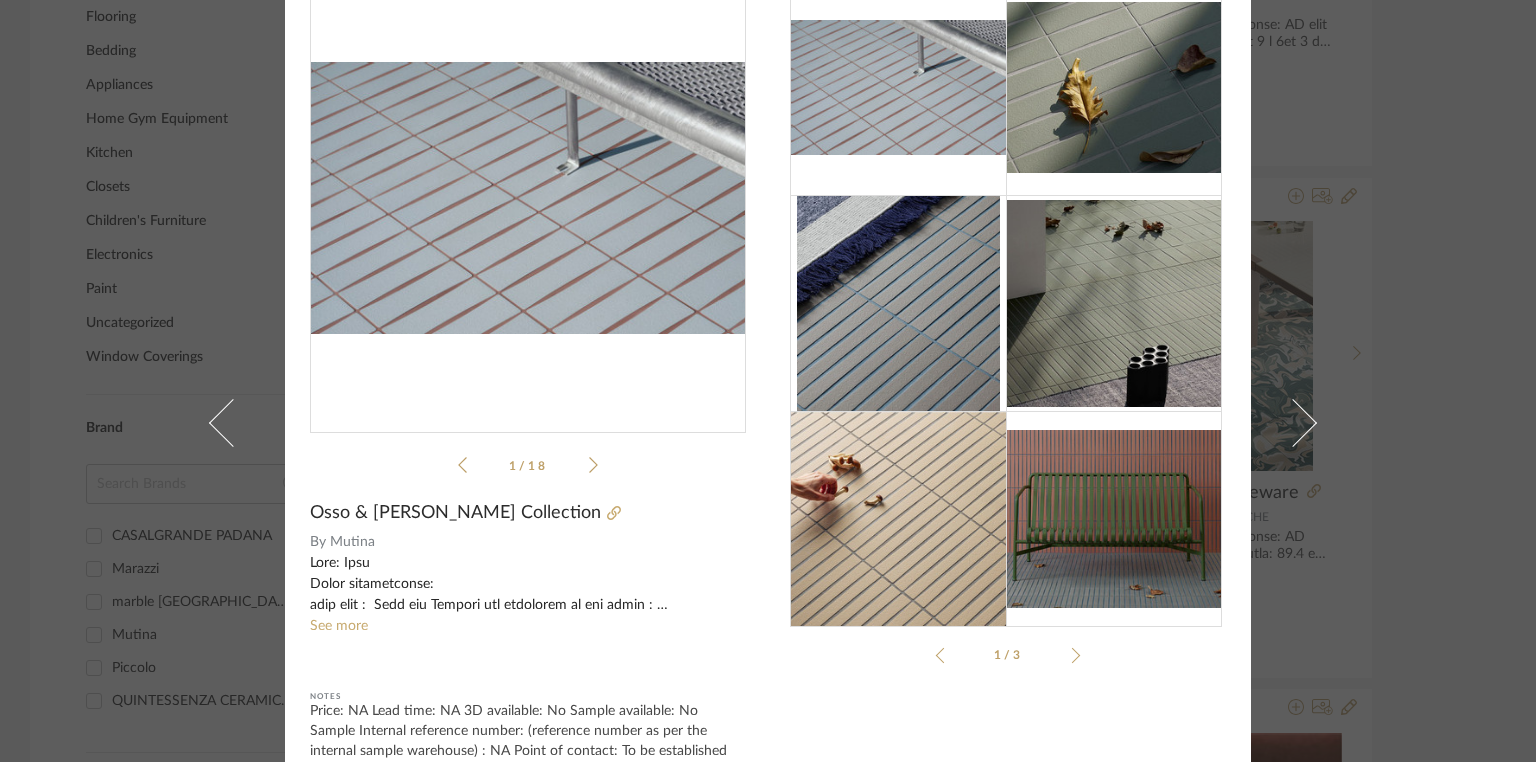click 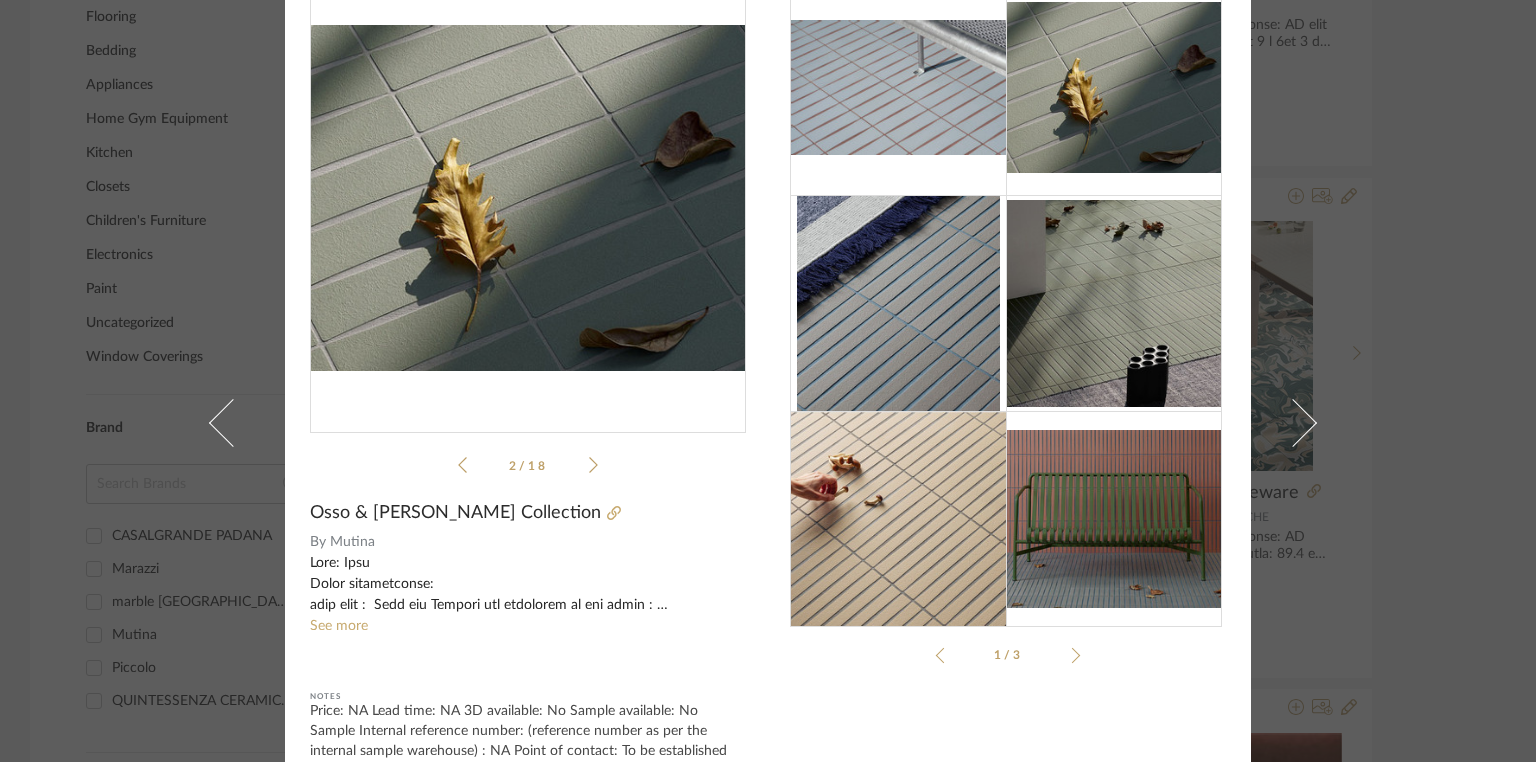 click 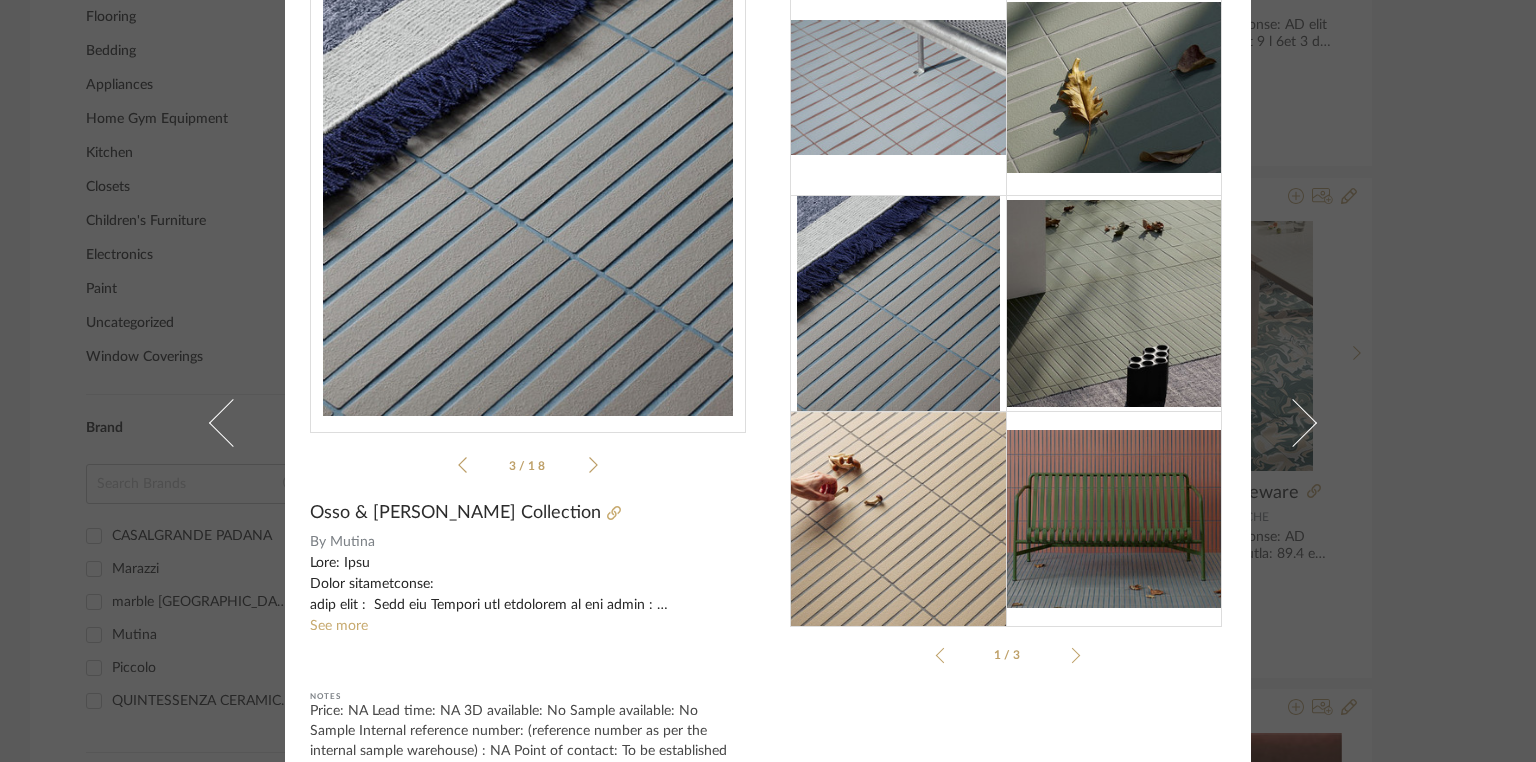 click 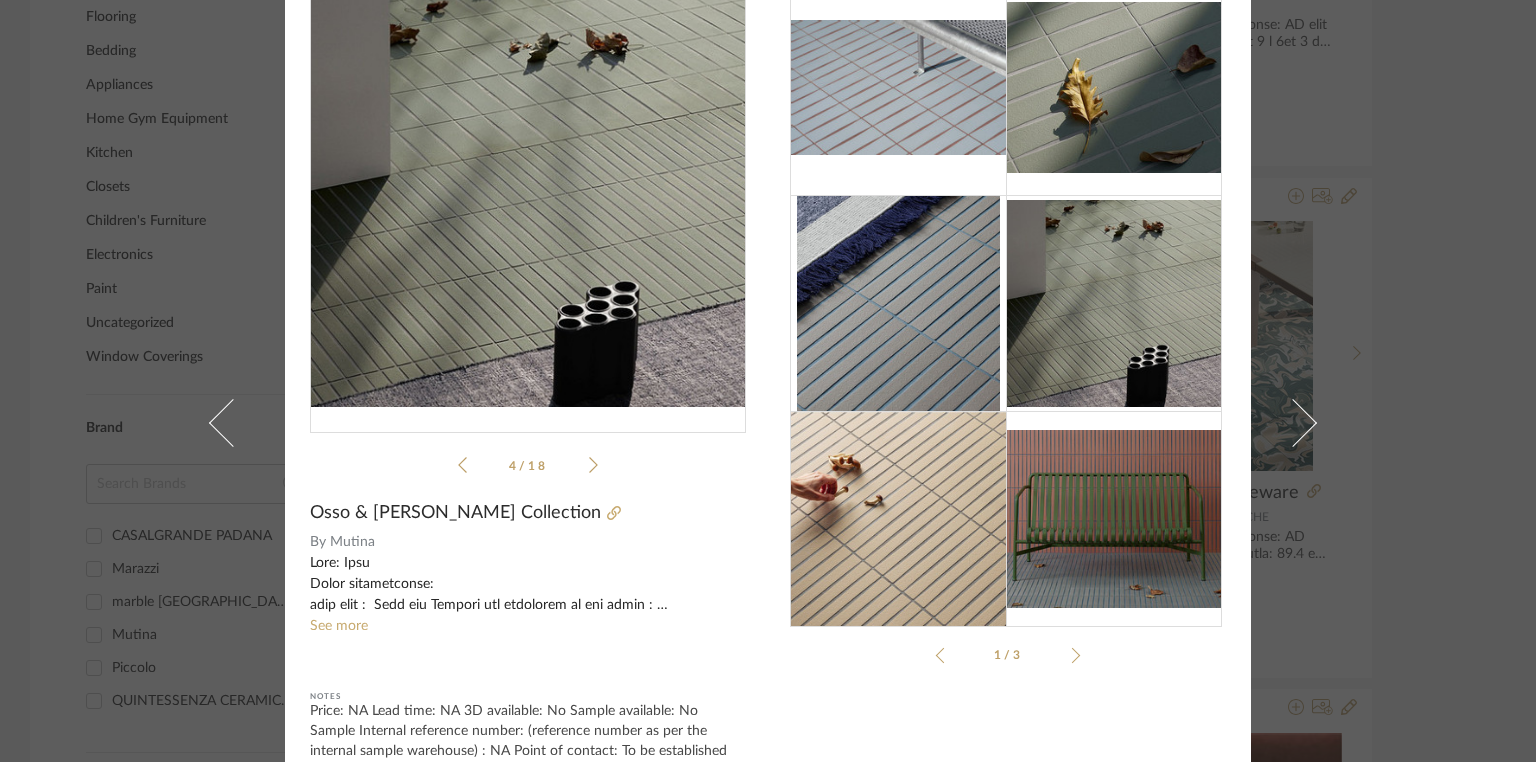 click 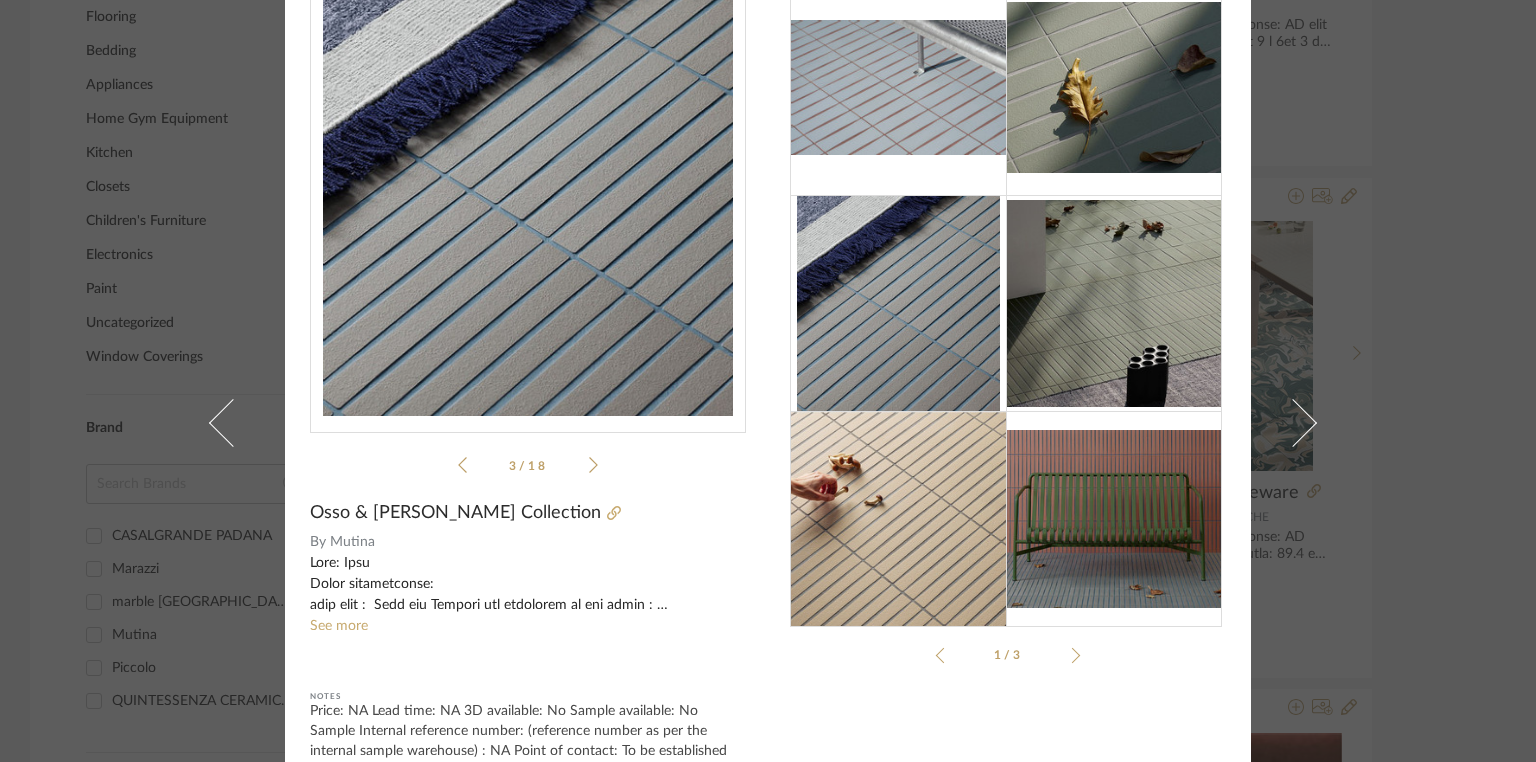 click 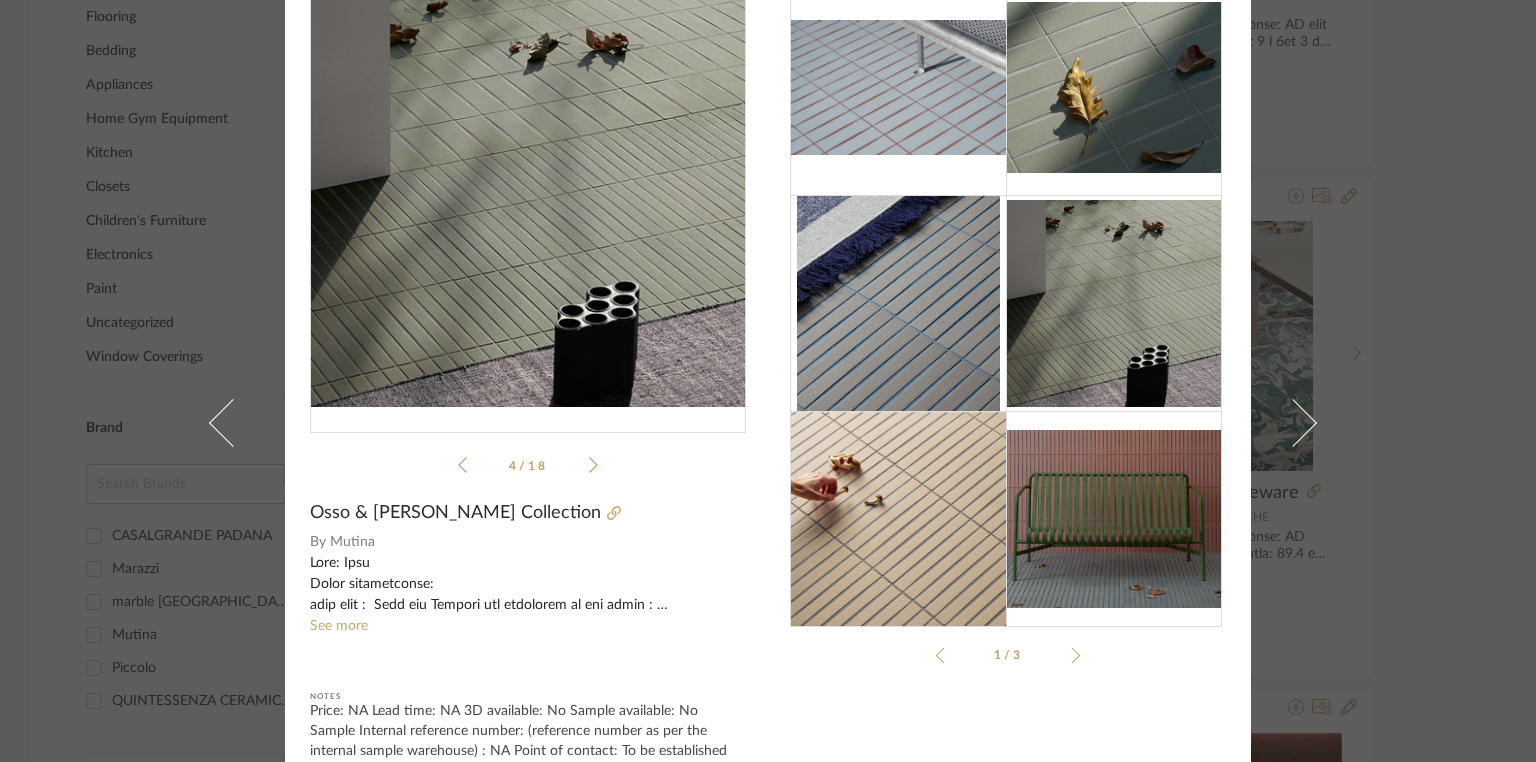 click 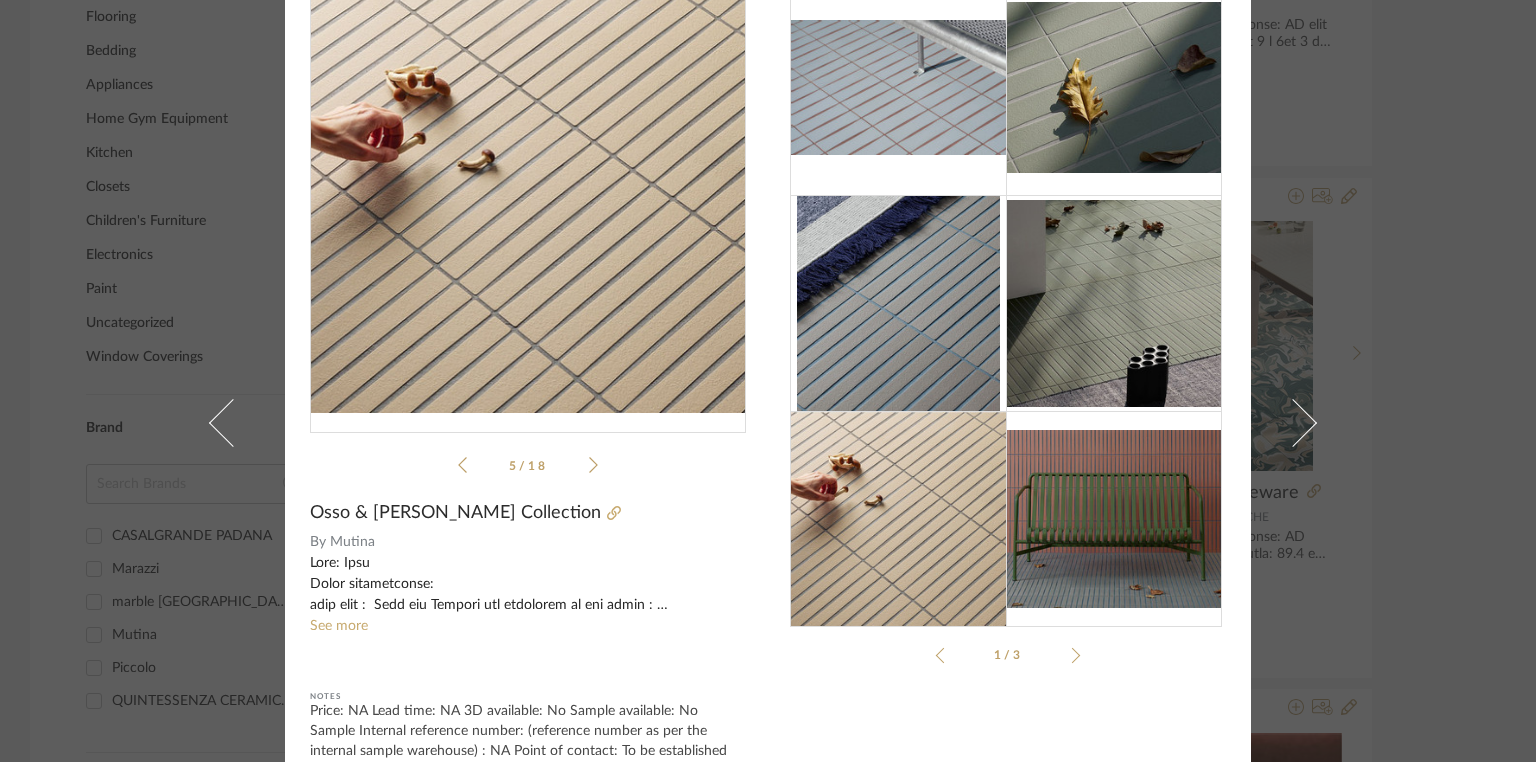 click 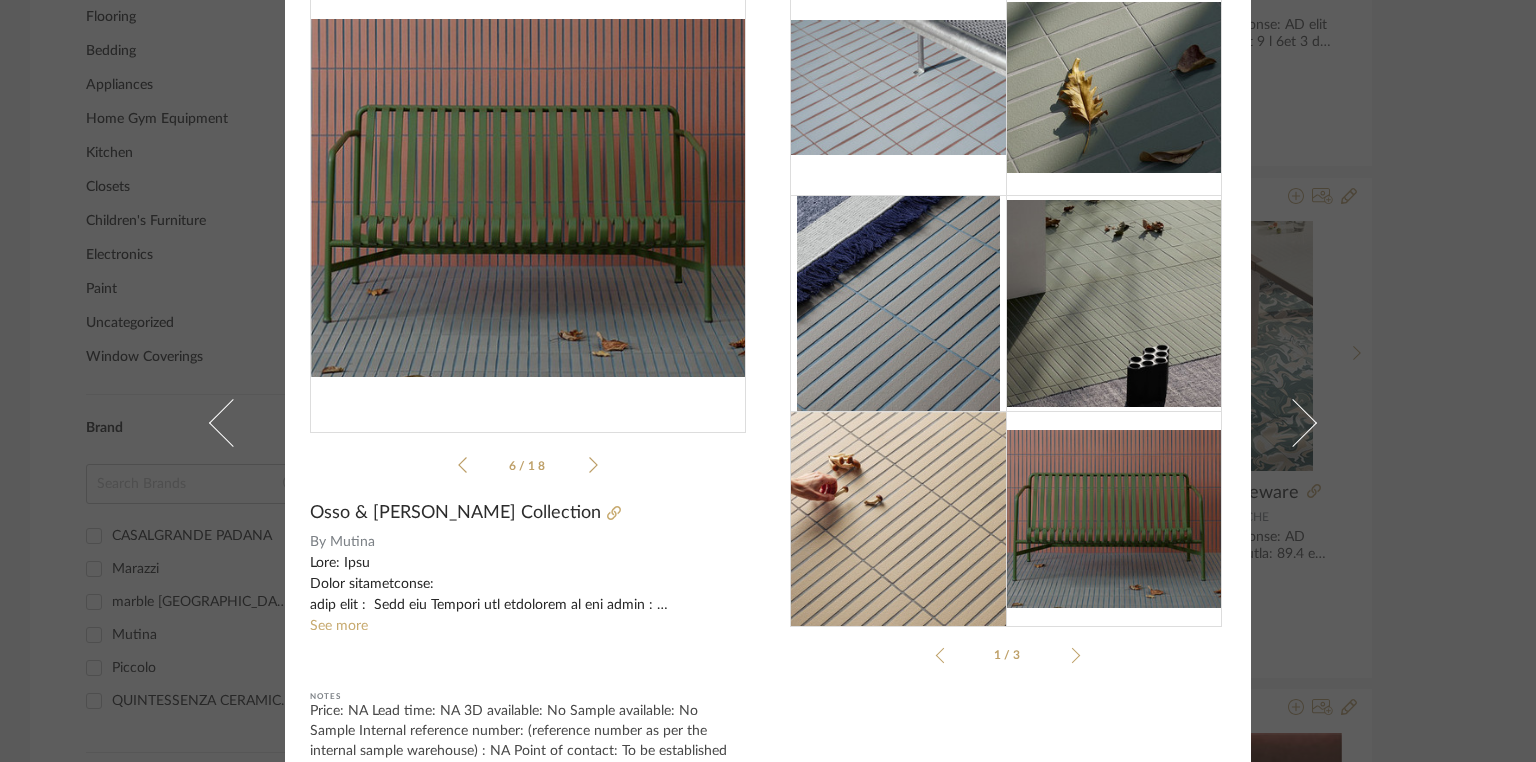 click 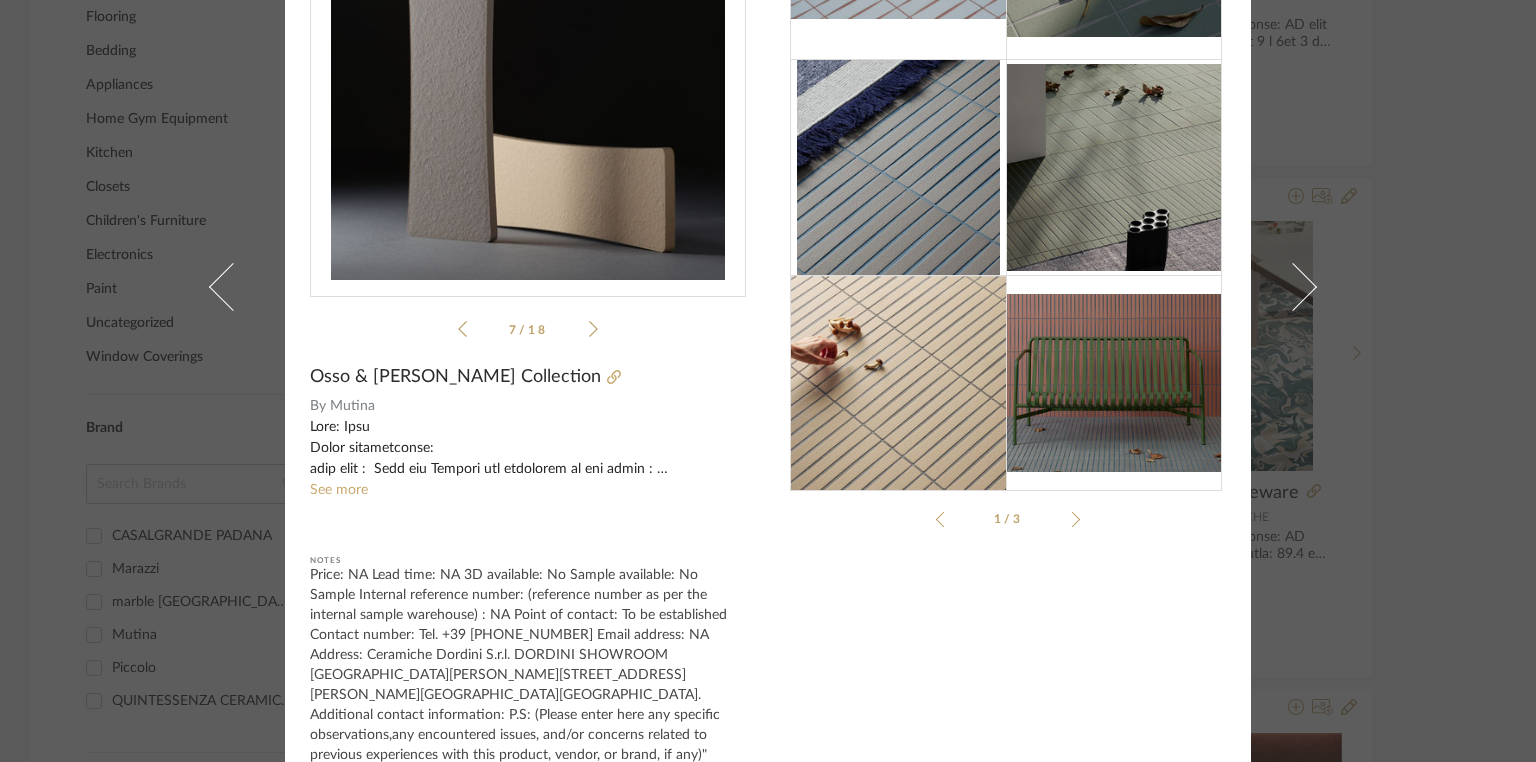 scroll, scrollTop: 223, scrollLeft: 0, axis: vertical 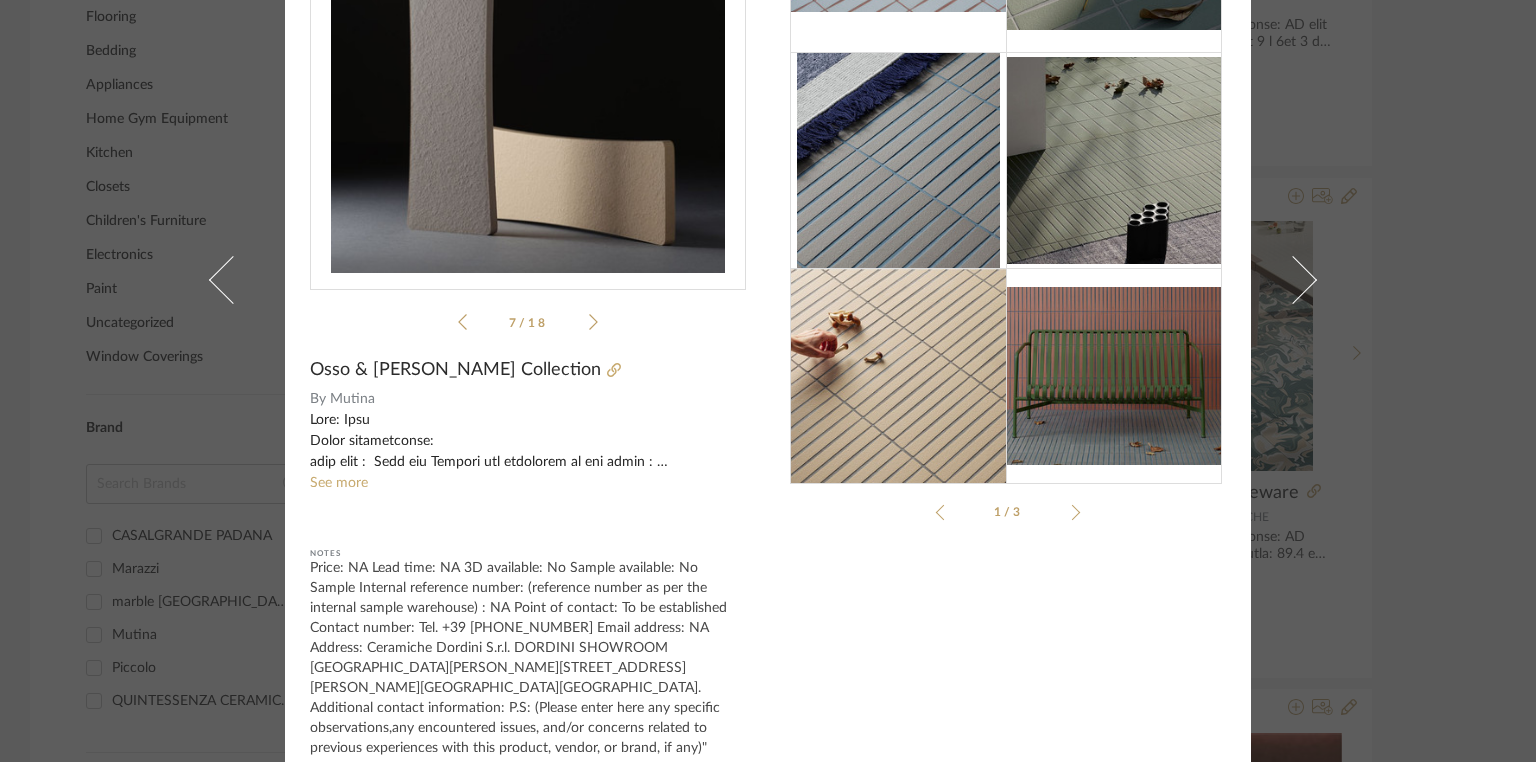 click on "1/3" at bounding box center (1008, 512) 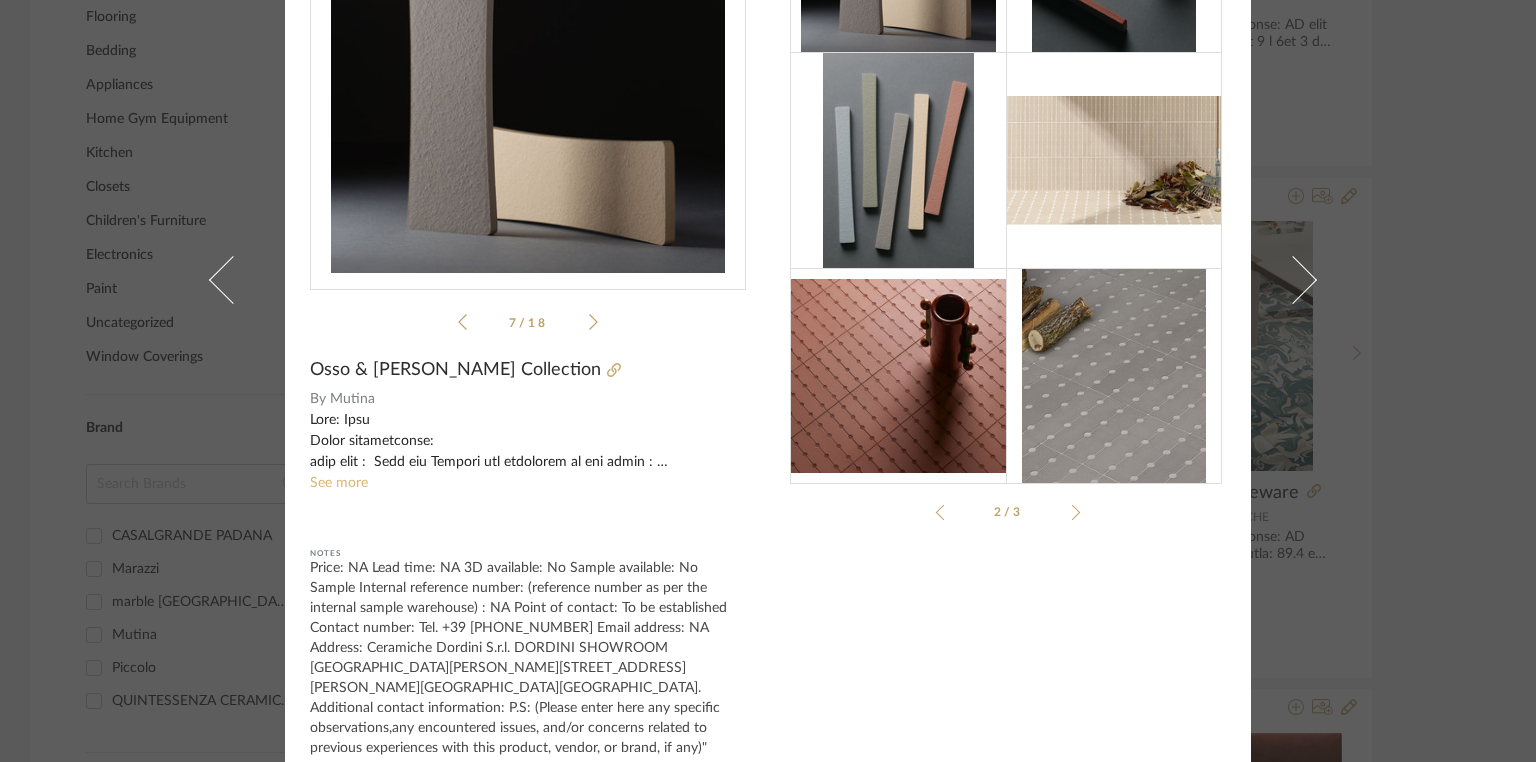 click on "See more" 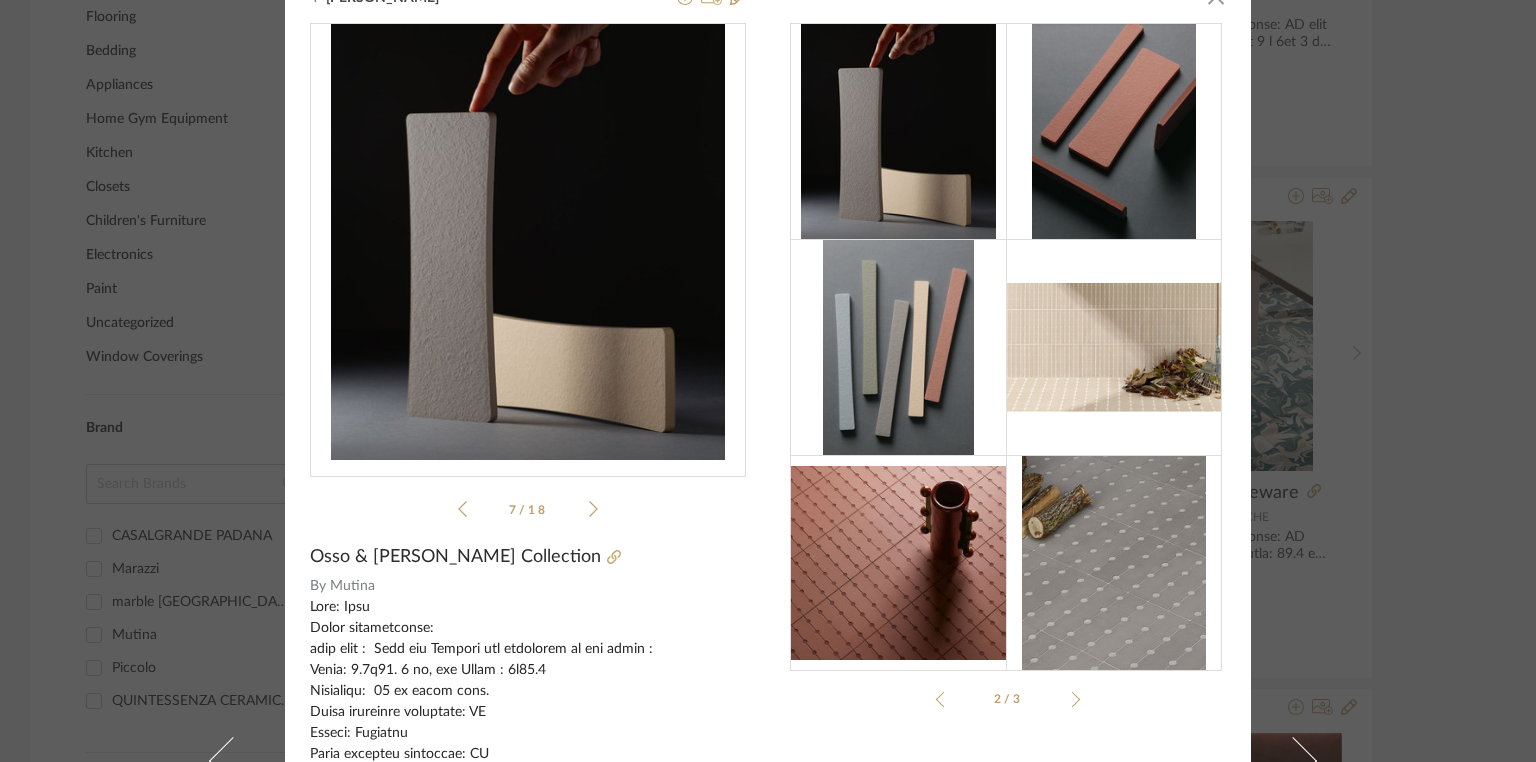 scroll, scrollTop: 0, scrollLeft: 0, axis: both 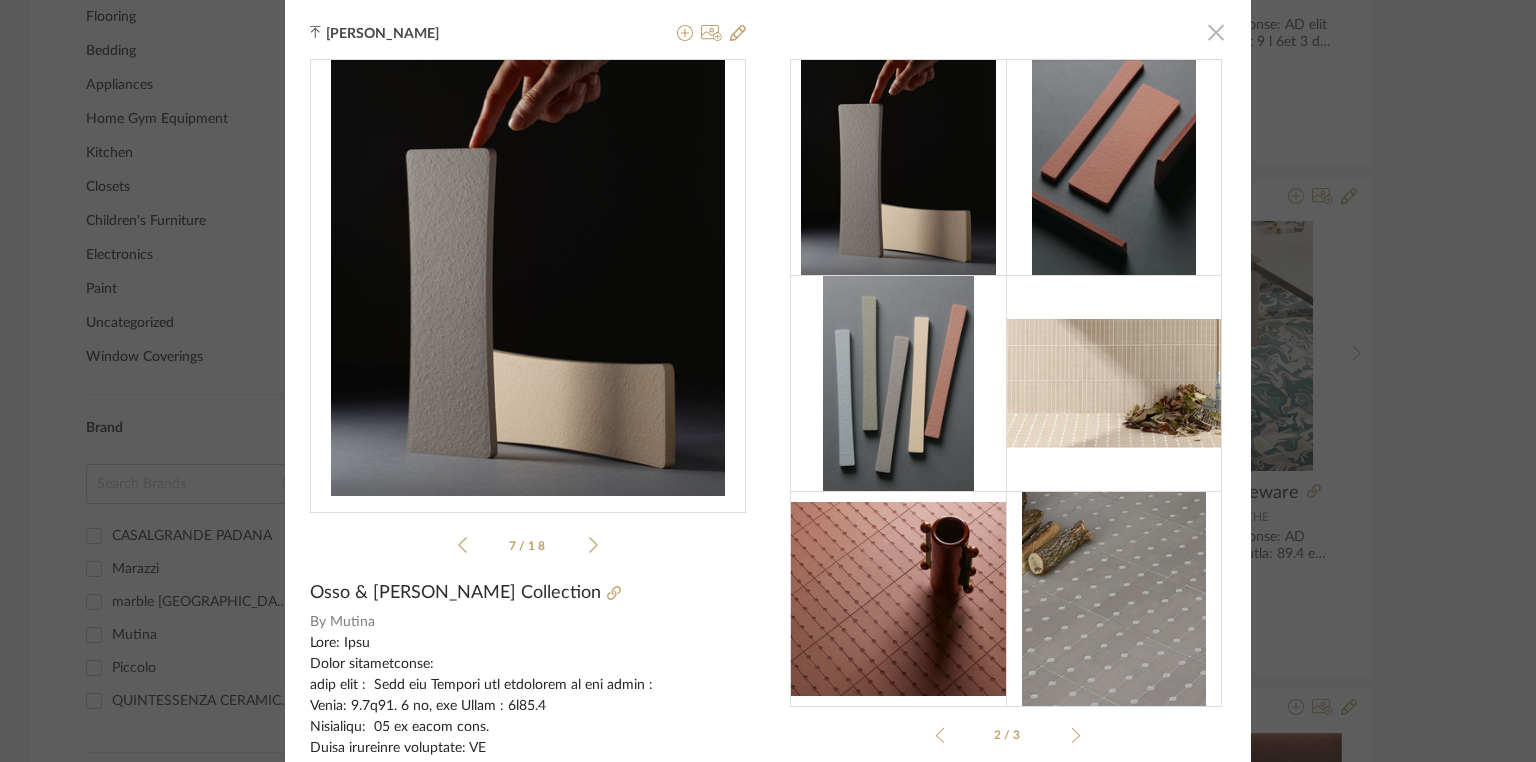 click 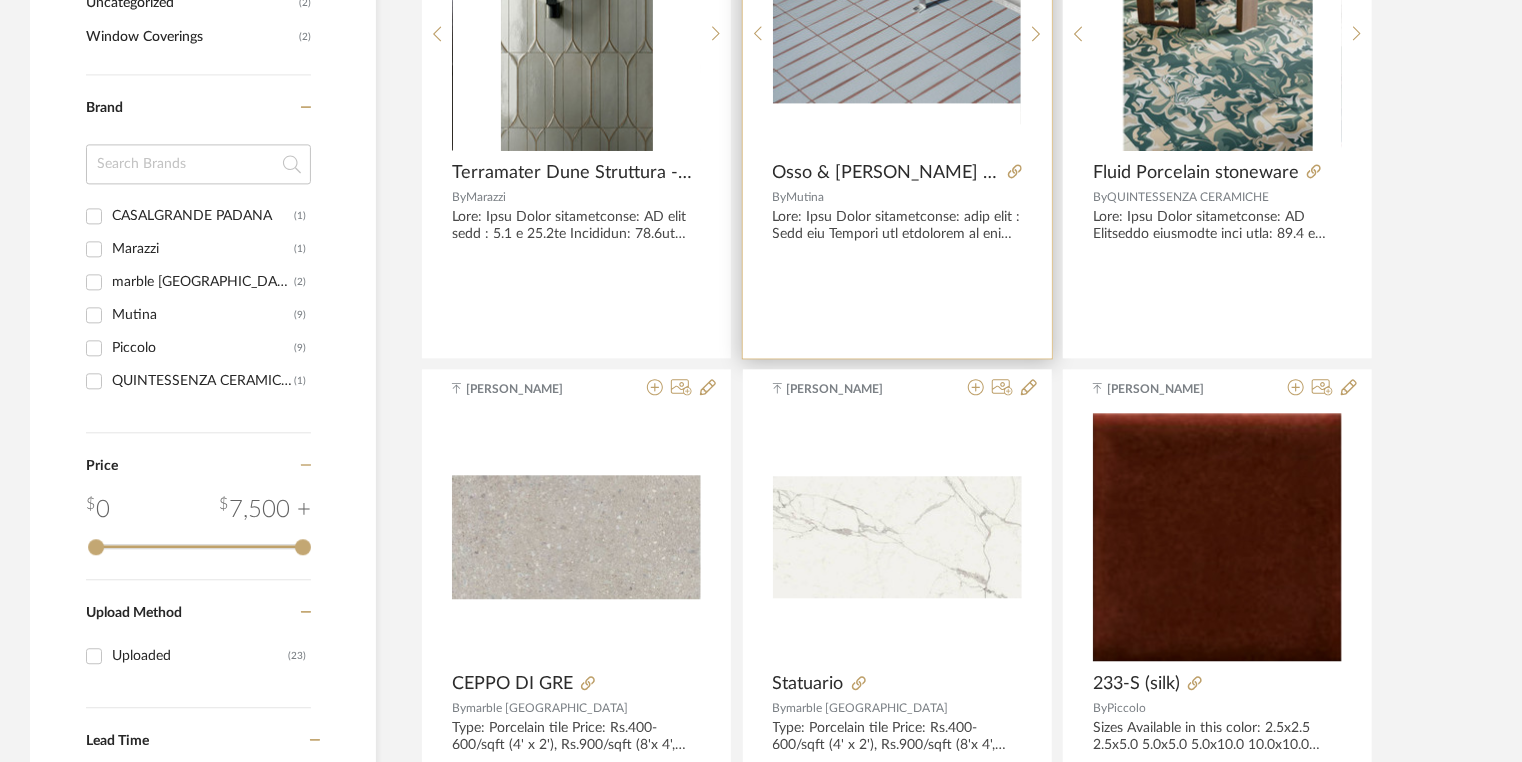scroll, scrollTop: 2228, scrollLeft: 0, axis: vertical 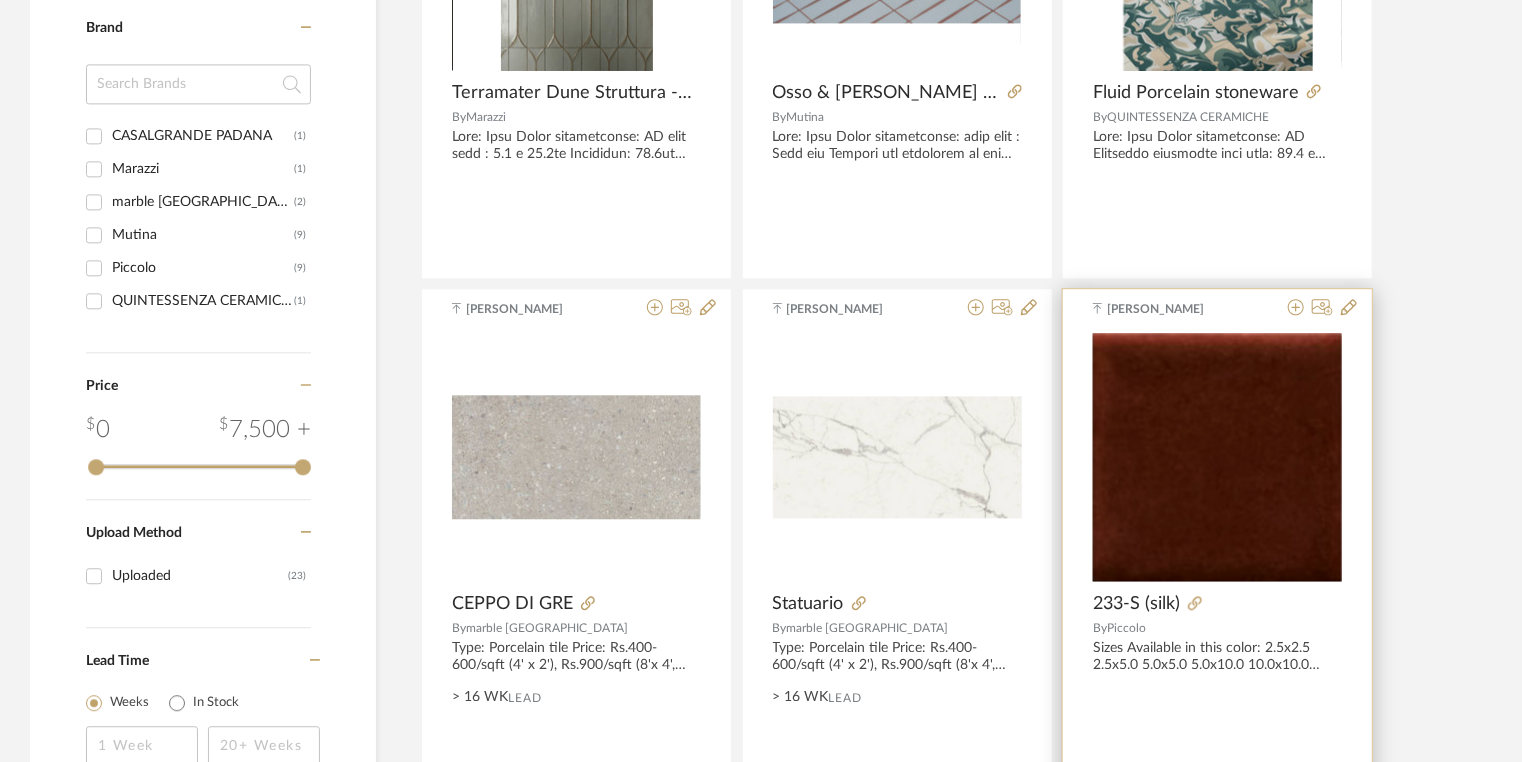 click at bounding box center [1217, 457] 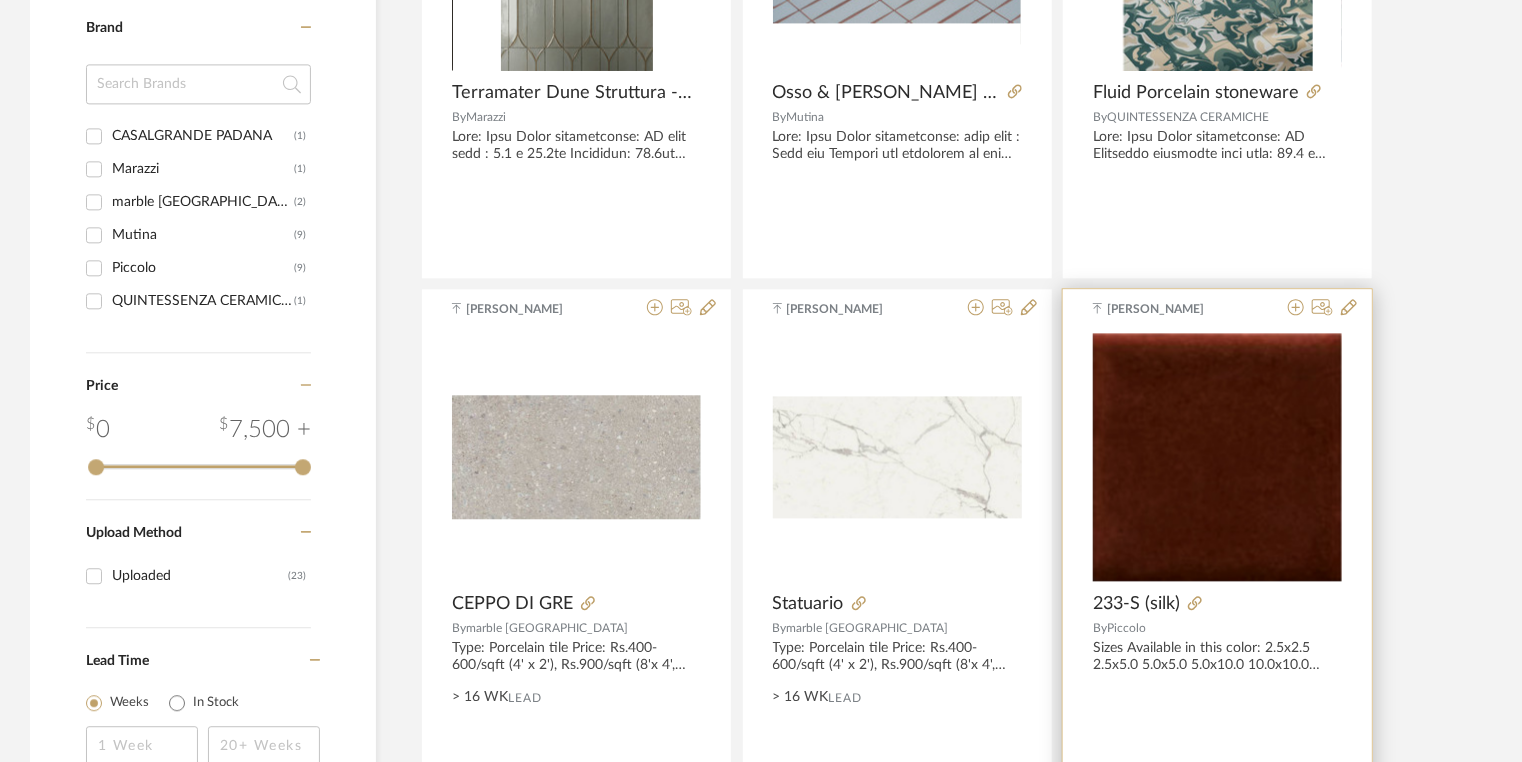 click at bounding box center [1217, 457] 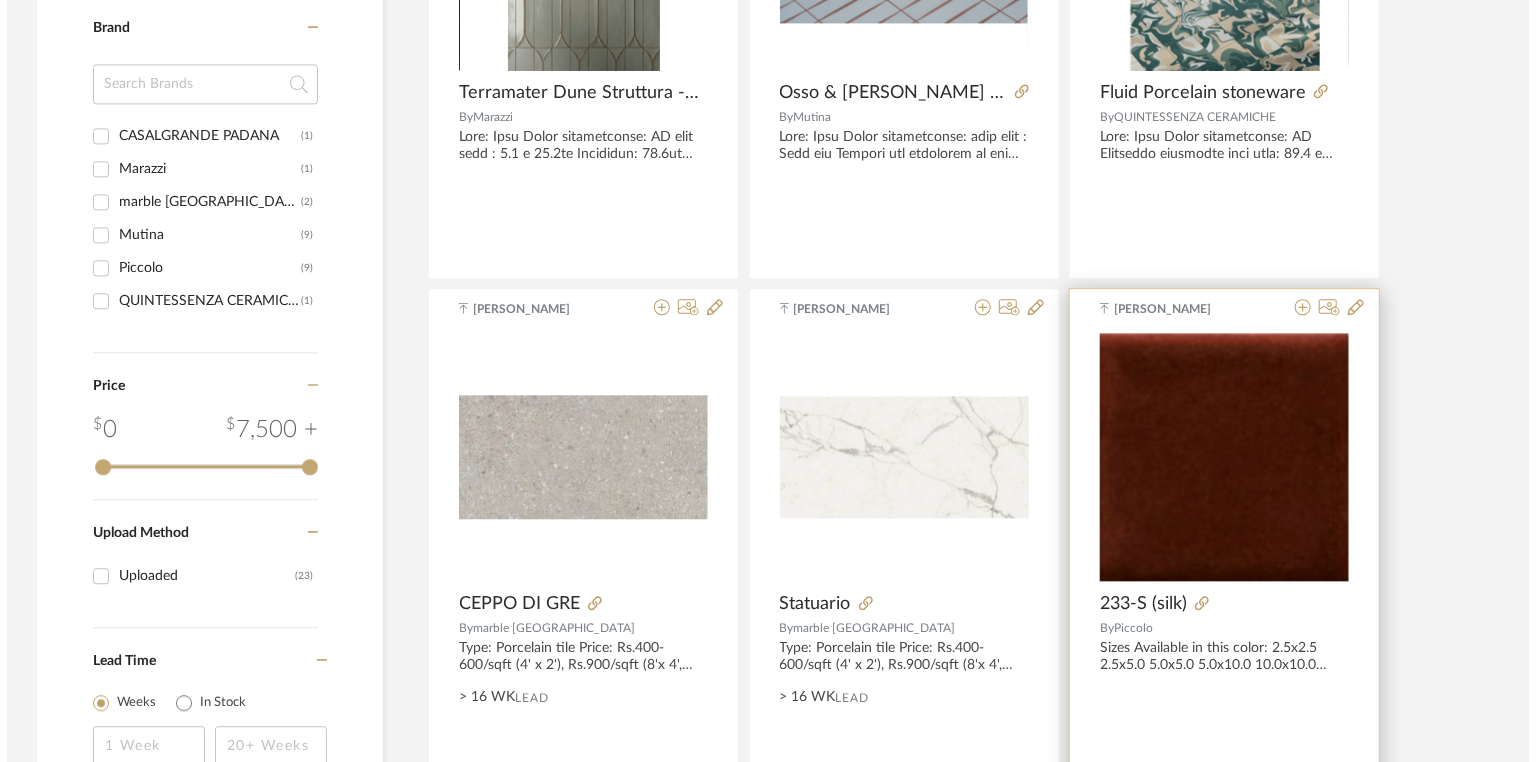 scroll, scrollTop: 0, scrollLeft: 0, axis: both 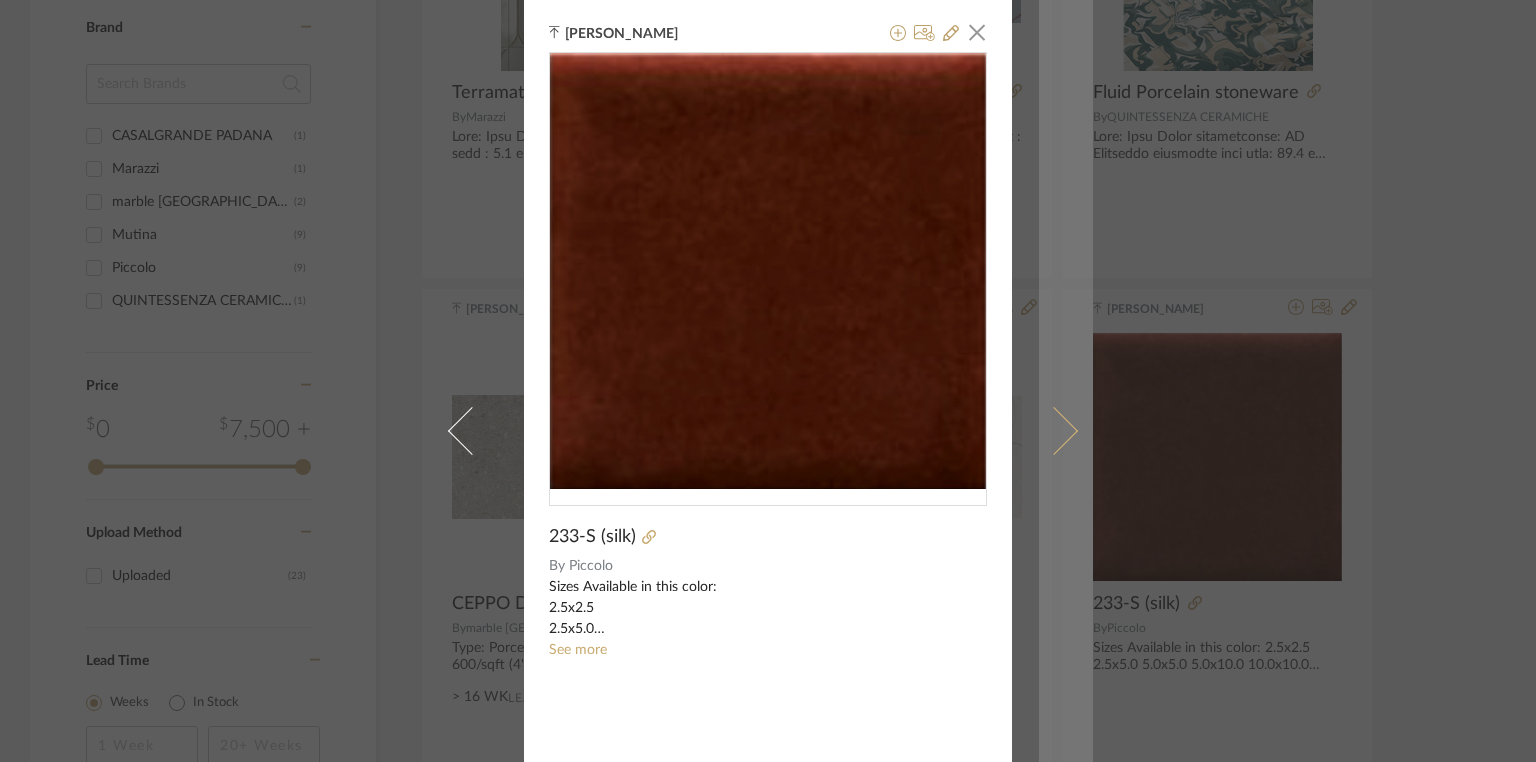 click at bounding box center [1054, 430] 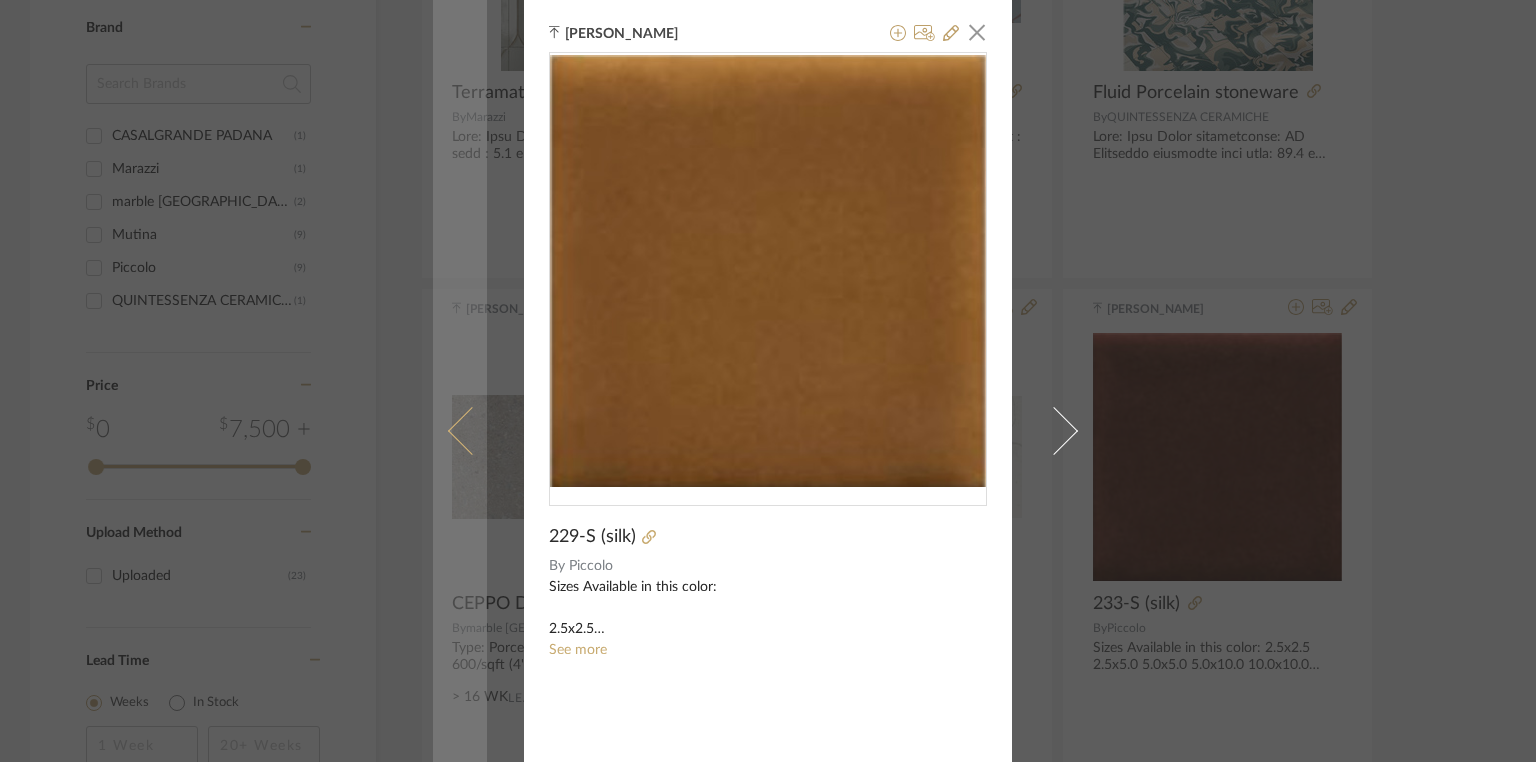click at bounding box center (472, 430) 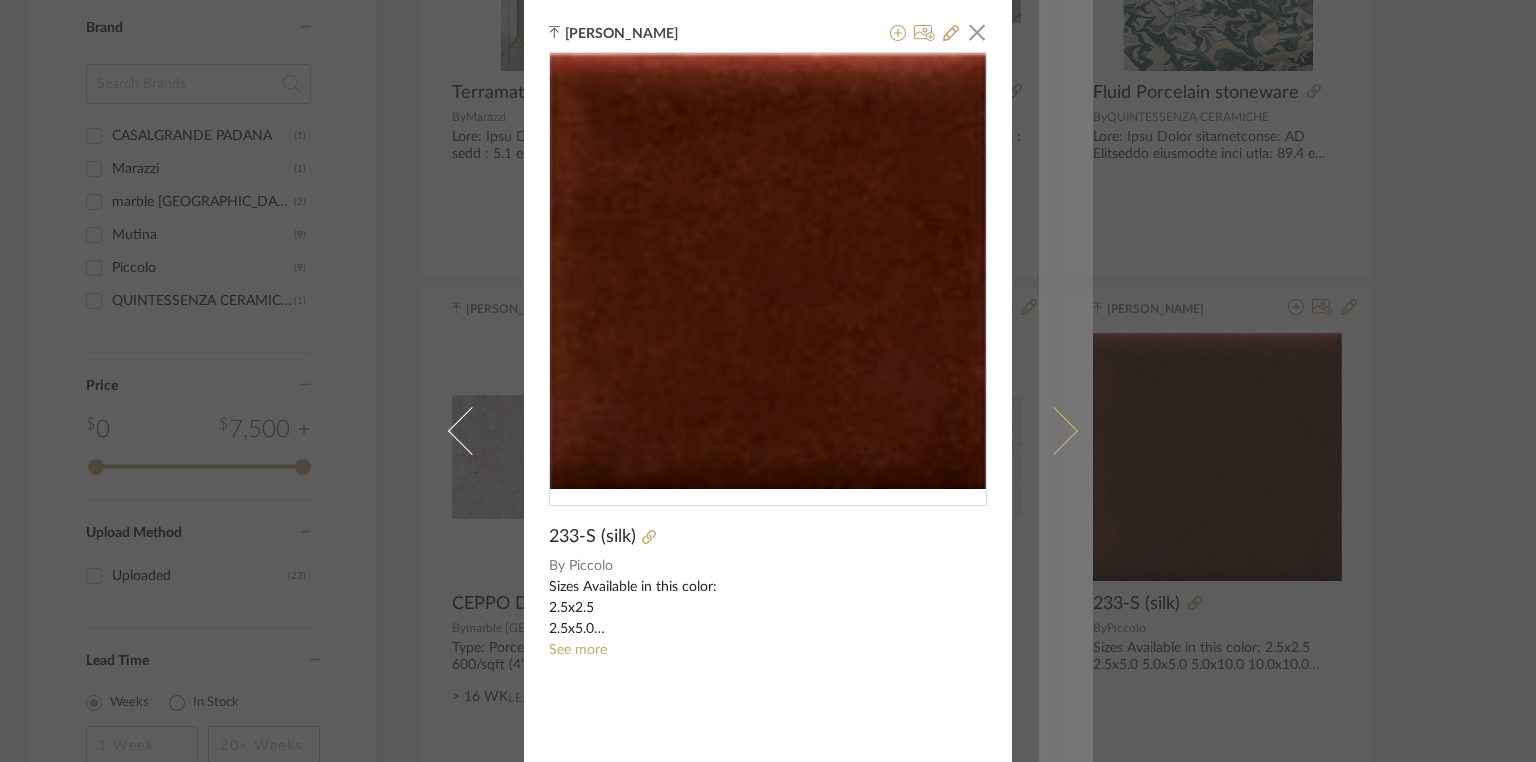 click at bounding box center [1066, 430] 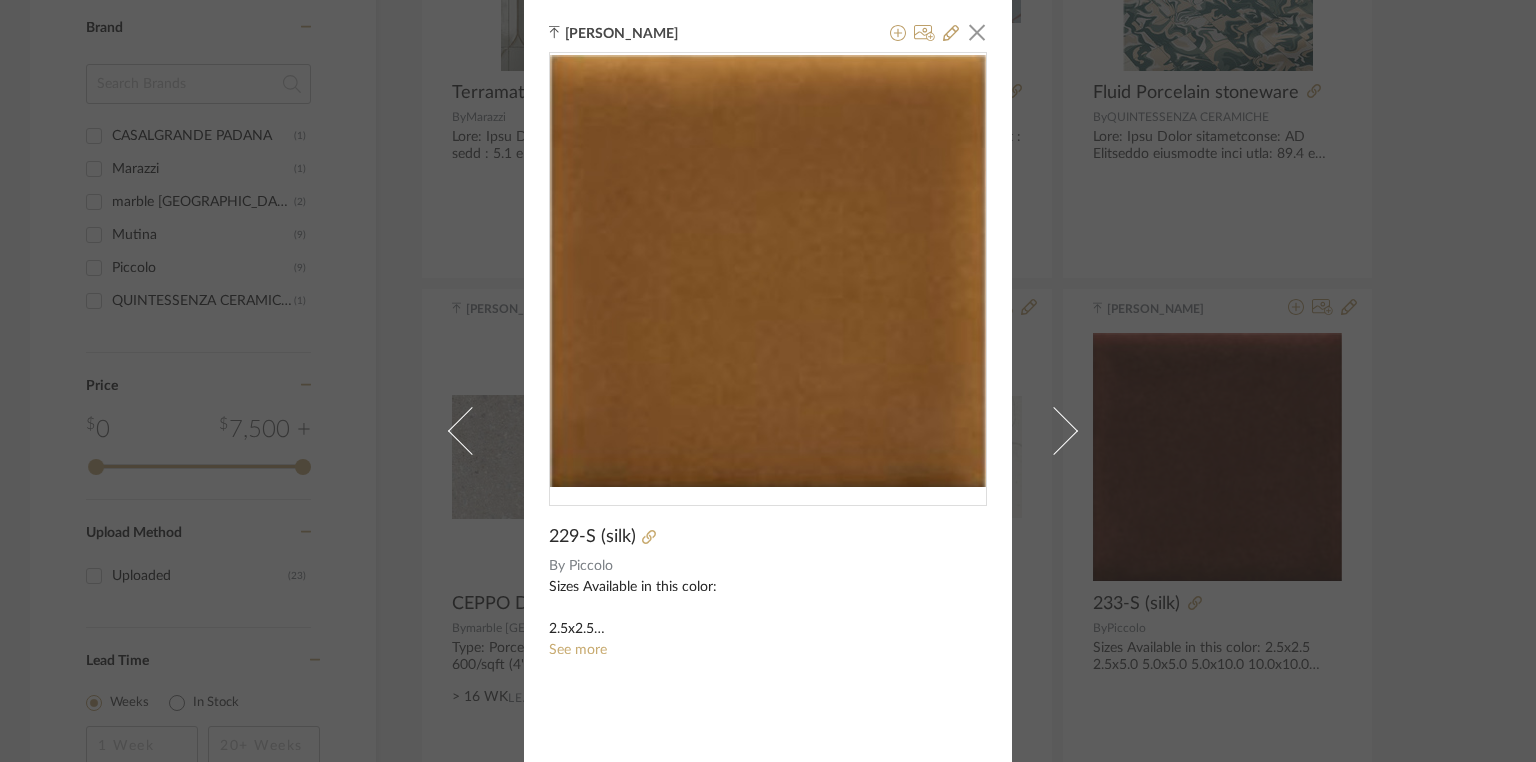 click on "[PERSON_NAME] × 229-S (silk) By Piccolo Sizes Available in this color:
2.5x2.5
5.0x5.0
Contact Person: [PERSON_NAME]
Contact number: [PHONE_NUMBER] See more" at bounding box center [768, 381] 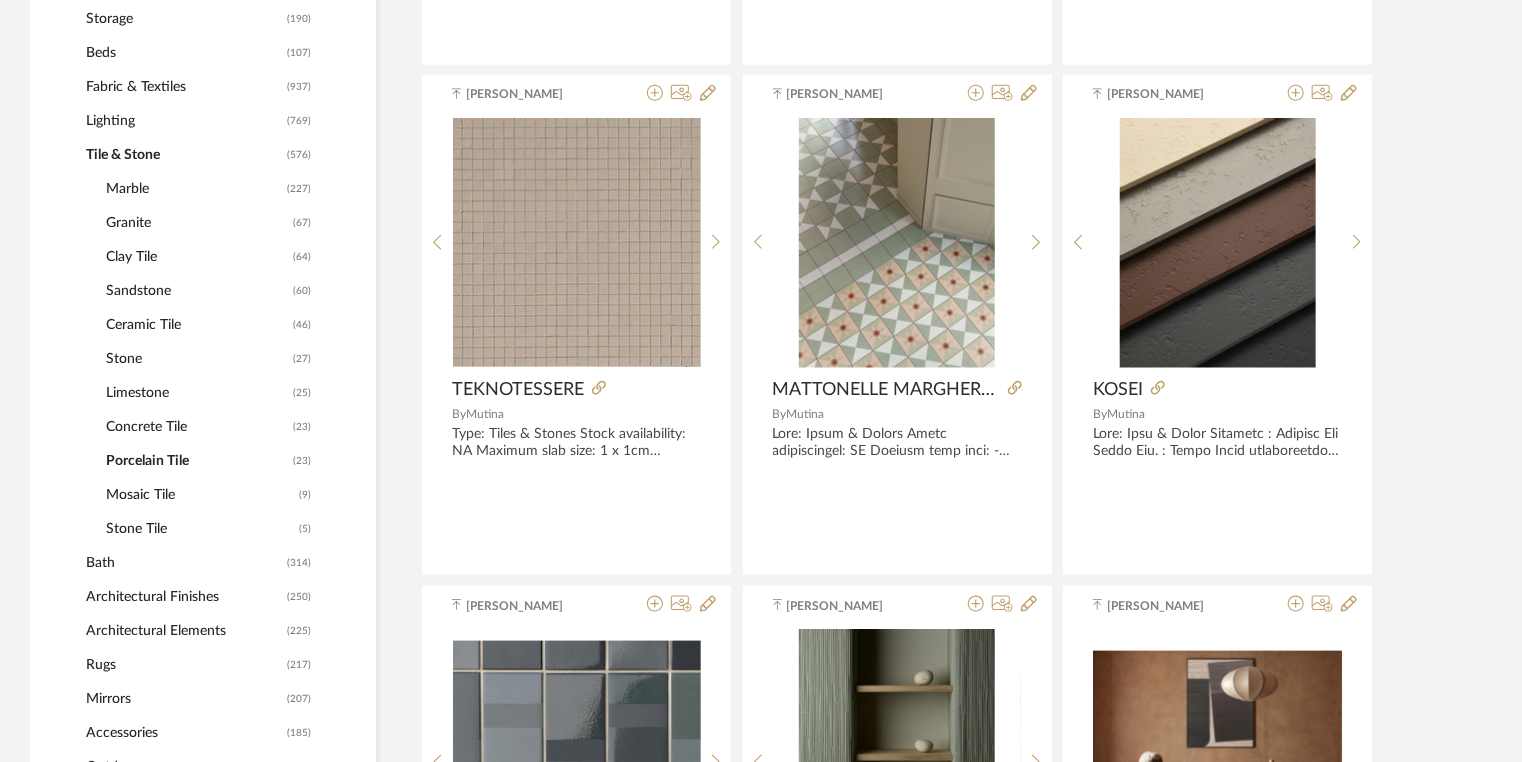 scroll, scrollTop: 879, scrollLeft: 0, axis: vertical 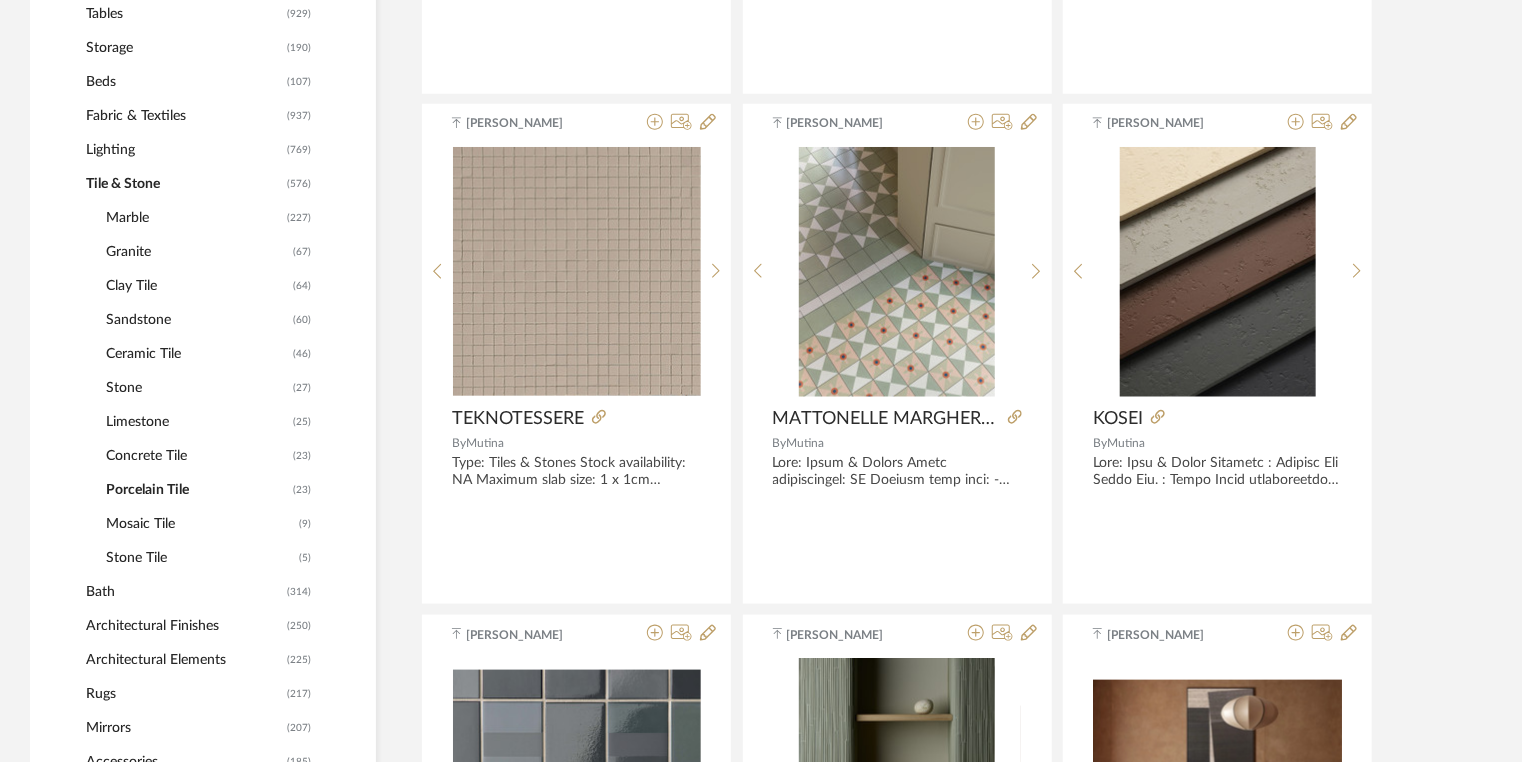 click on "Granite" 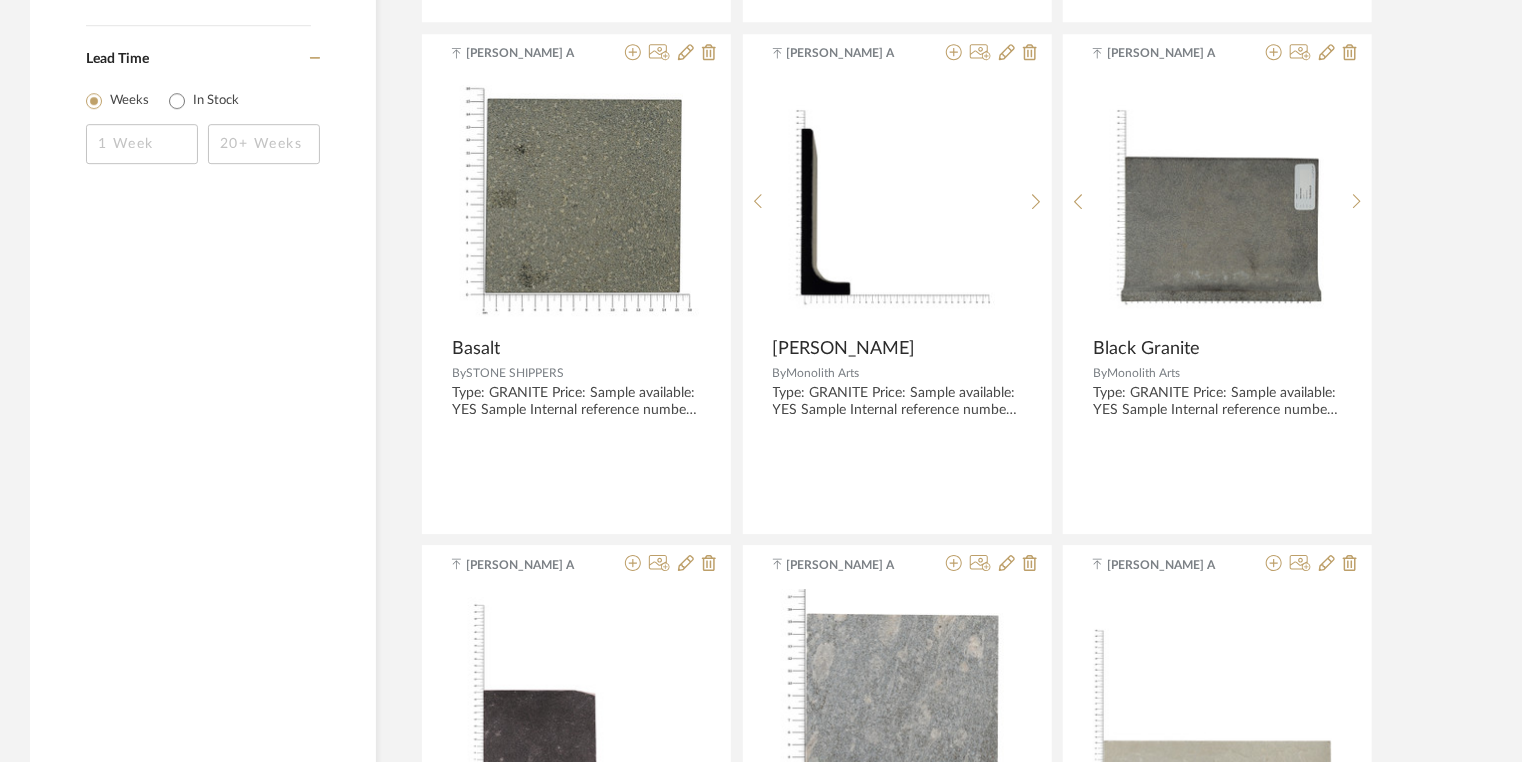 scroll, scrollTop: 2992, scrollLeft: 0, axis: vertical 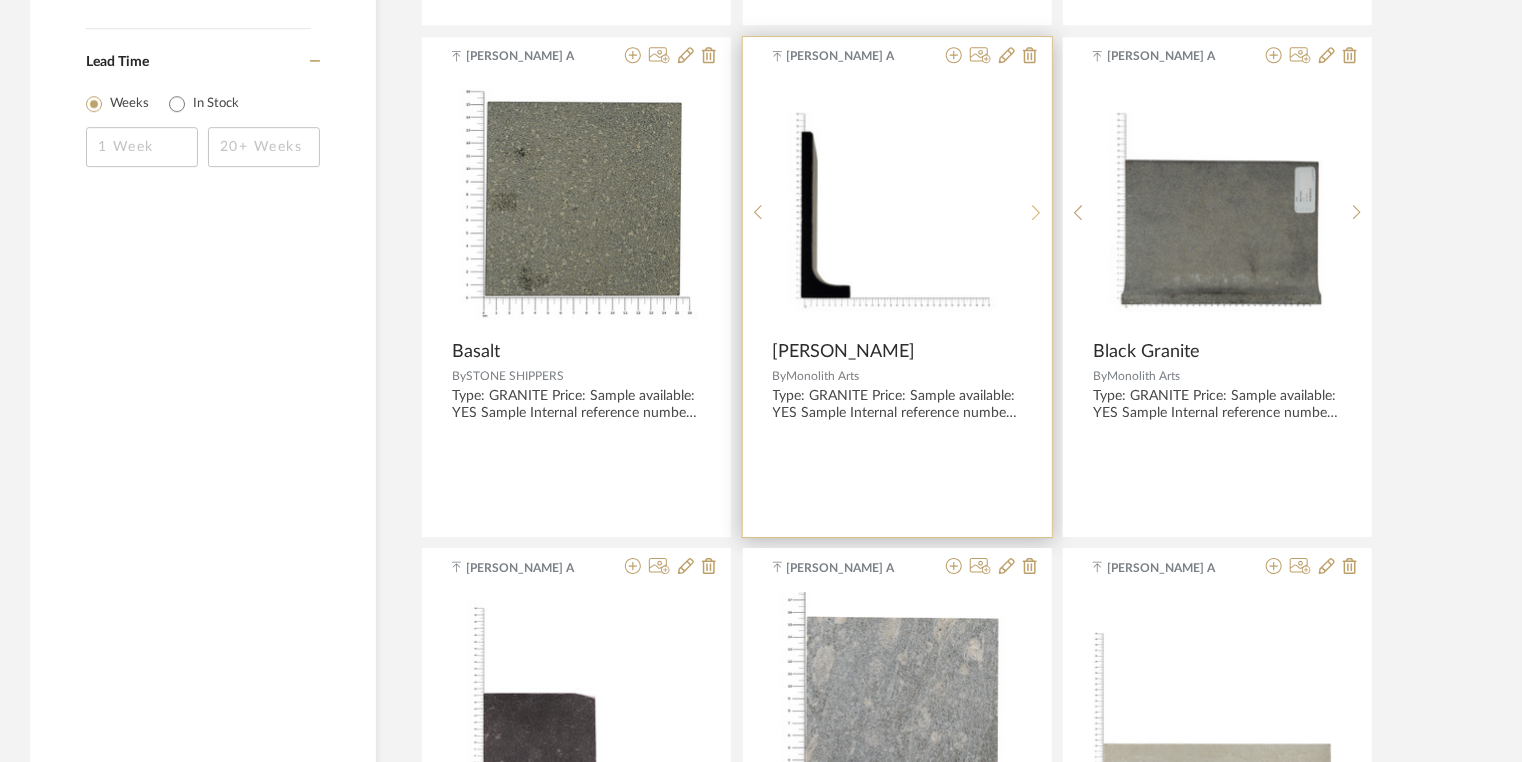 click 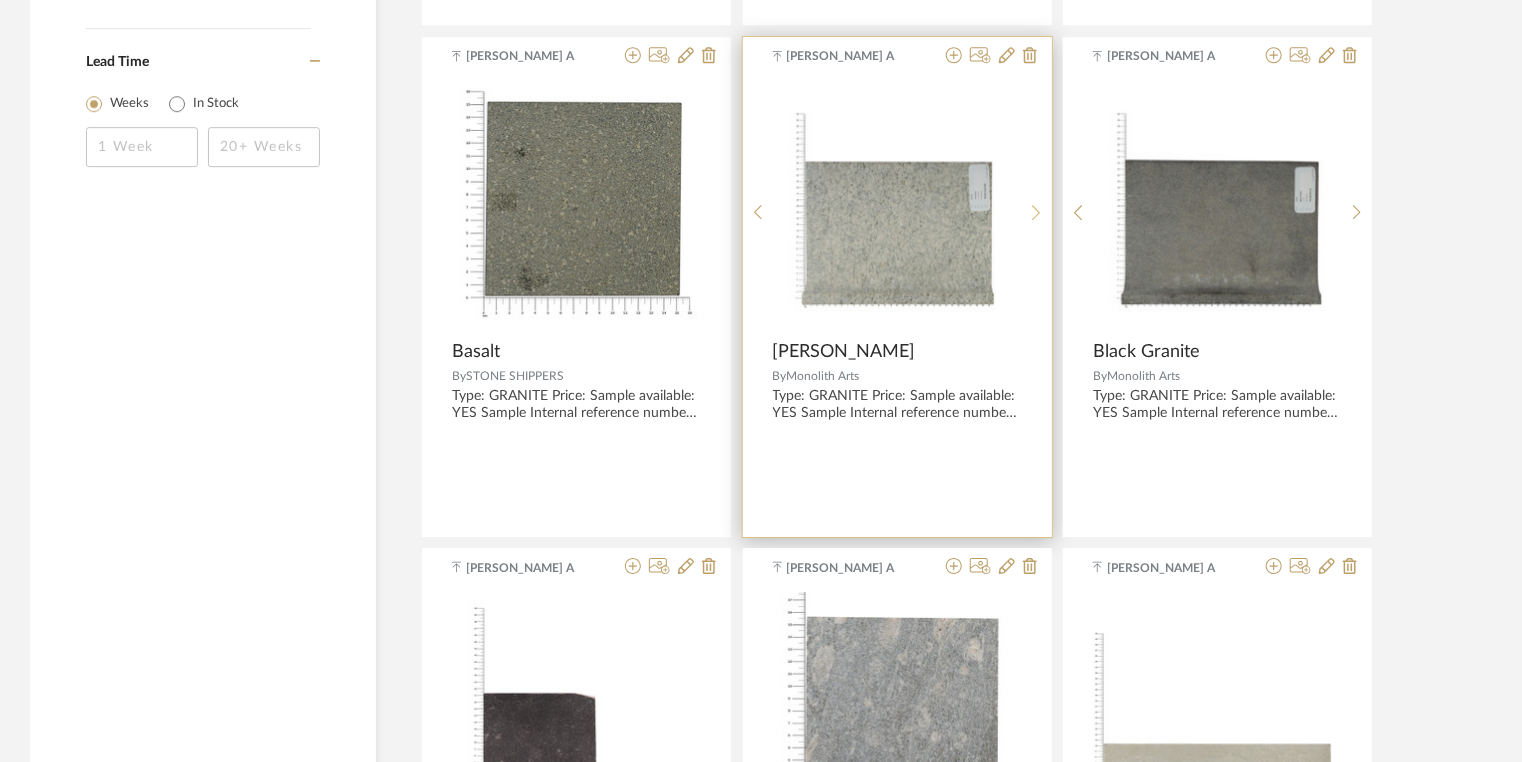 click 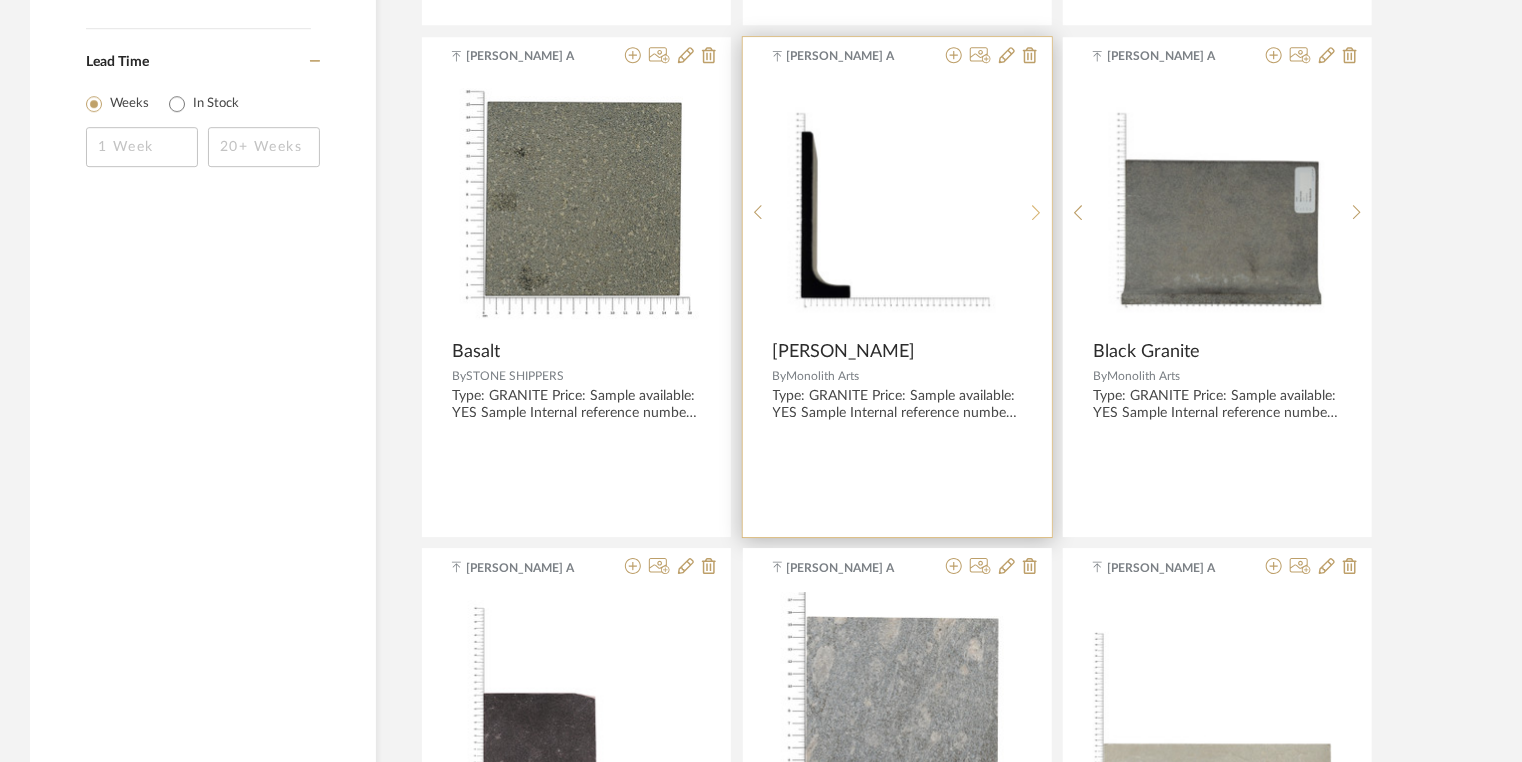 click 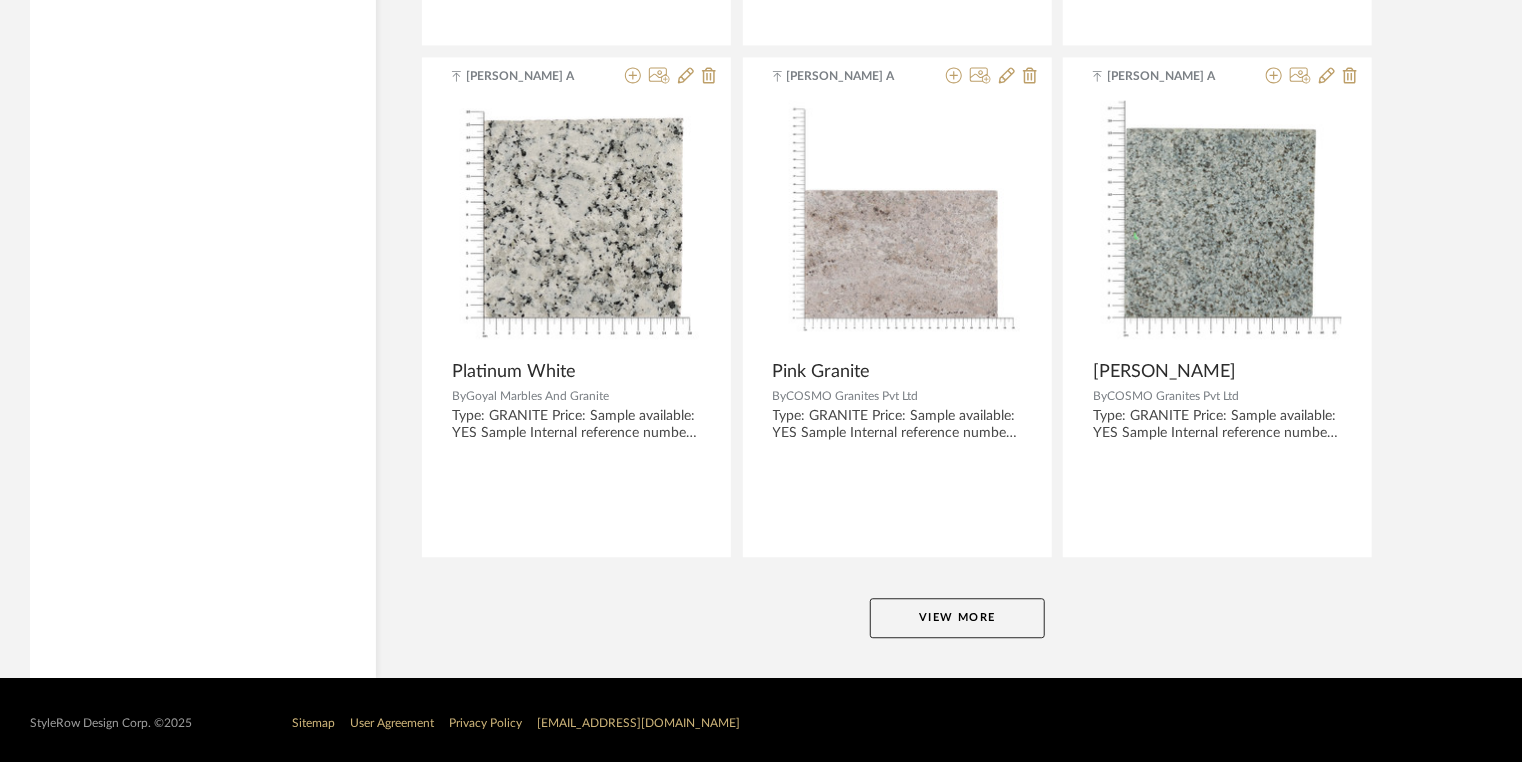 scroll, scrollTop: 6044, scrollLeft: 0, axis: vertical 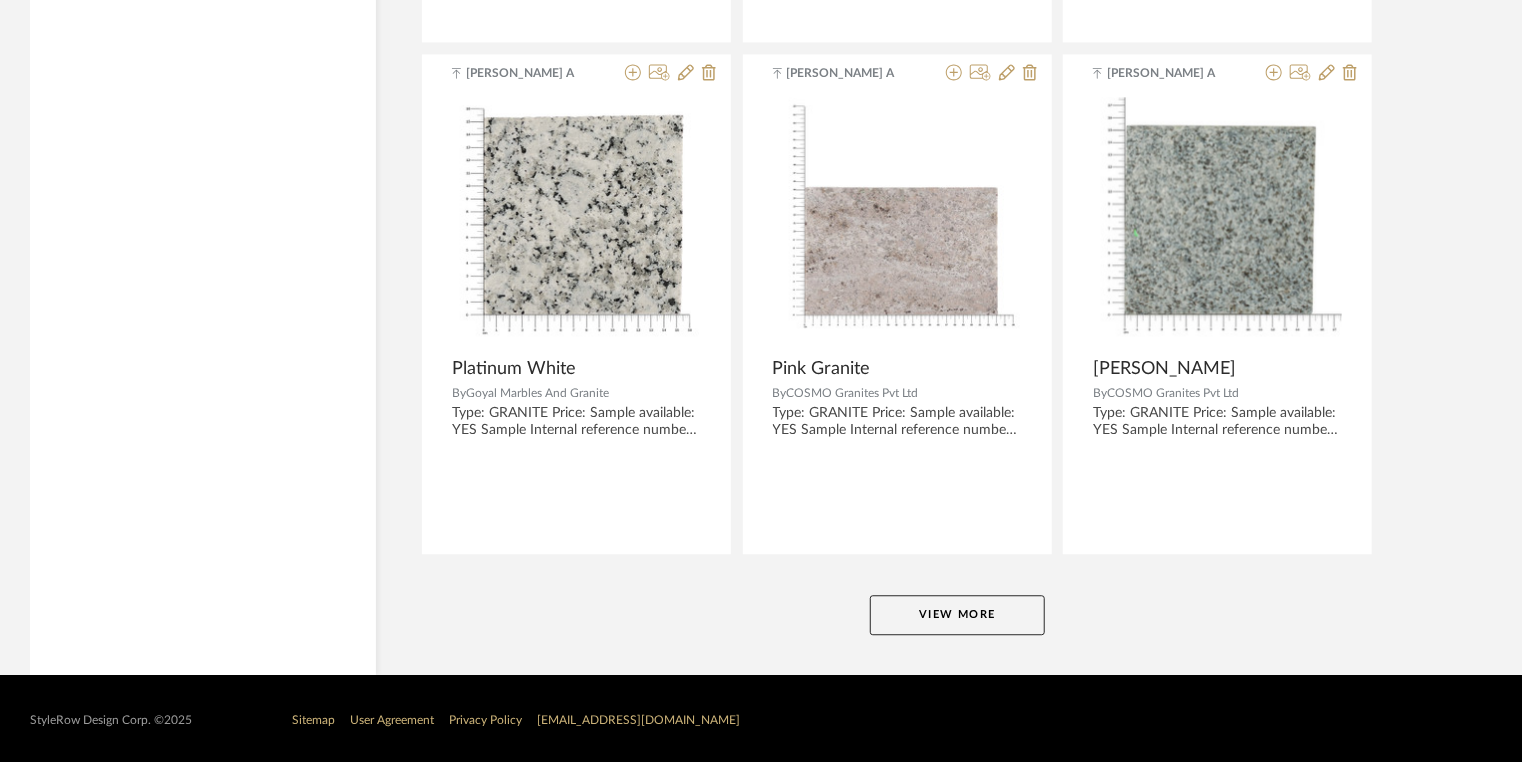 click on "View More" 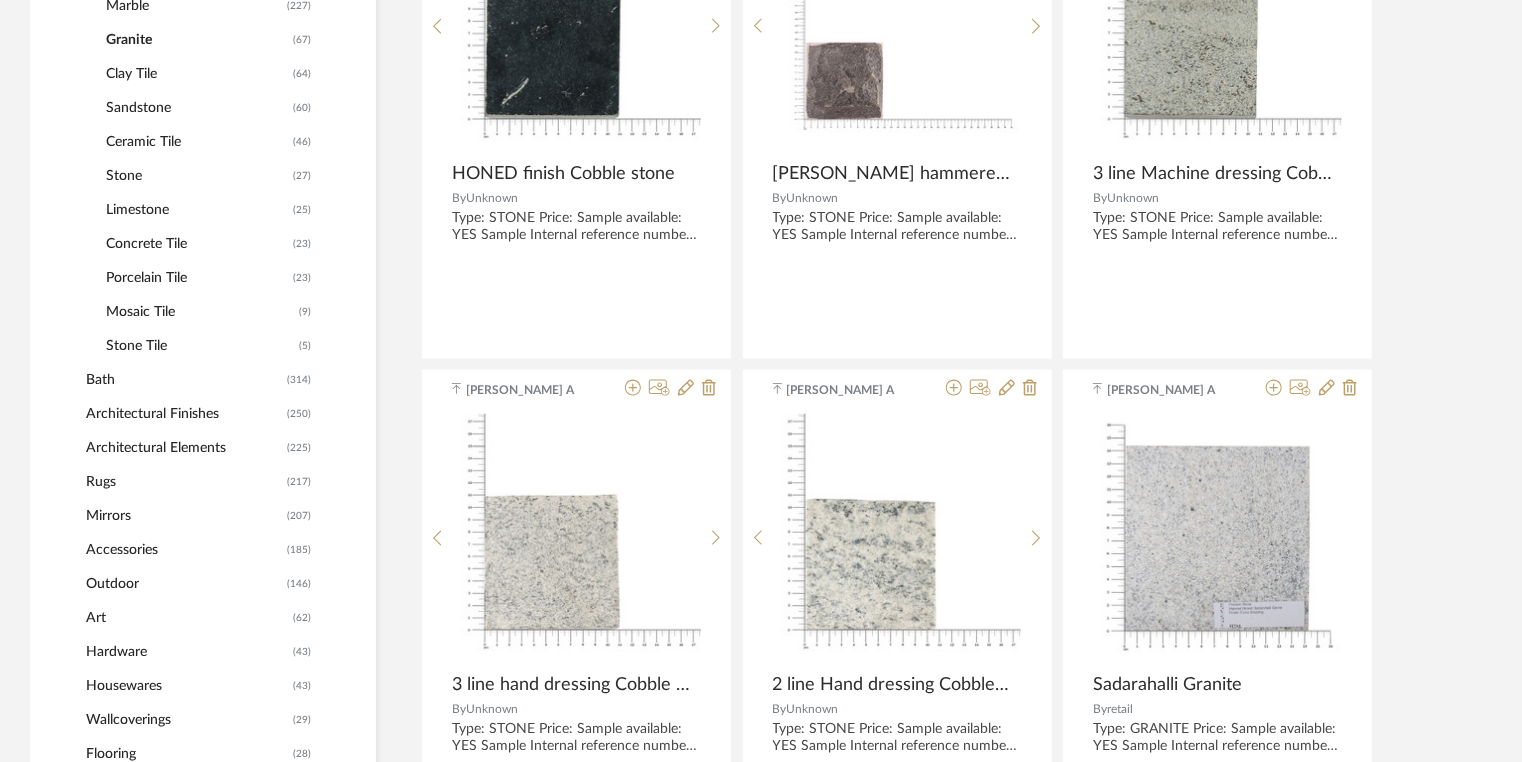scroll, scrollTop: 844, scrollLeft: 0, axis: vertical 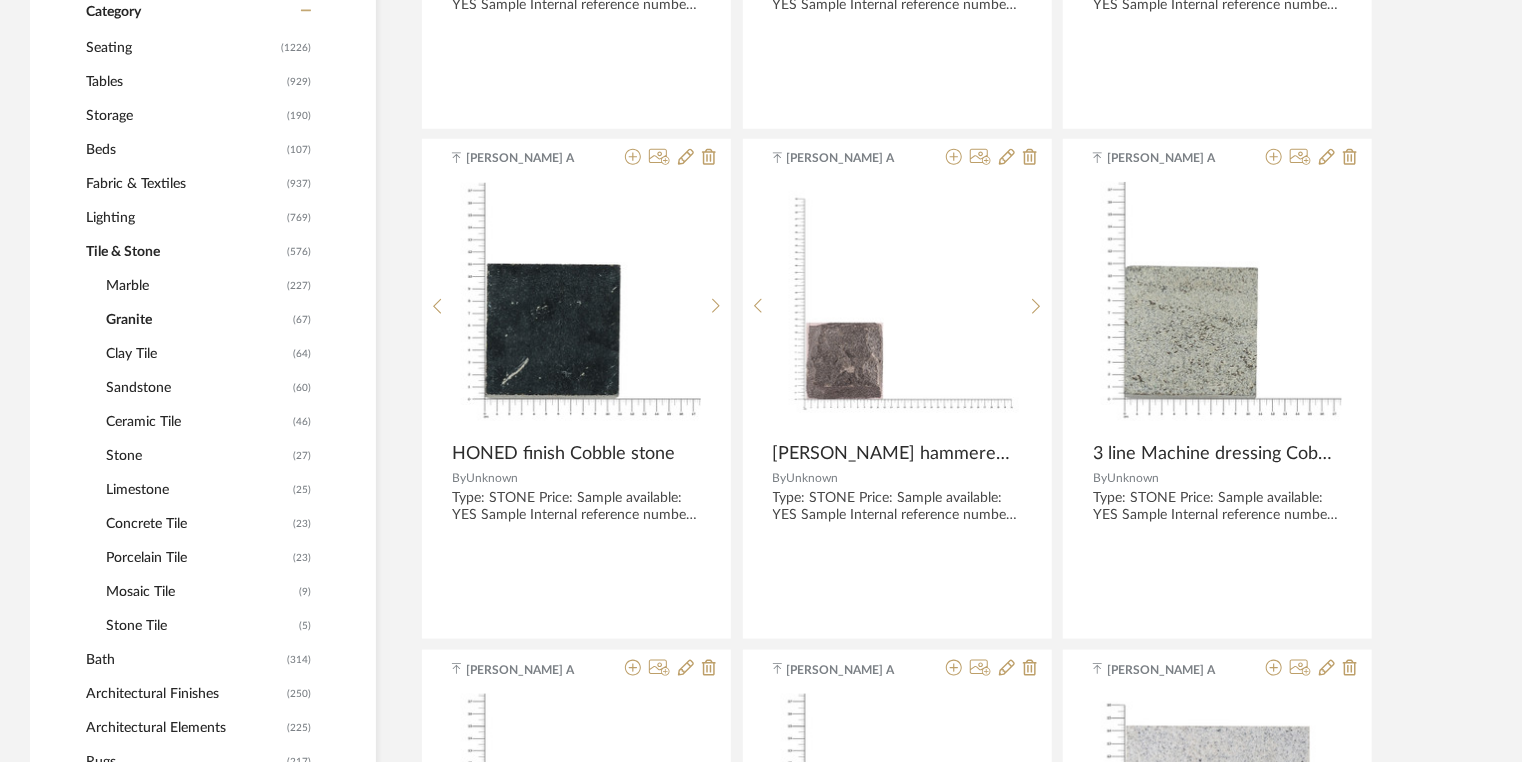 click on "Marble" 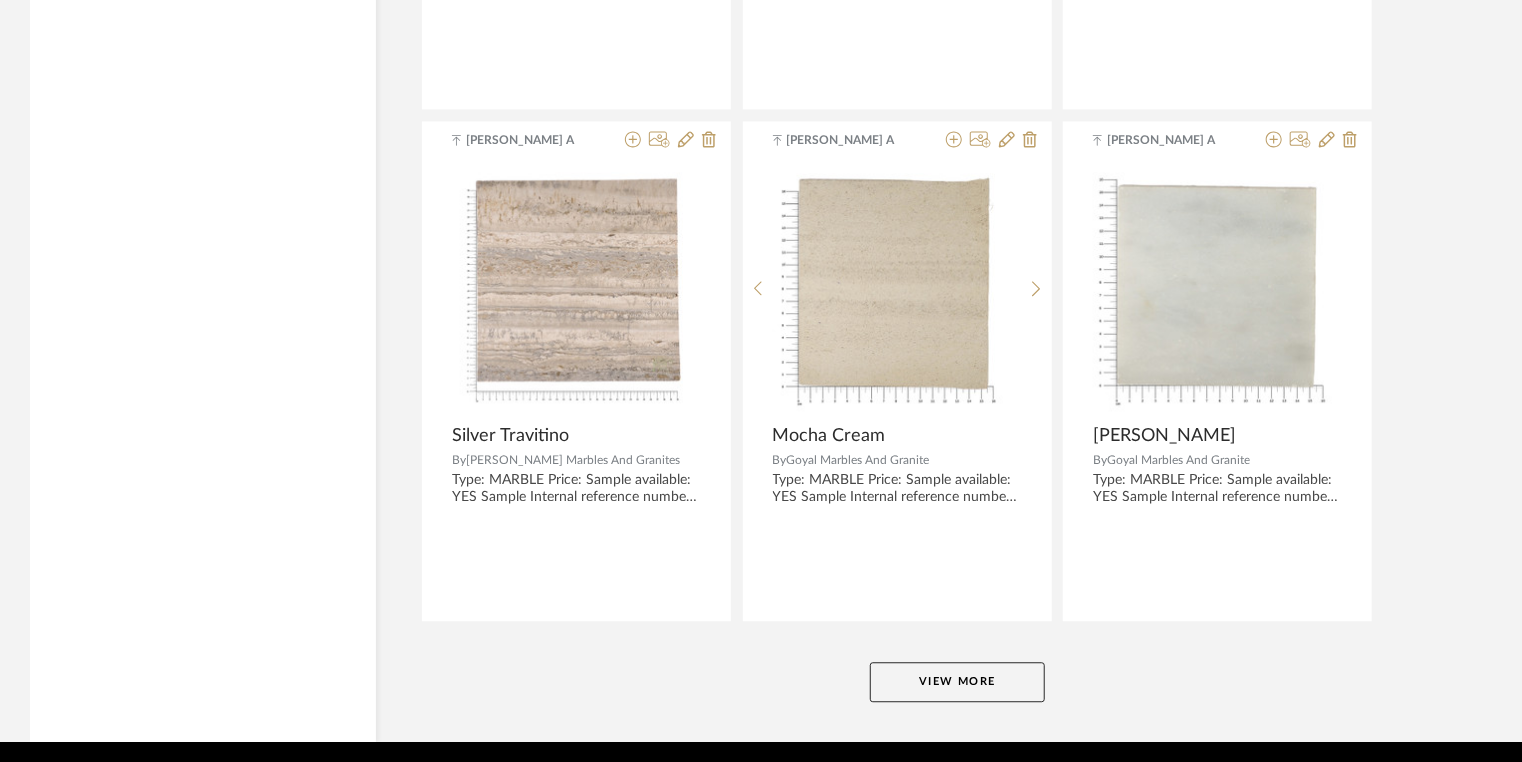 scroll, scrollTop: 6044, scrollLeft: 0, axis: vertical 